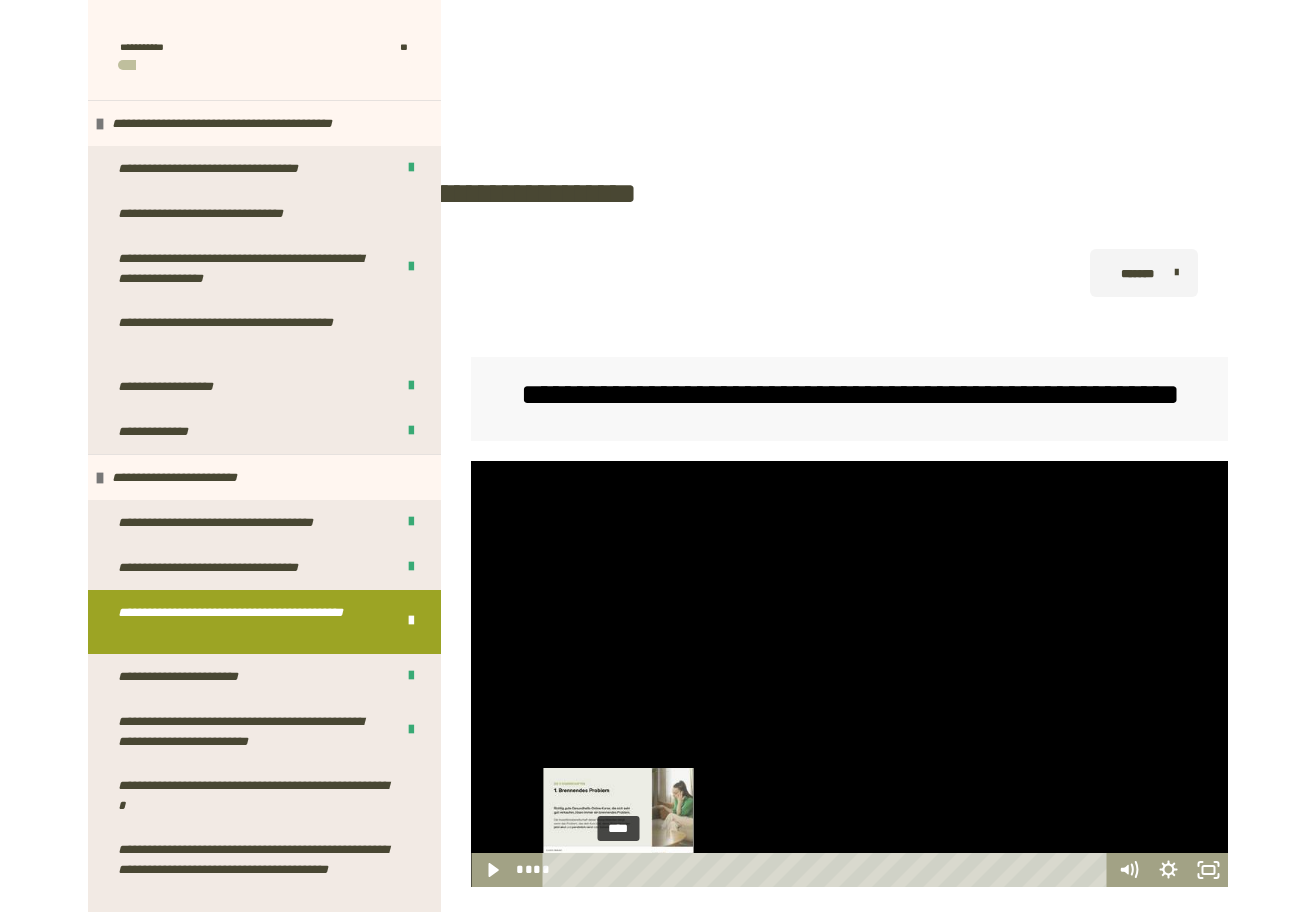 scroll, scrollTop: 329, scrollLeft: 0, axis: vertical 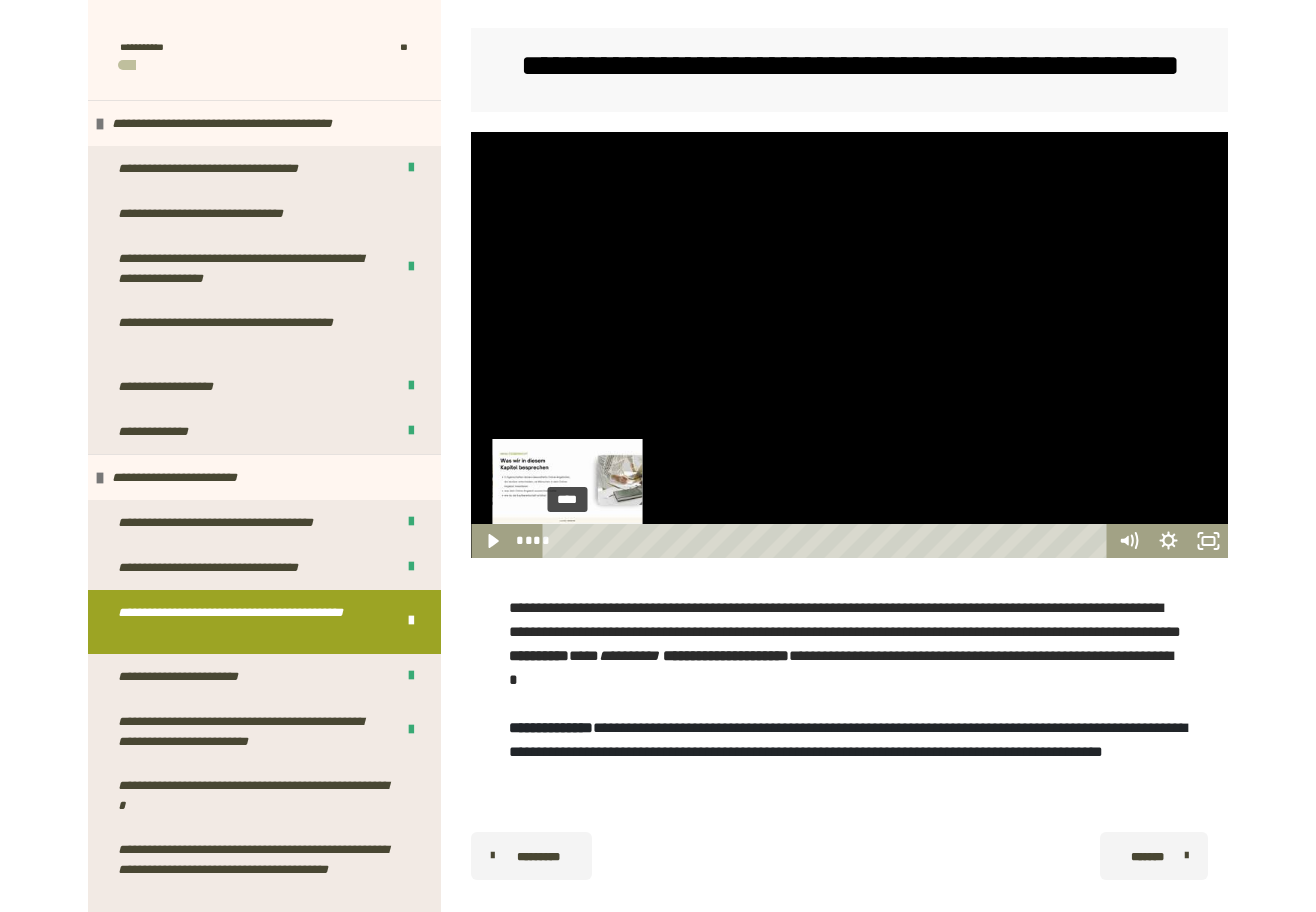 click on "****" at bounding box center [828, 541] 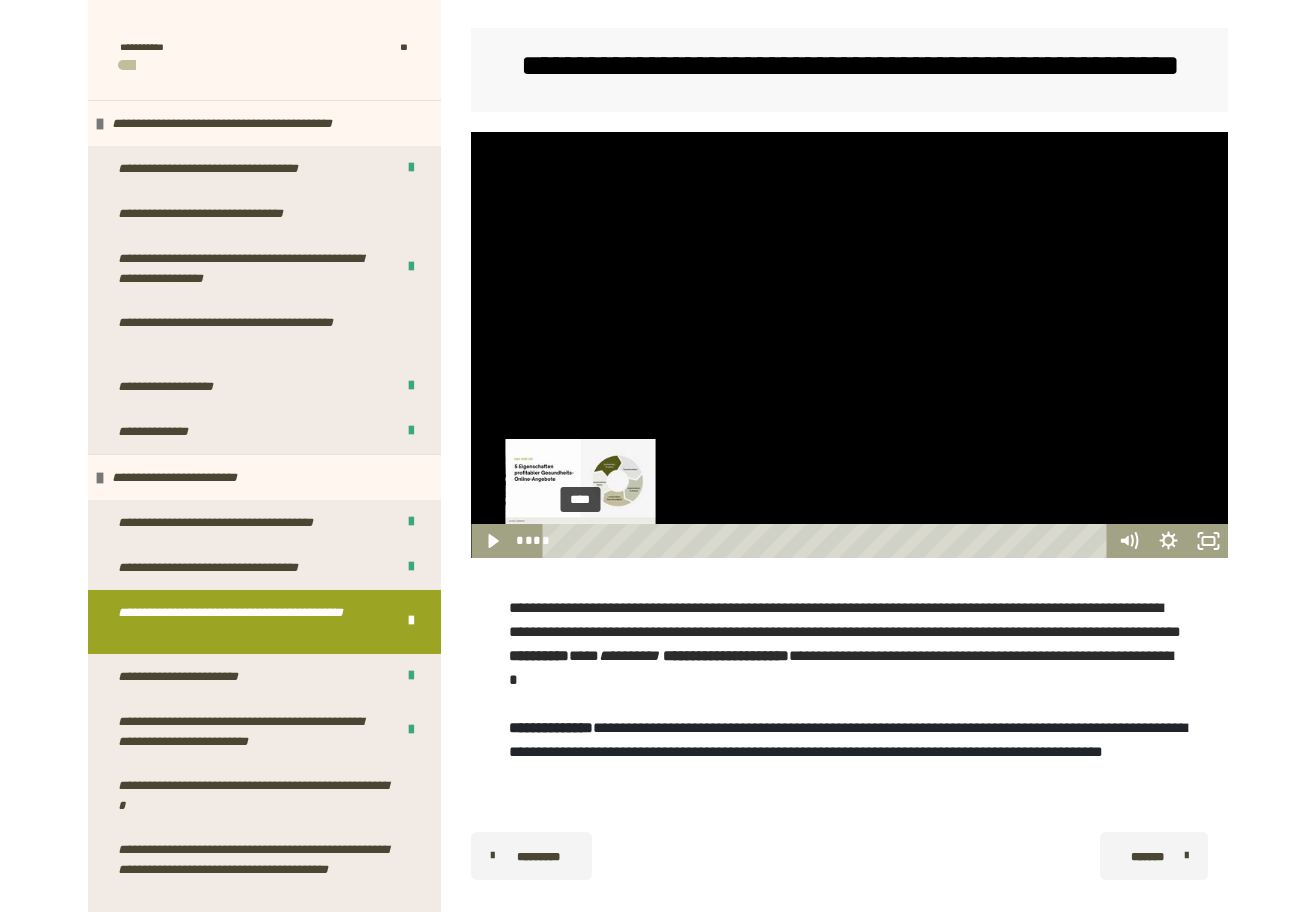 click on "****" at bounding box center (828, 541) 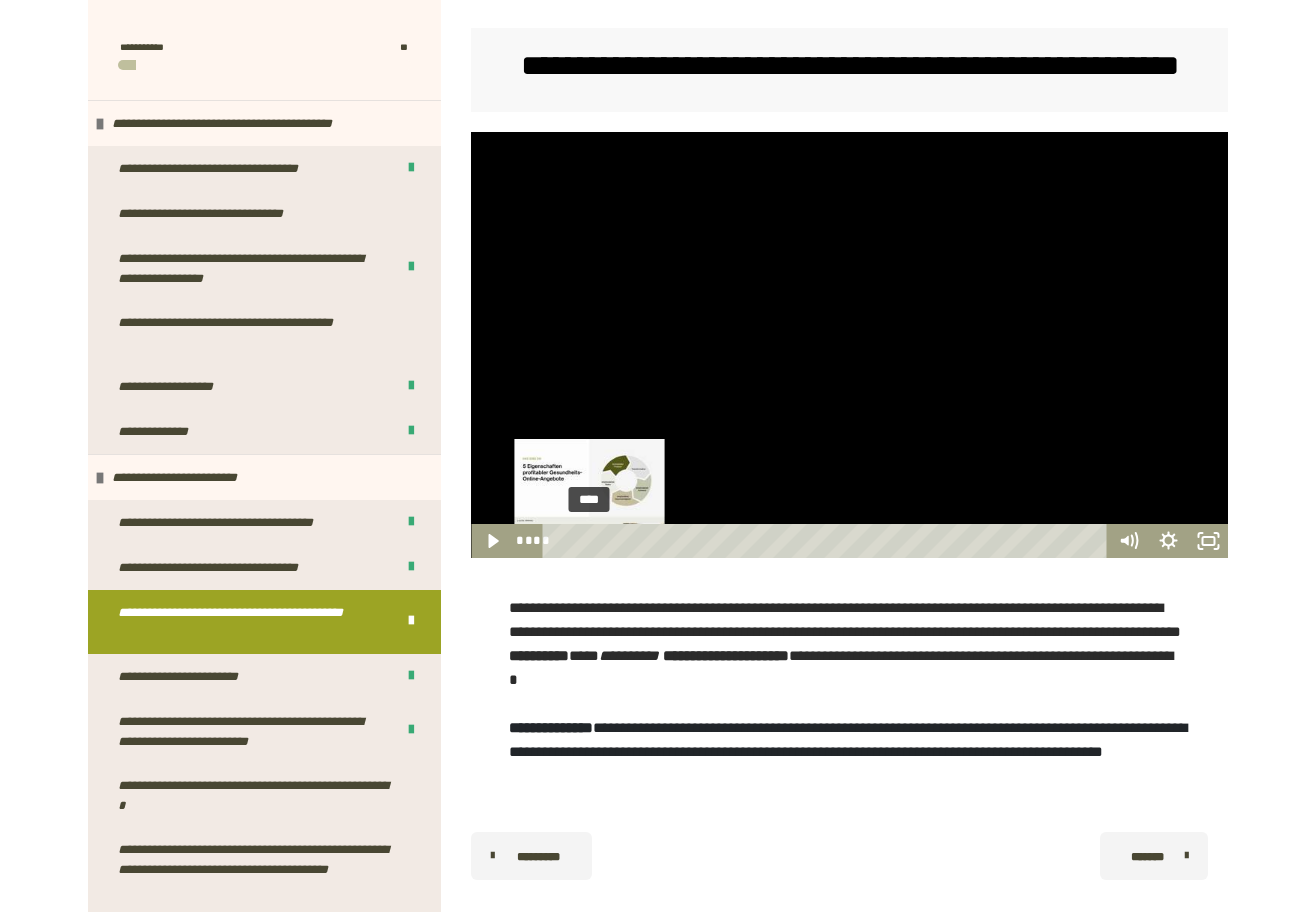 click on "****" at bounding box center (828, 541) 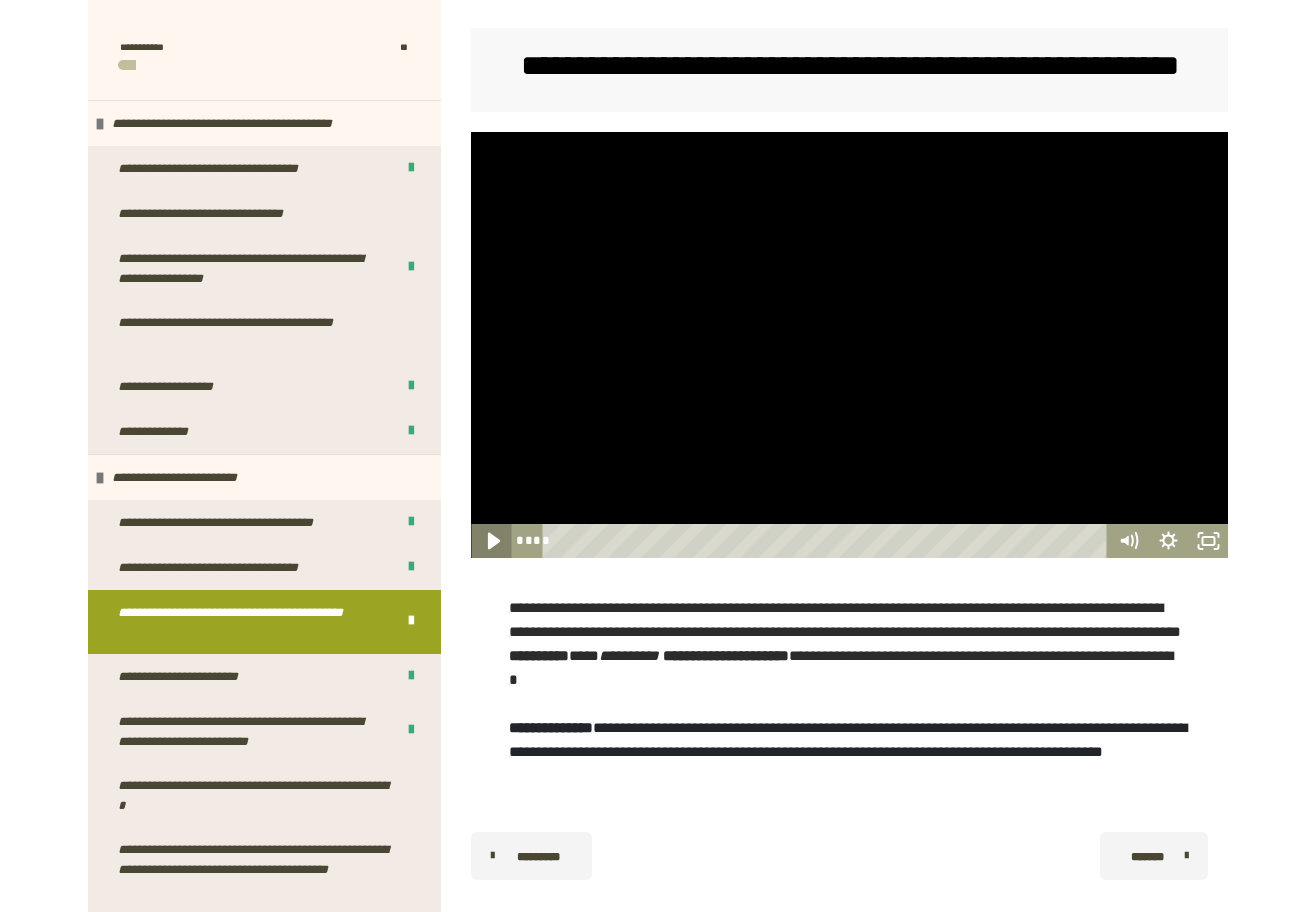 click 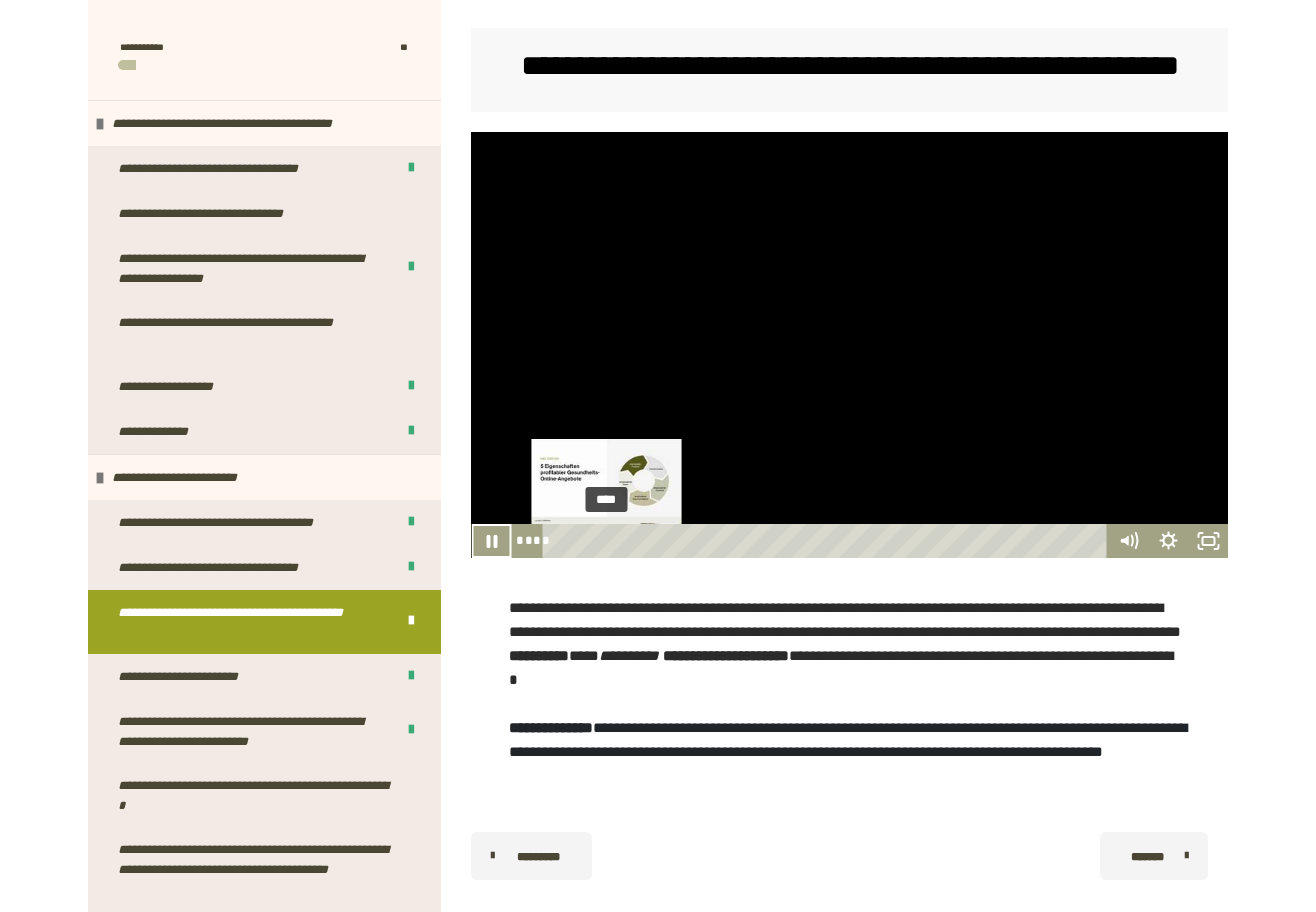 click on "****" at bounding box center (828, 541) 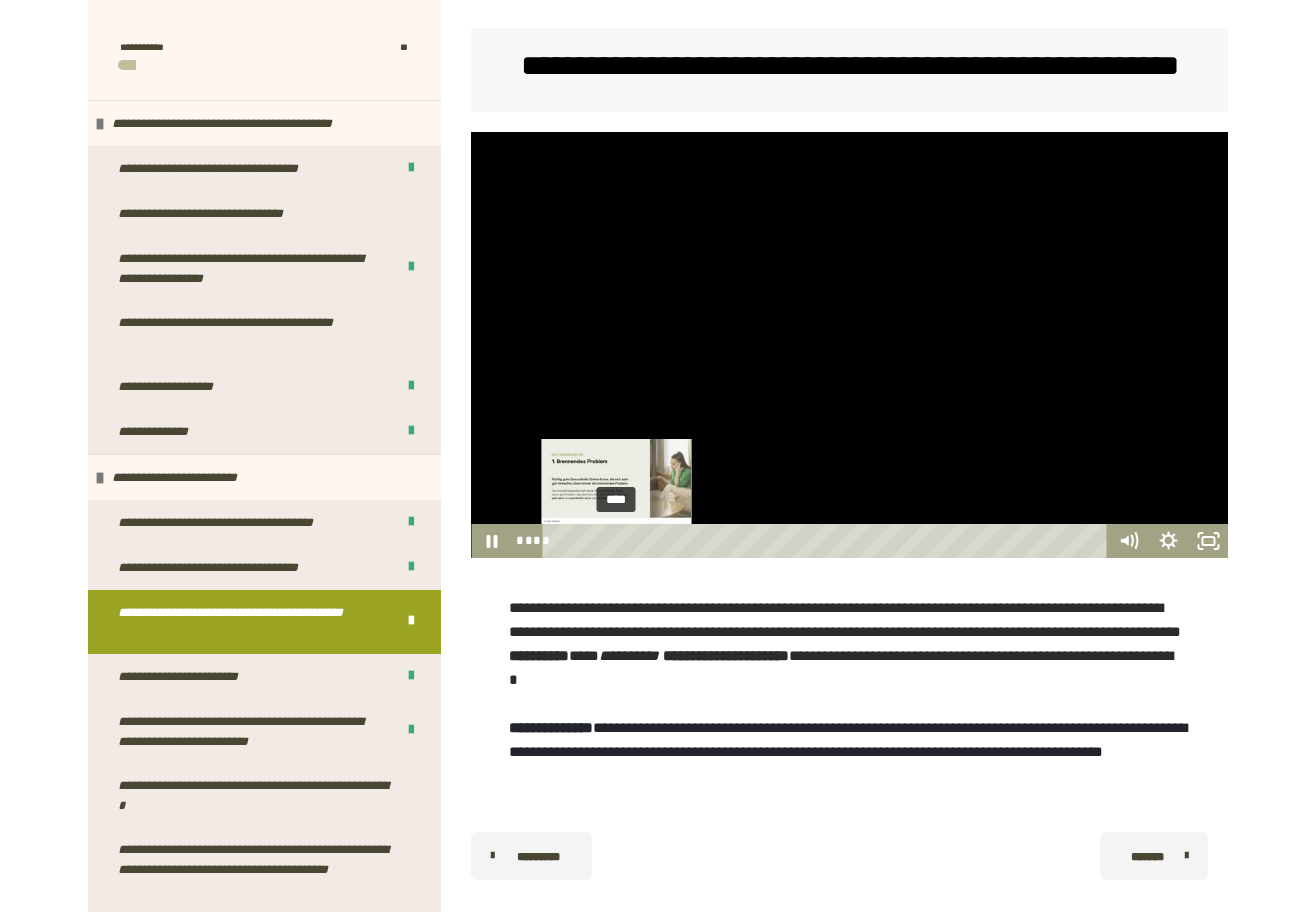 click on "****" at bounding box center (828, 541) 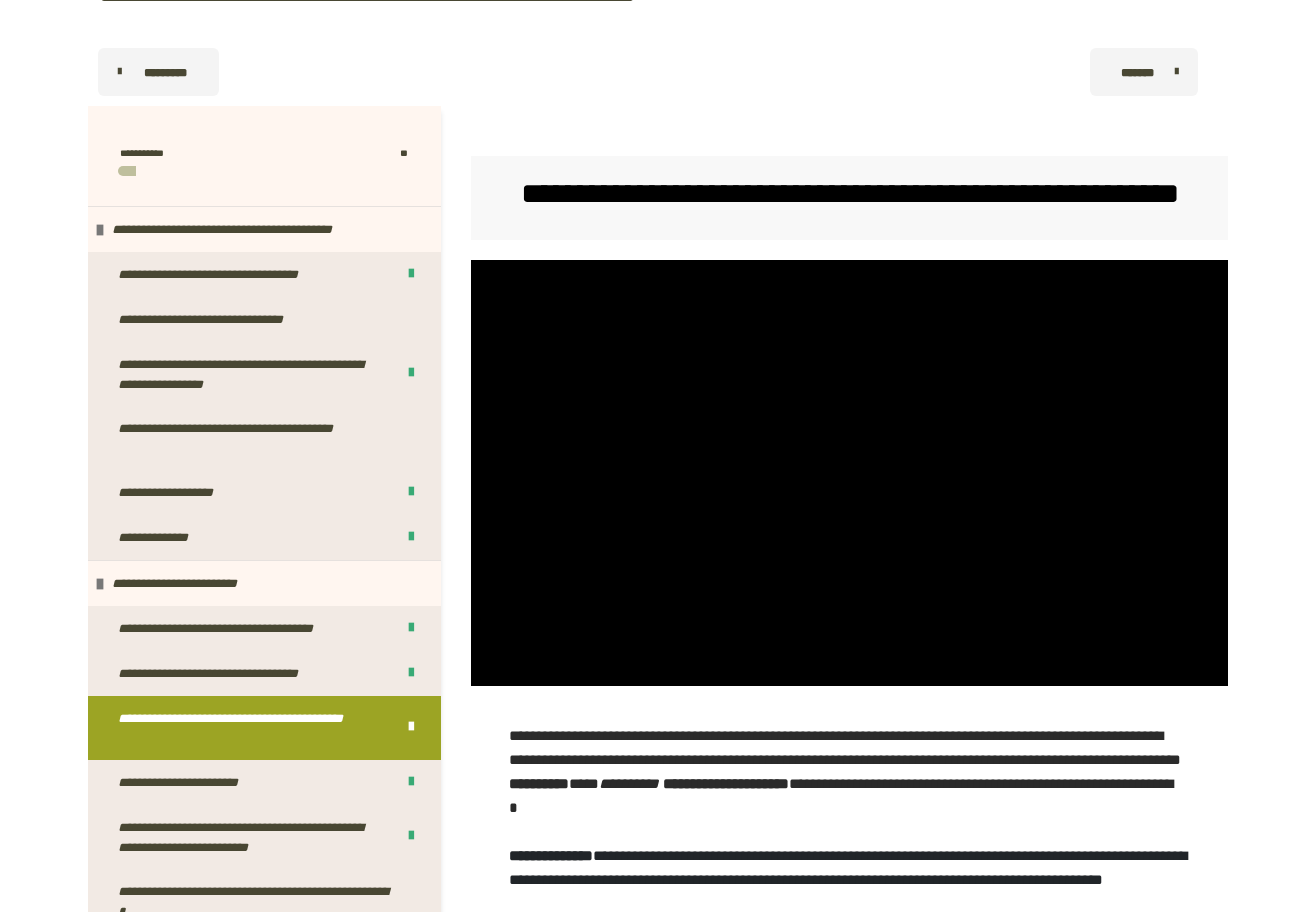 scroll, scrollTop: 200, scrollLeft: 0, axis: vertical 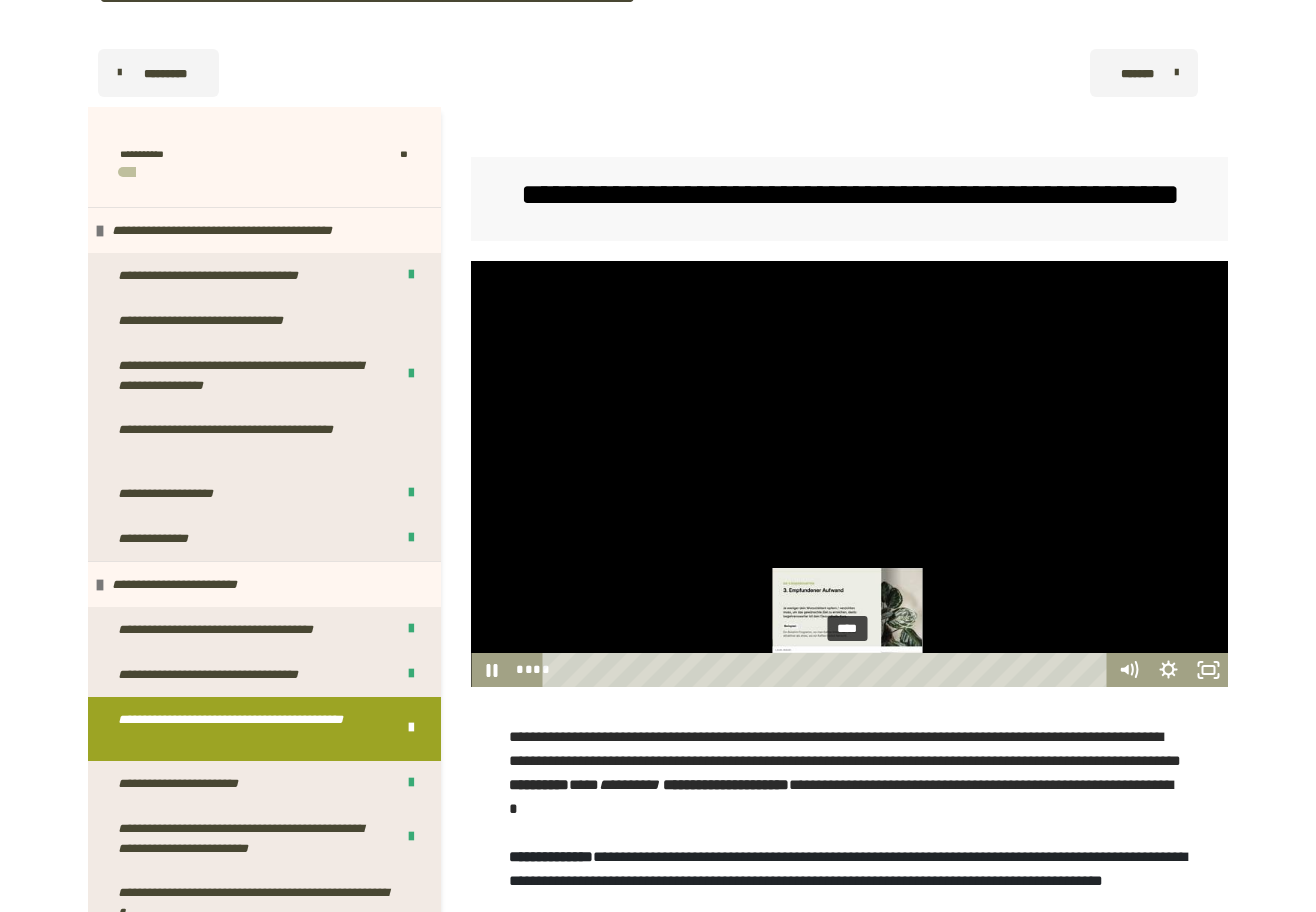 click on "****" at bounding box center [828, 670] 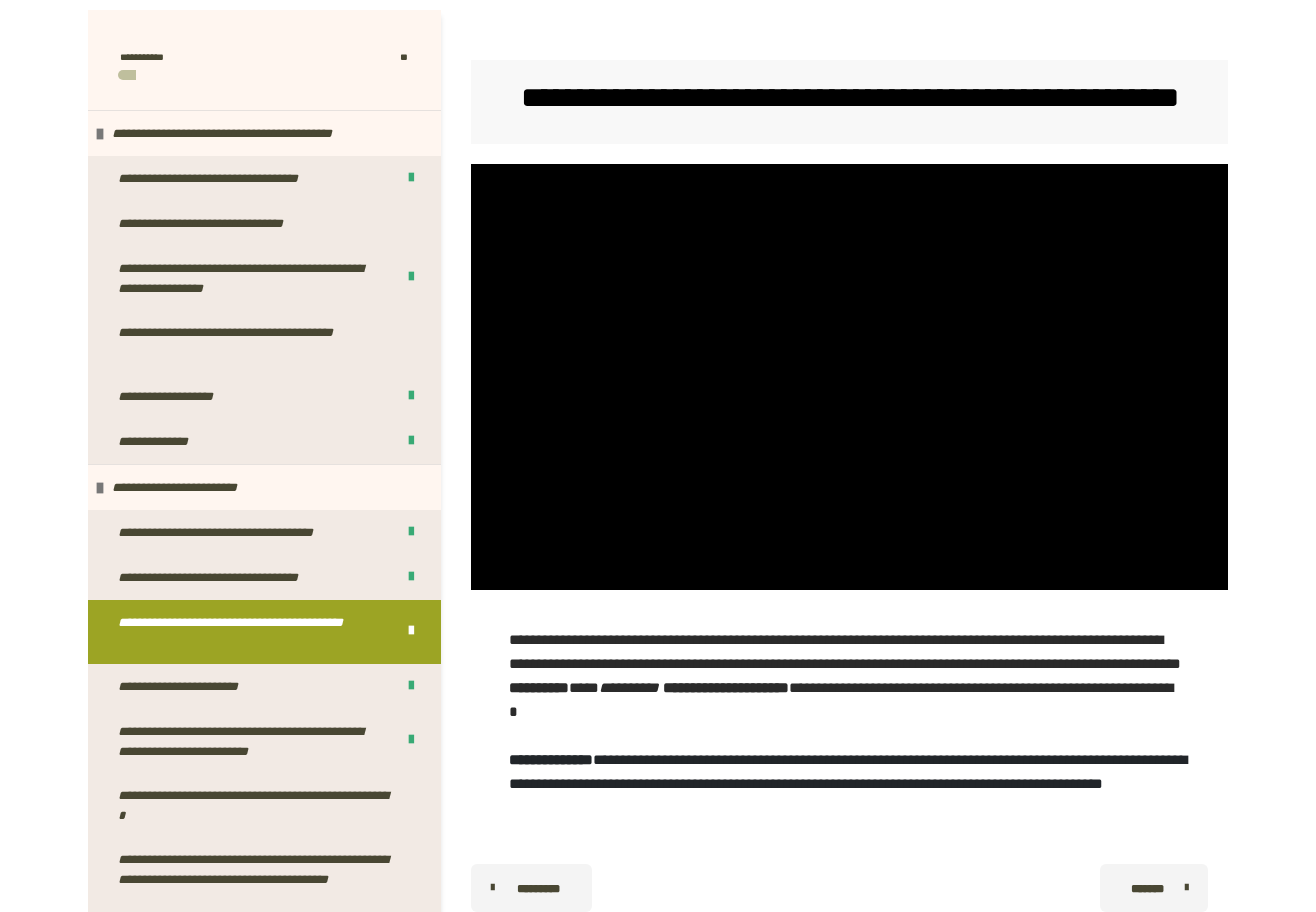 scroll, scrollTop: 320, scrollLeft: 0, axis: vertical 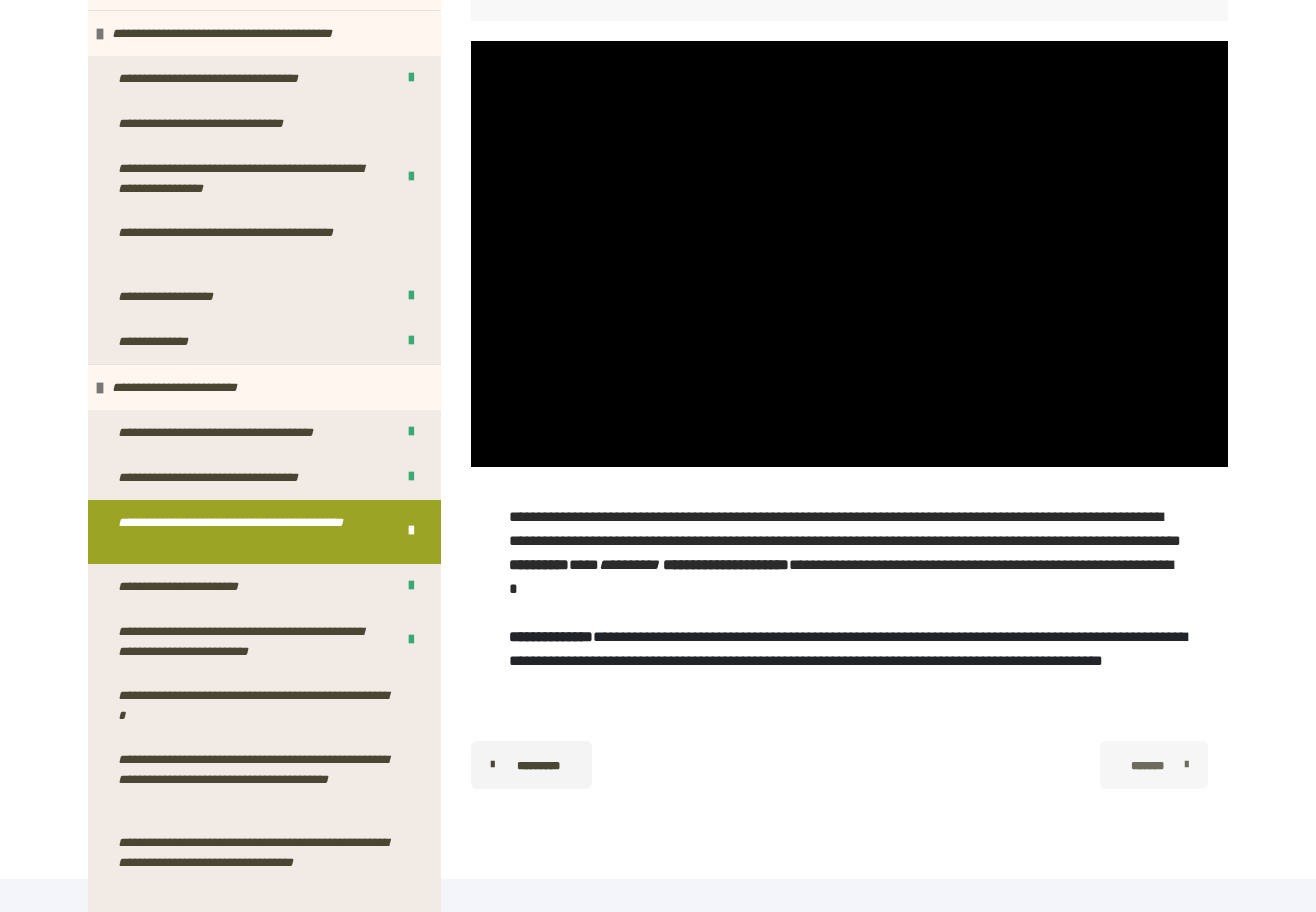 click on "*******" at bounding box center [1147, 766] 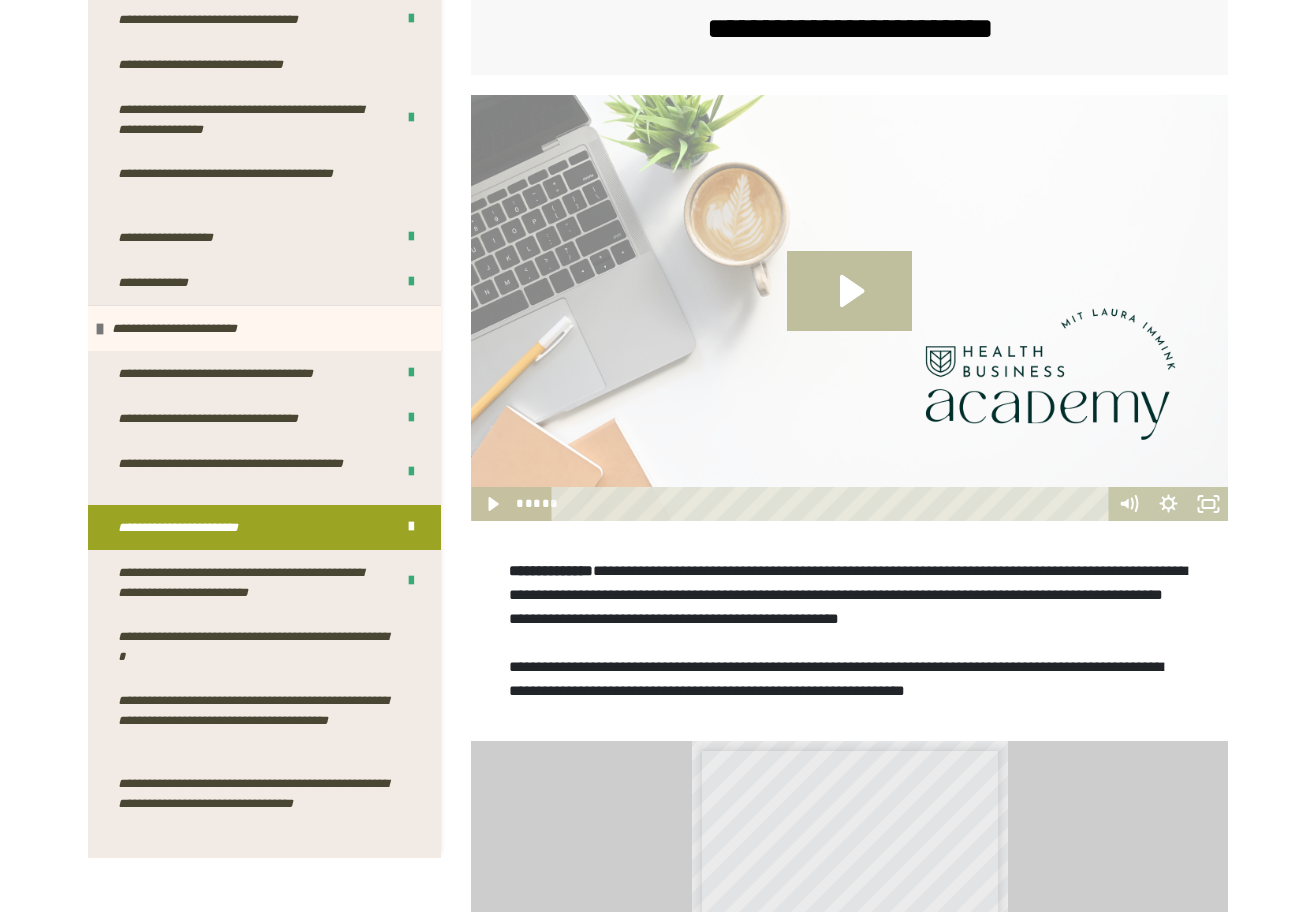 scroll, scrollTop: 188, scrollLeft: 0, axis: vertical 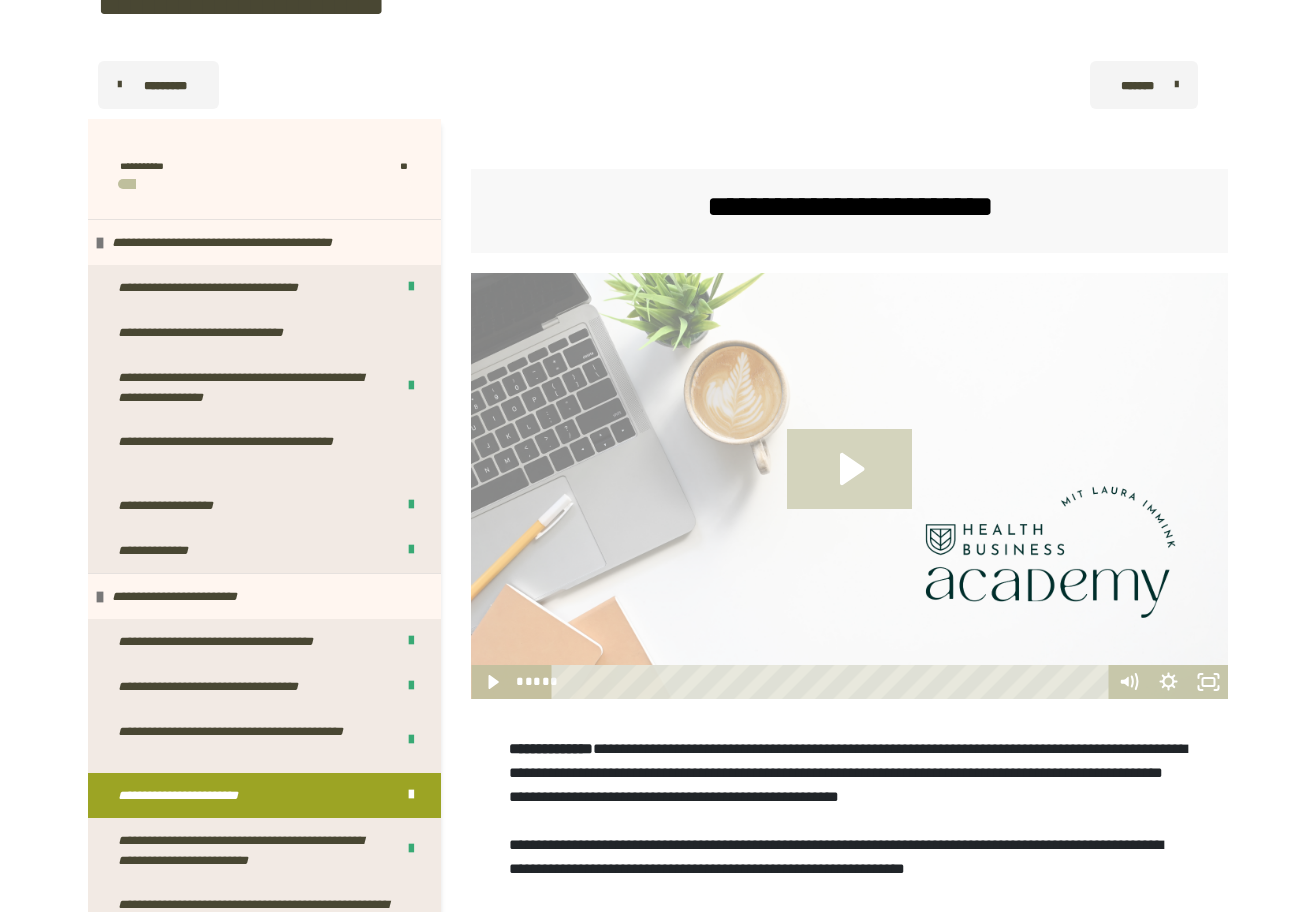 click 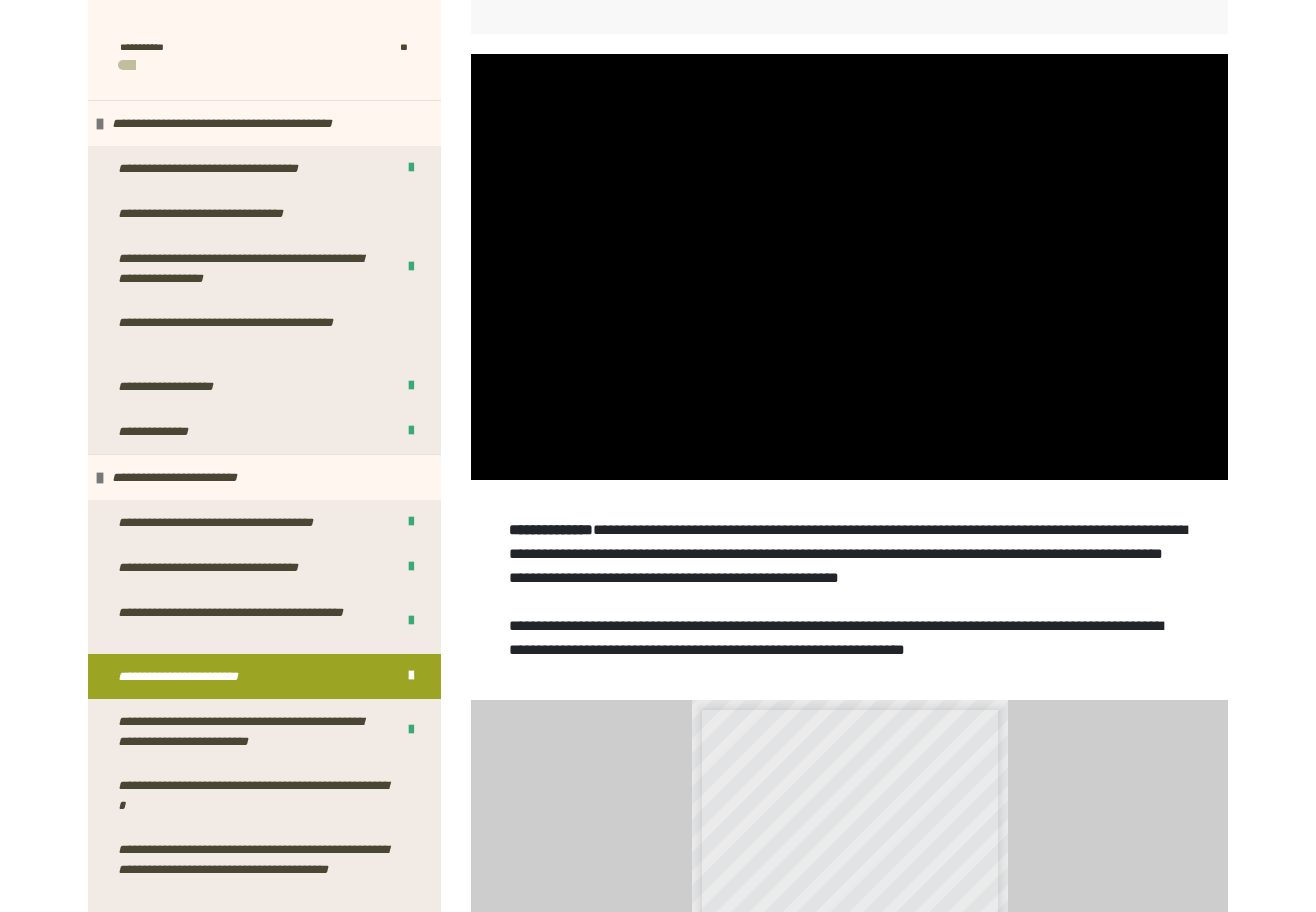 scroll, scrollTop: 411, scrollLeft: 0, axis: vertical 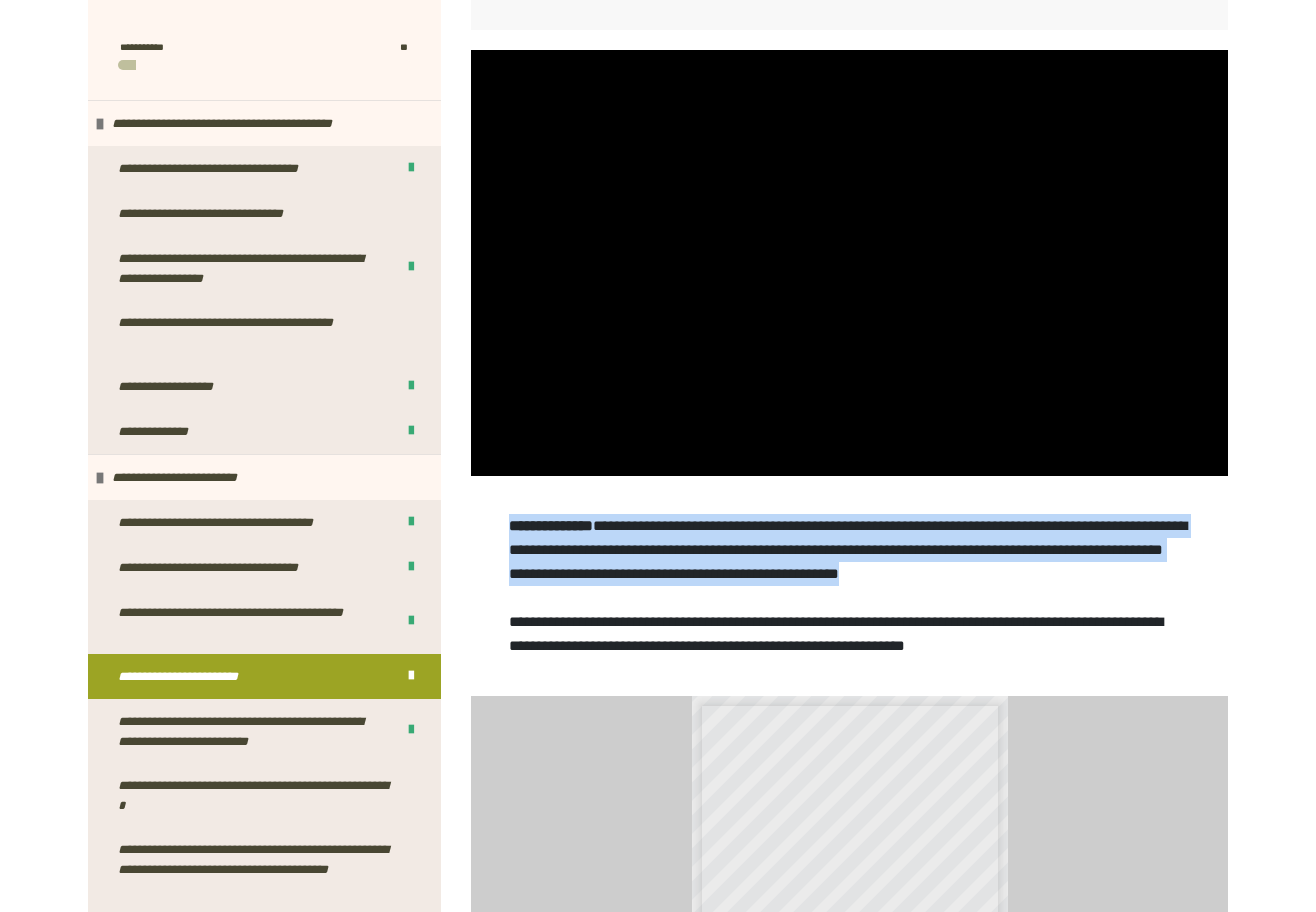 drag, startPoint x: 1183, startPoint y: 570, endPoint x: 509, endPoint y: 513, distance: 676.40594 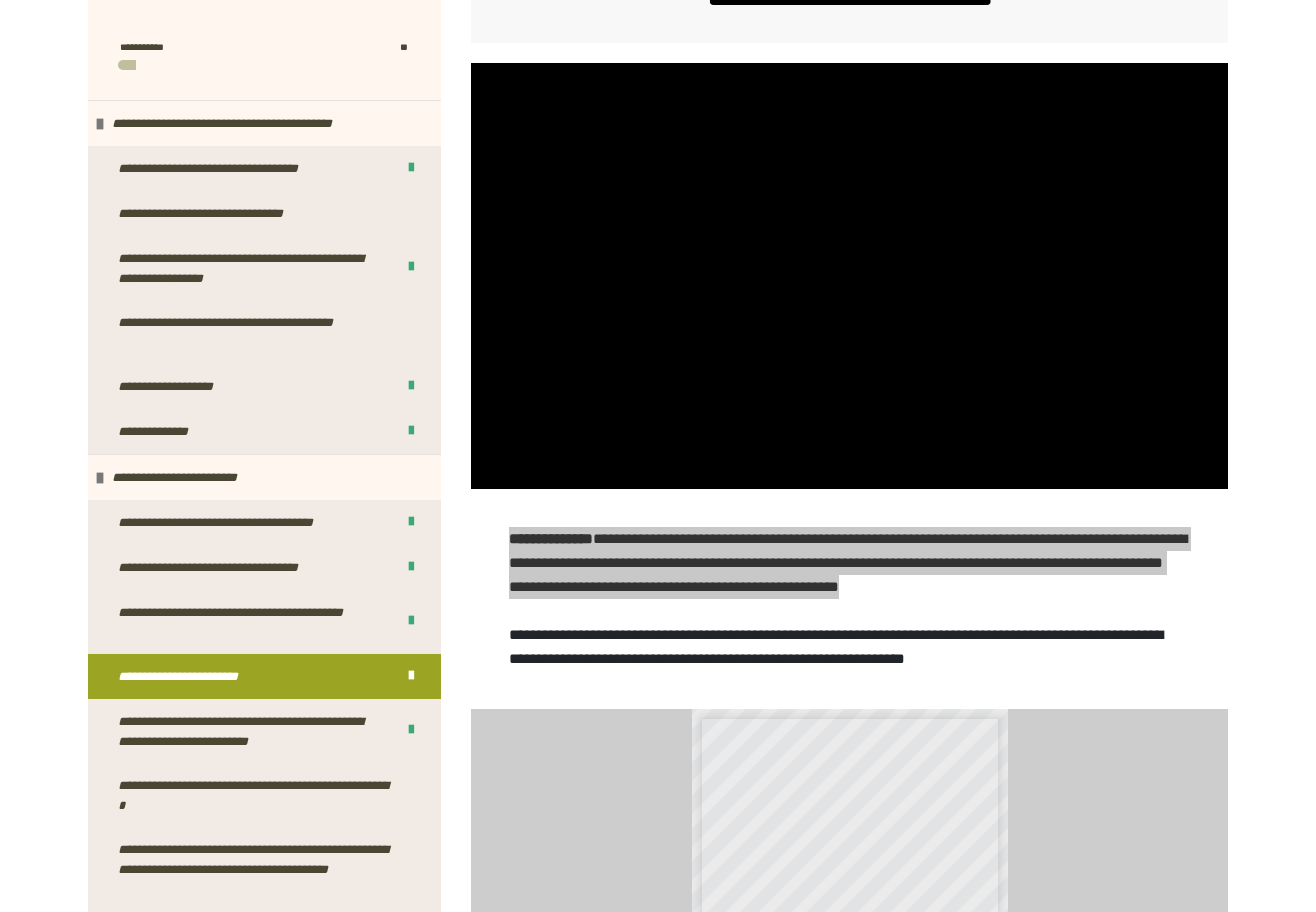 scroll, scrollTop: 397, scrollLeft: 0, axis: vertical 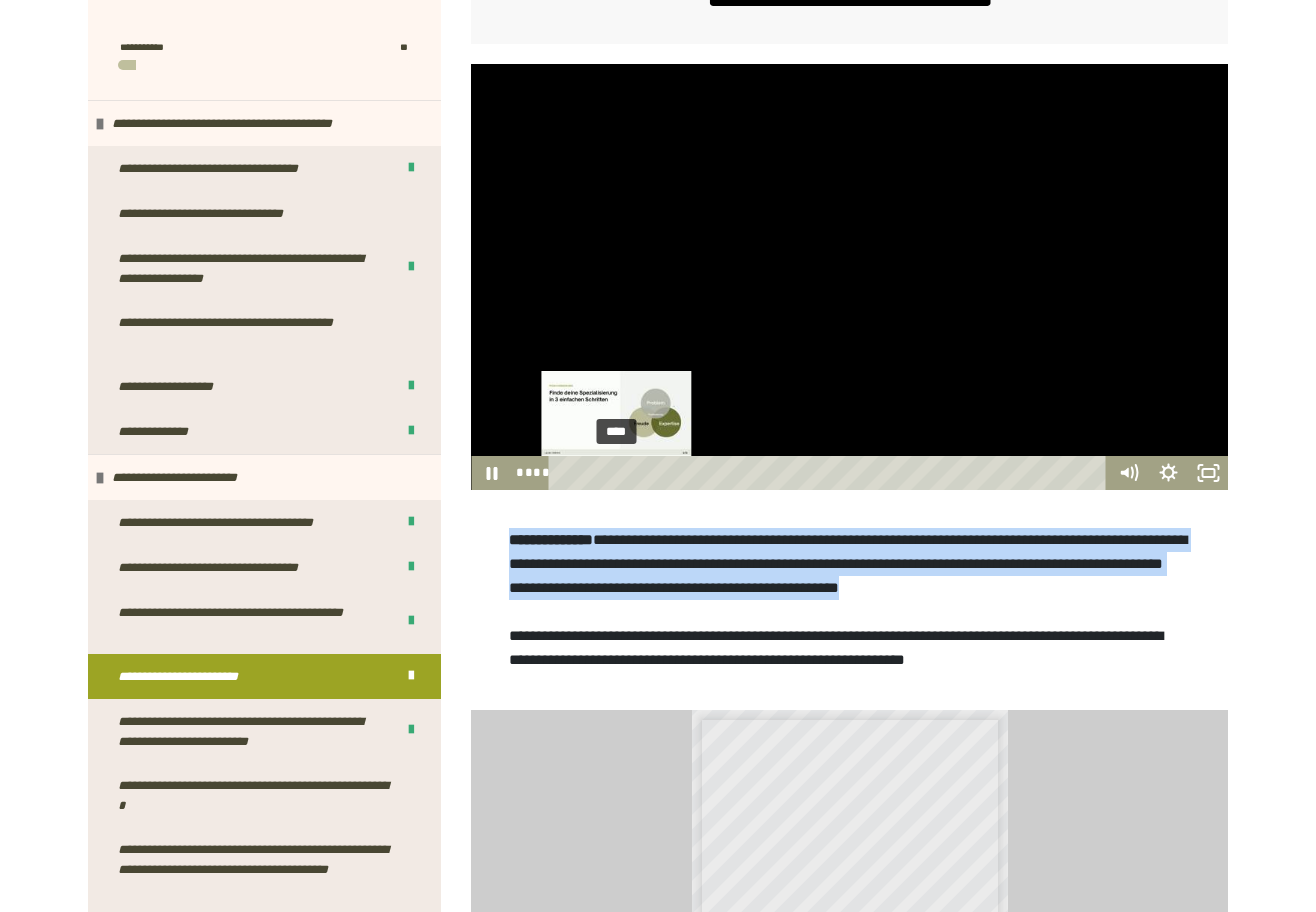 click on "****" at bounding box center [831, 473] 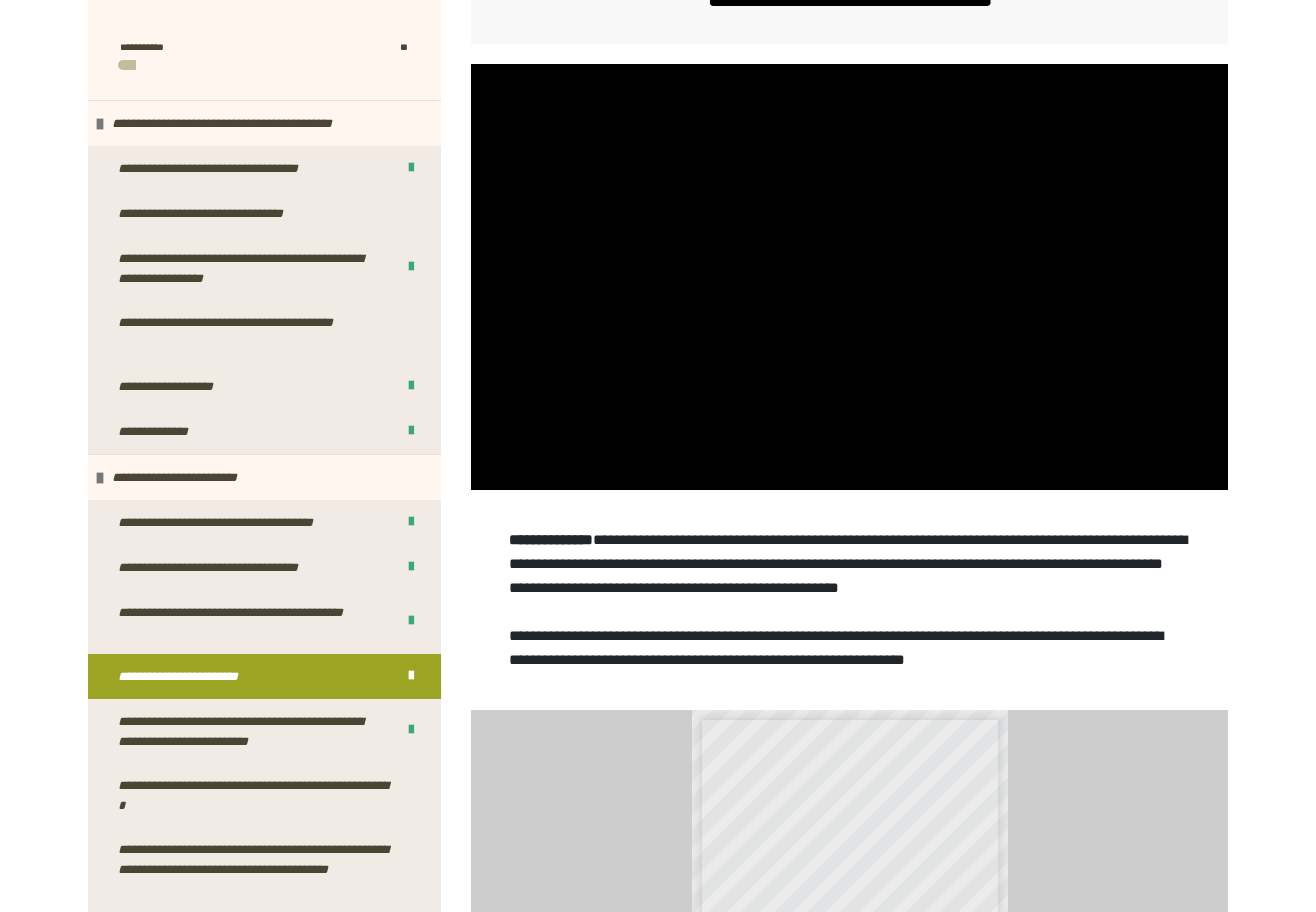 click on "**********" at bounding box center (849, 600) 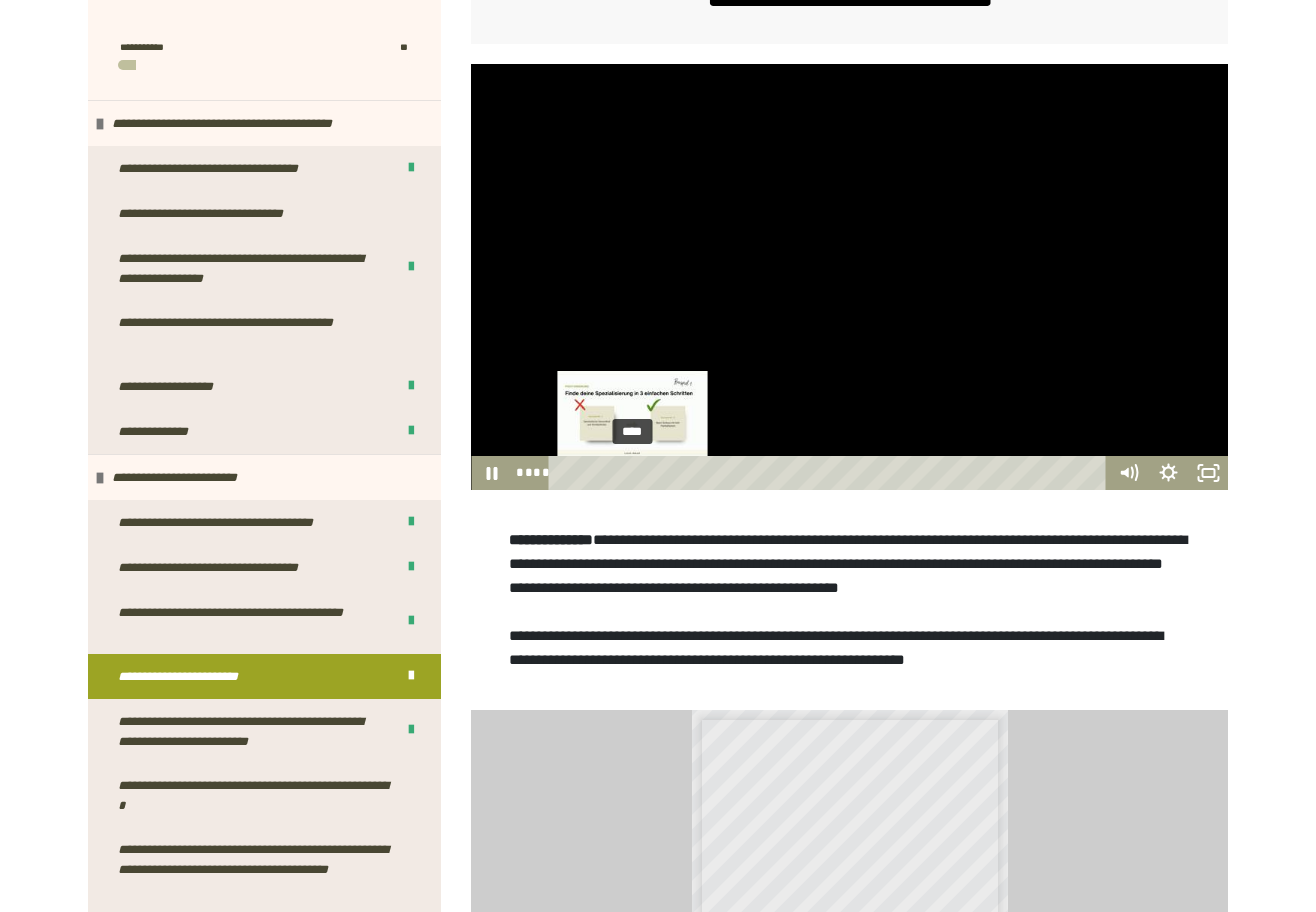 click at bounding box center [632, 472] 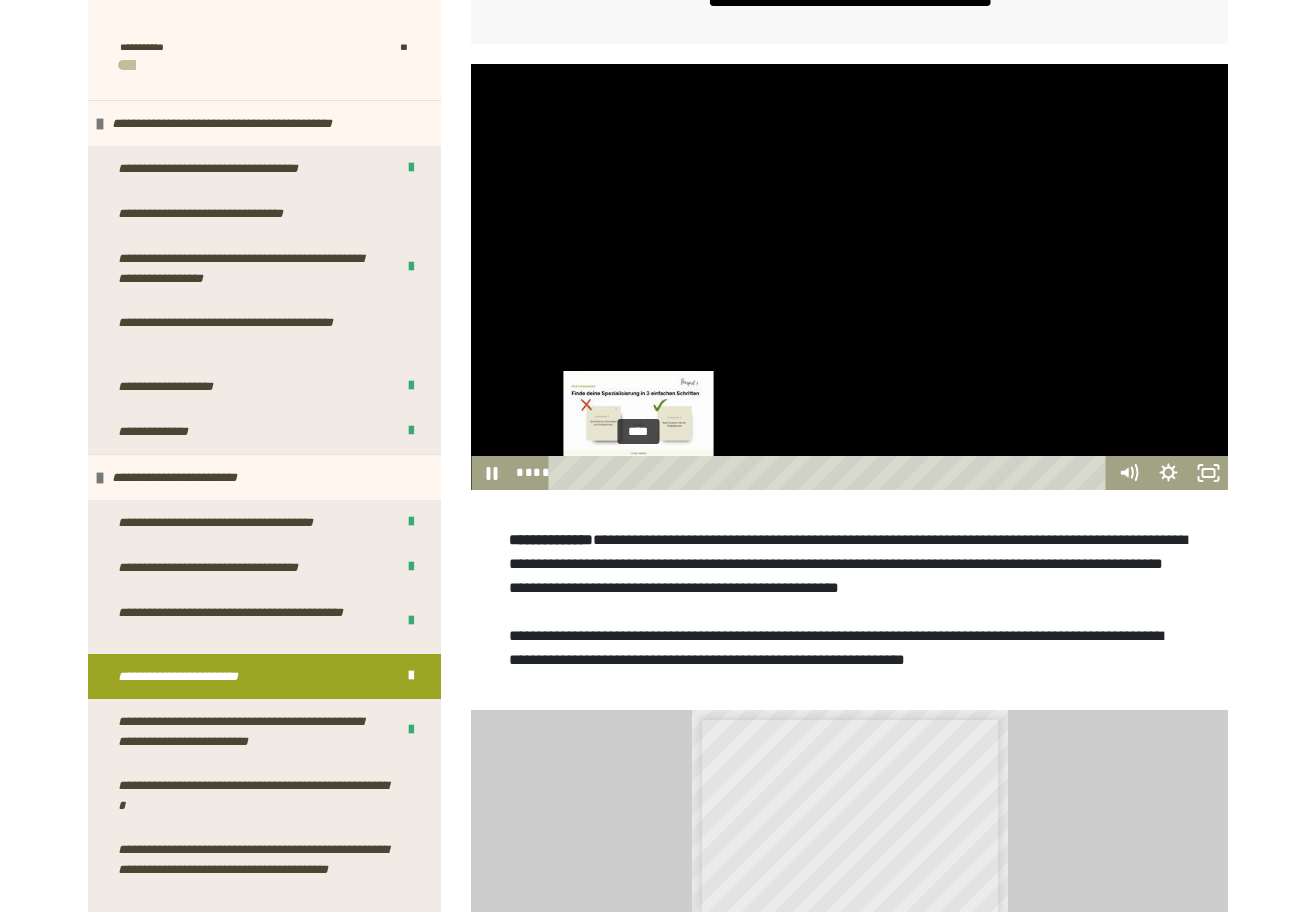 click on "****" at bounding box center (831, 473) 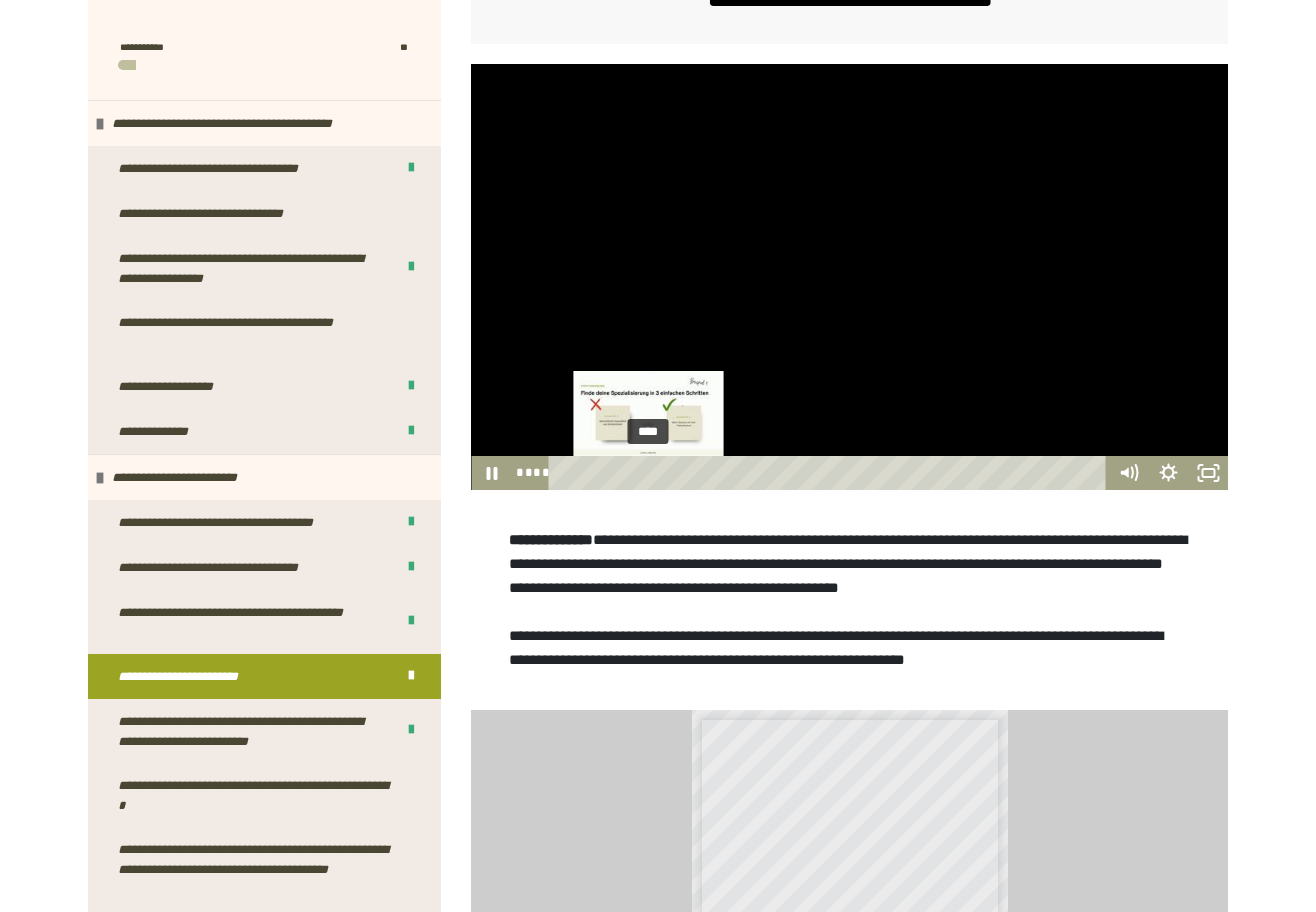 click on "****" at bounding box center (831, 473) 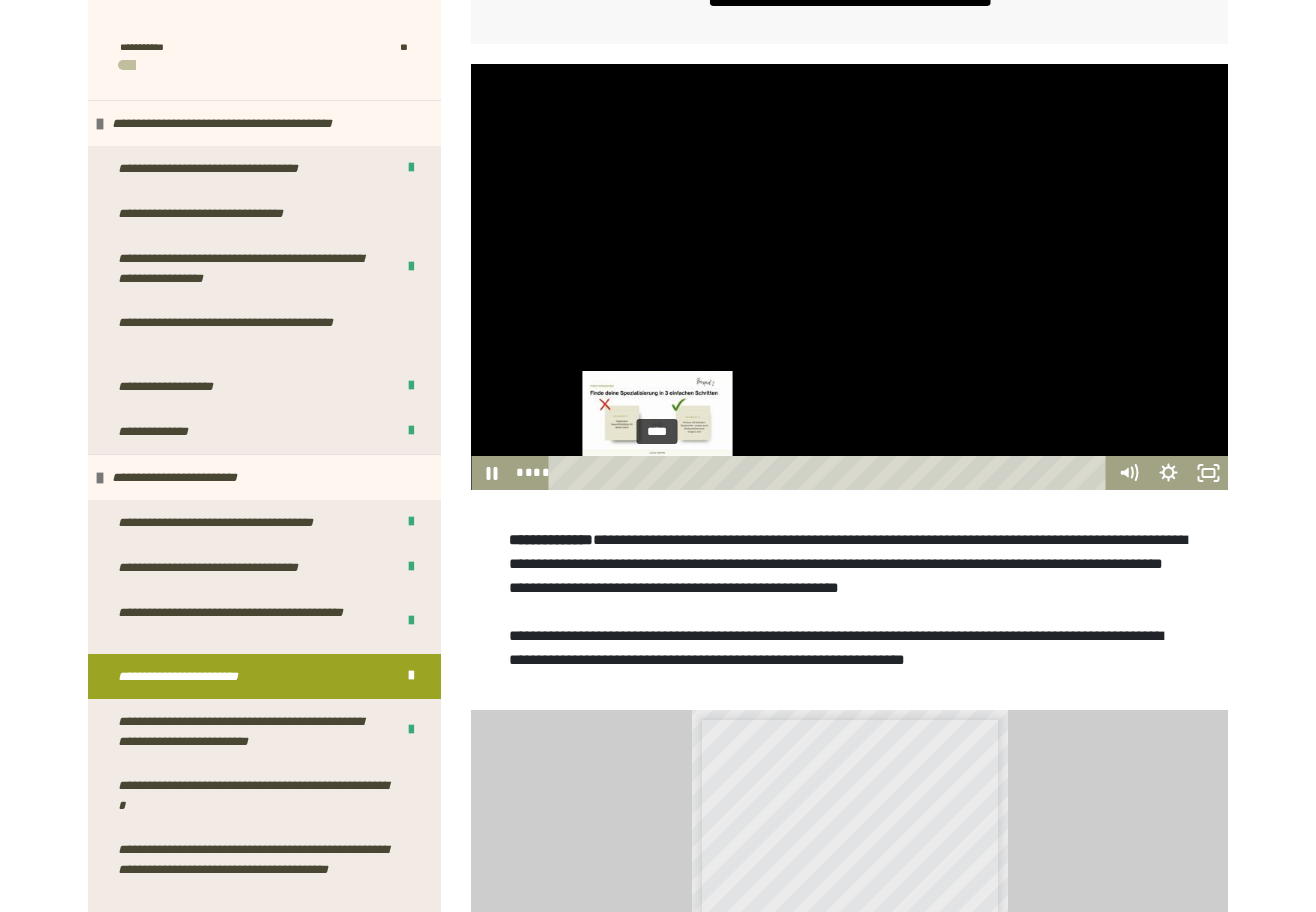 click on "****" at bounding box center (831, 473) 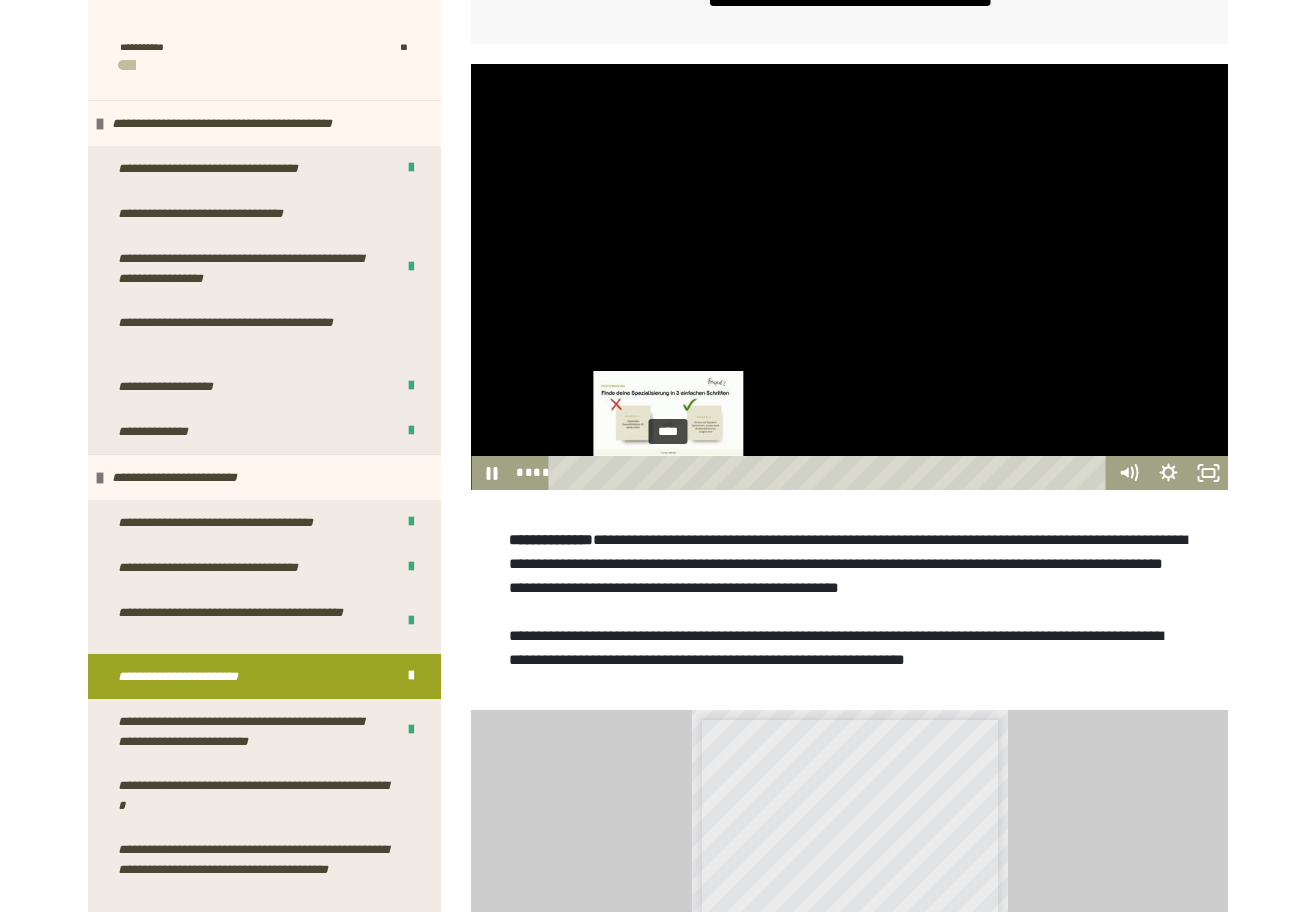 click on "****" at bounding box center [831, 473] 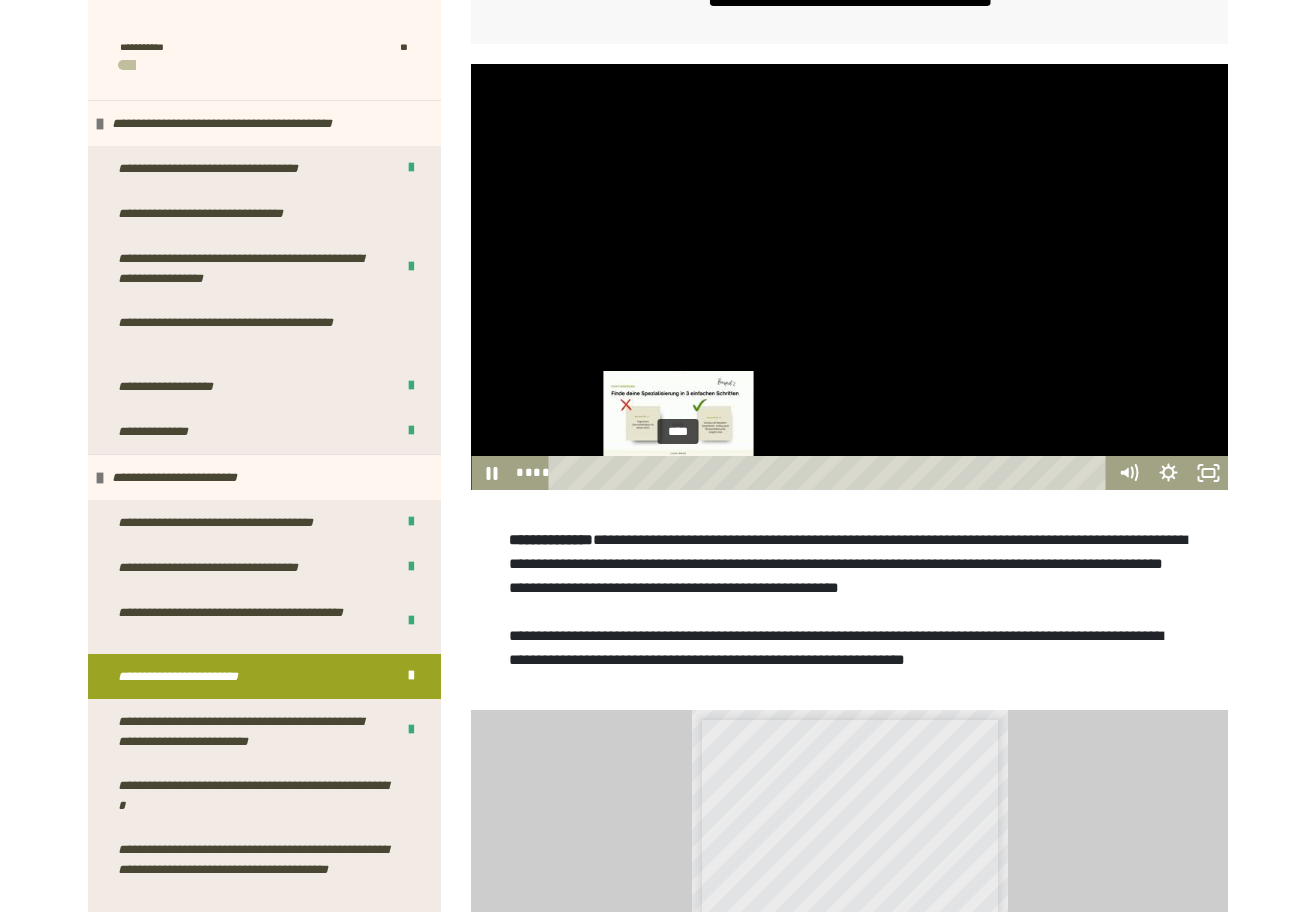 click on "****" at bounding box center [831, 473] 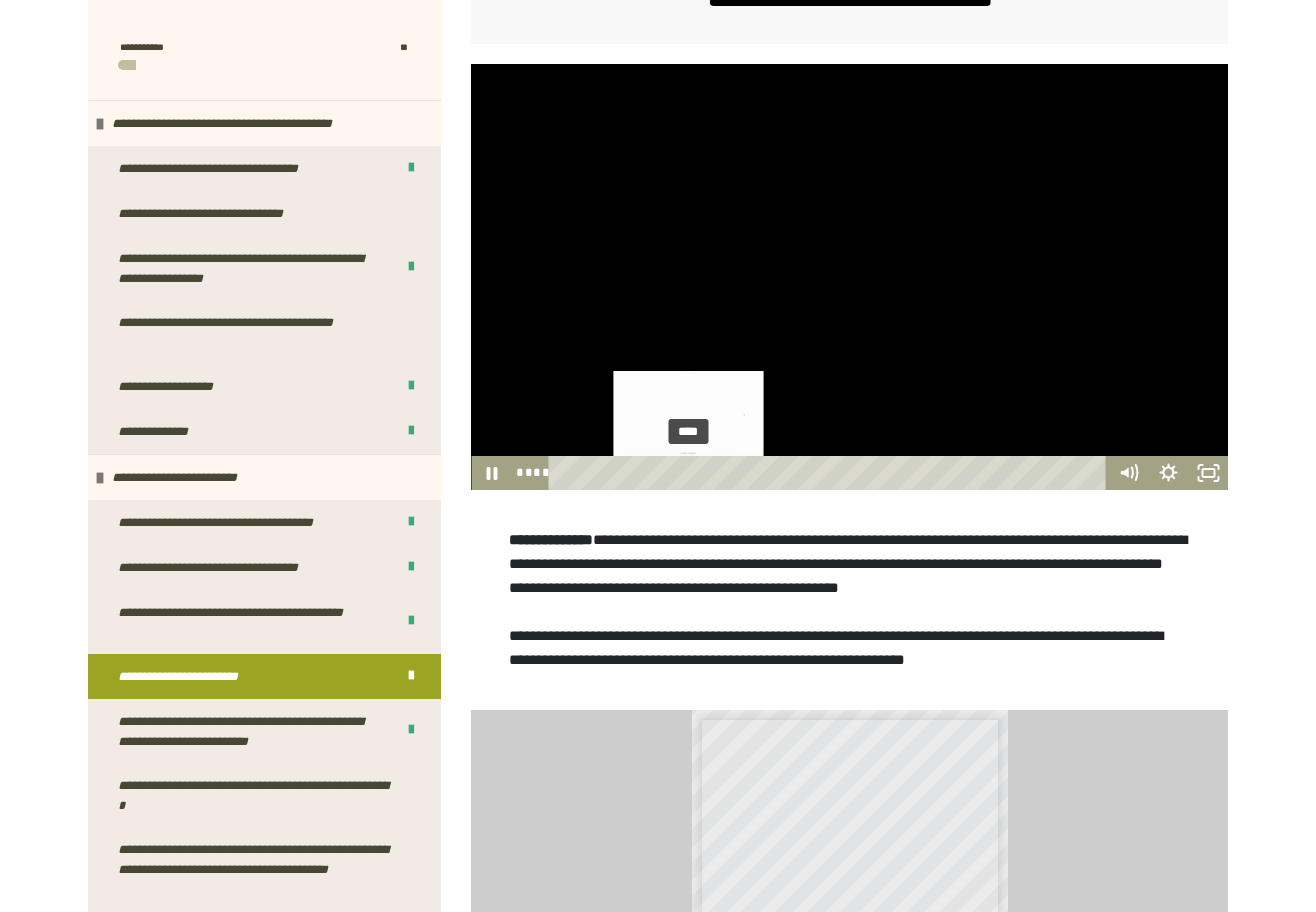 click on "****" at bounding box center [831, 473] 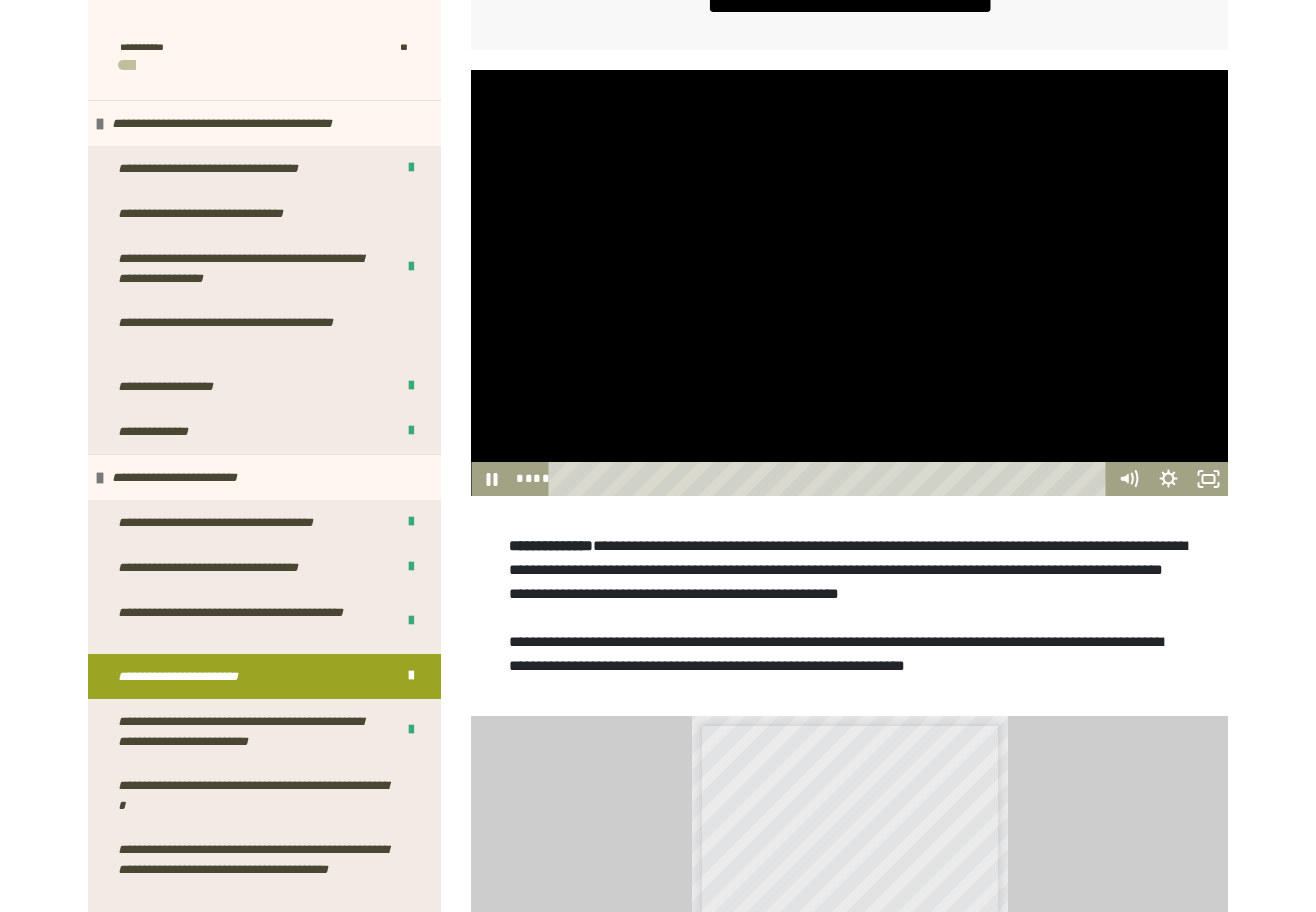 scroll, scrollTop: 385, scrollLeft: 0, axis: vertical 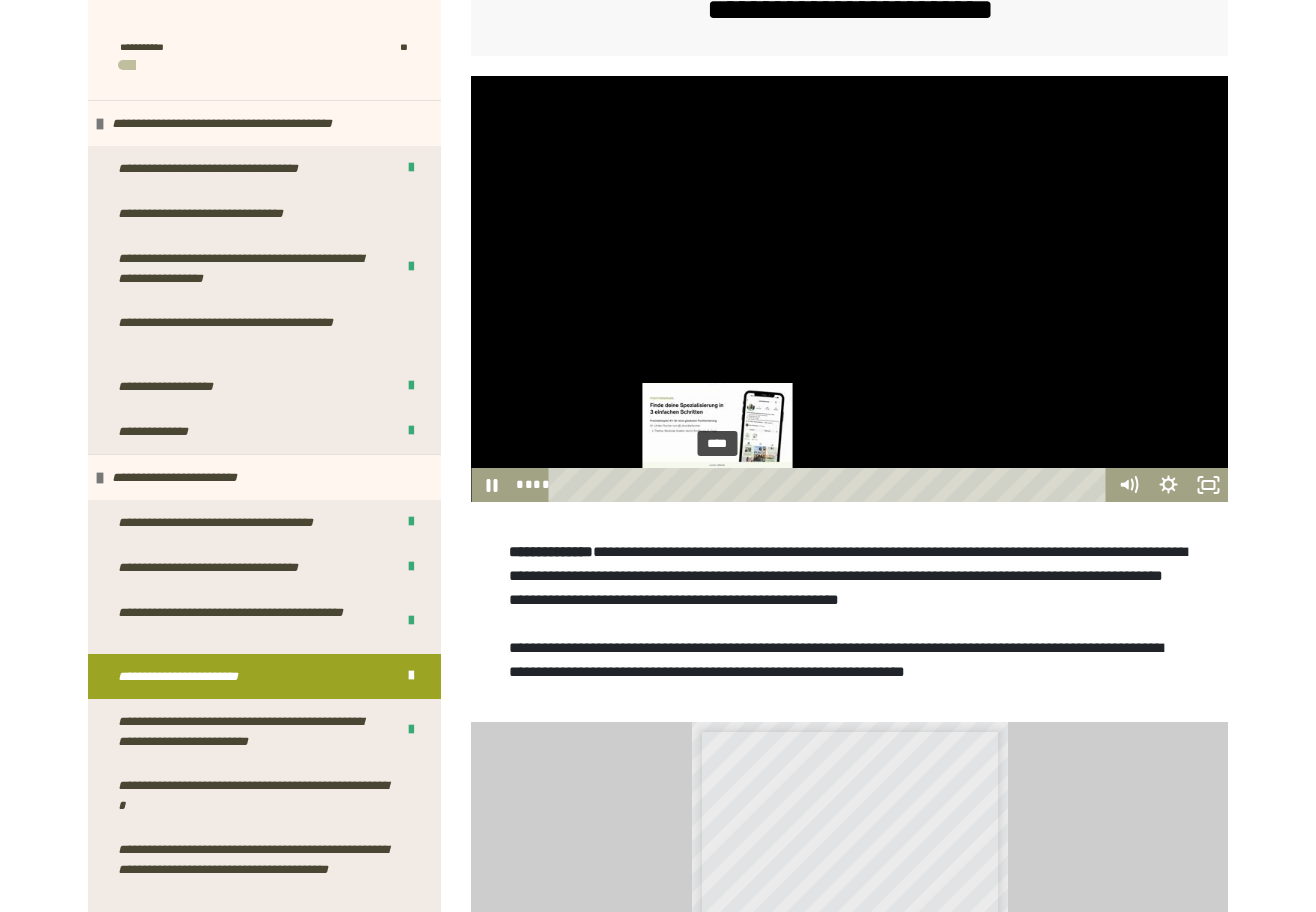 click on "****" at bounding box center [831, 485] 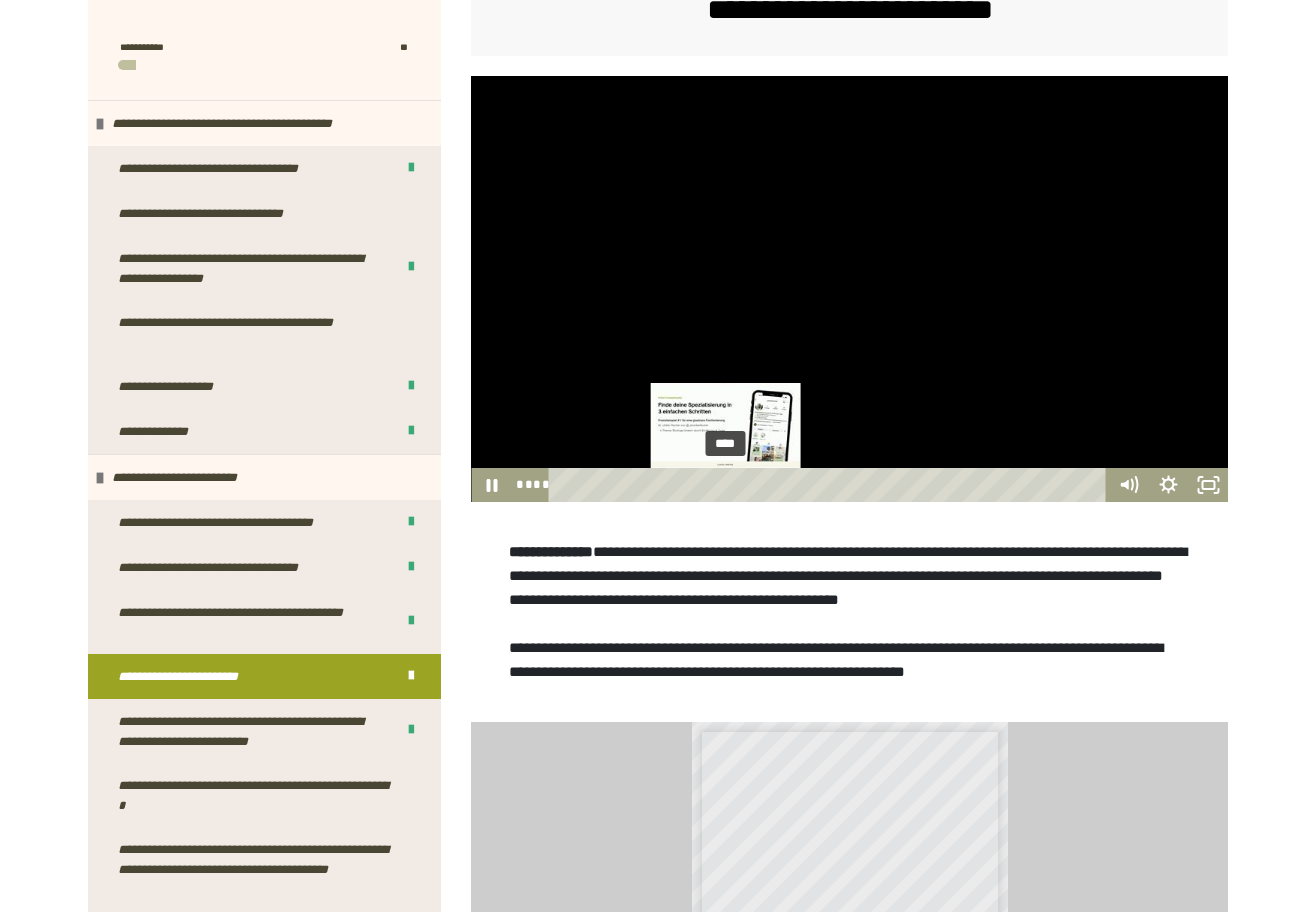 click at bounding box center [725, 484] 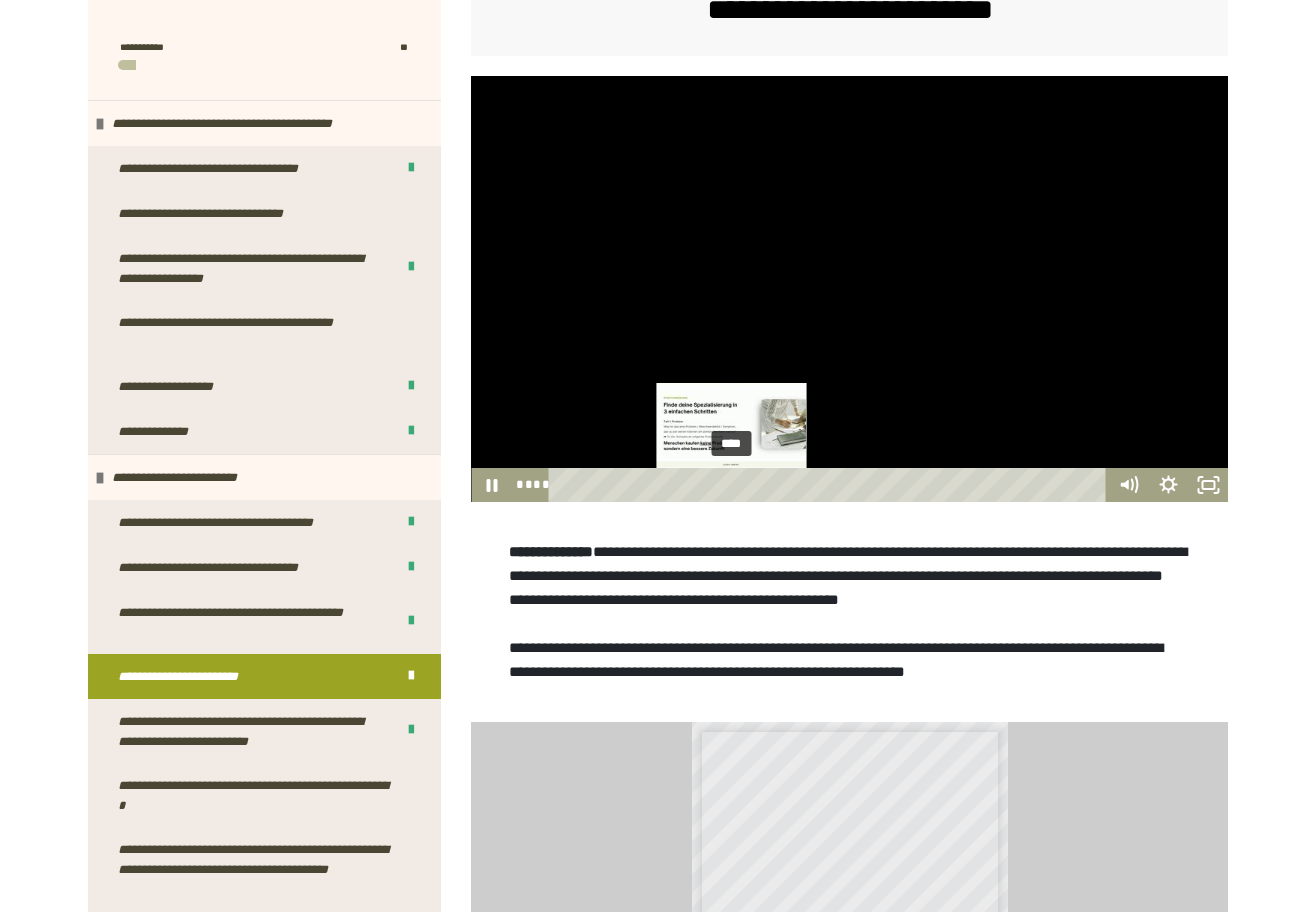 click at bounding box center [731, 484] 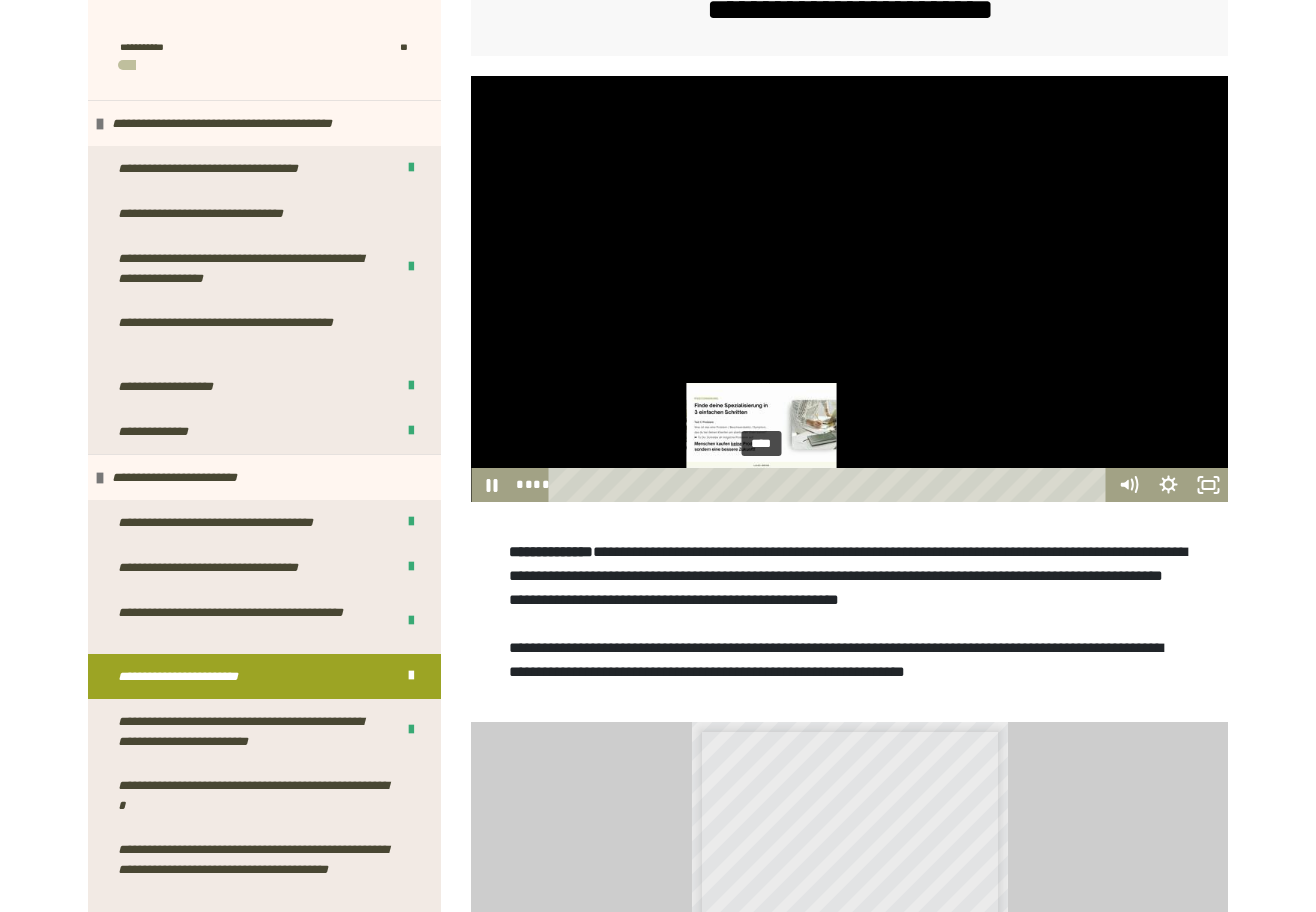 click on "****" at bounding box center (831, 485) 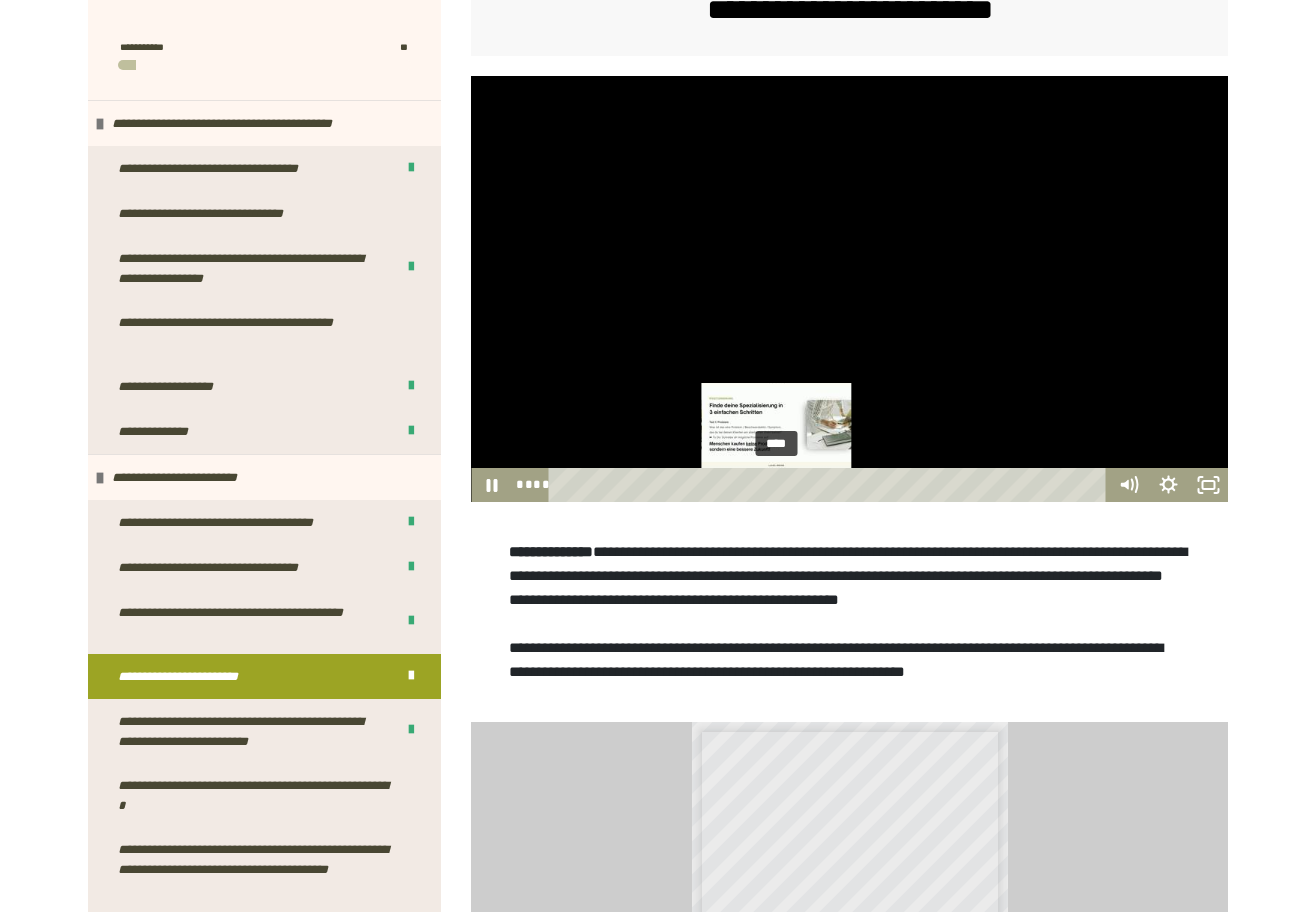 click on "****" at bounding box center (831, 485) 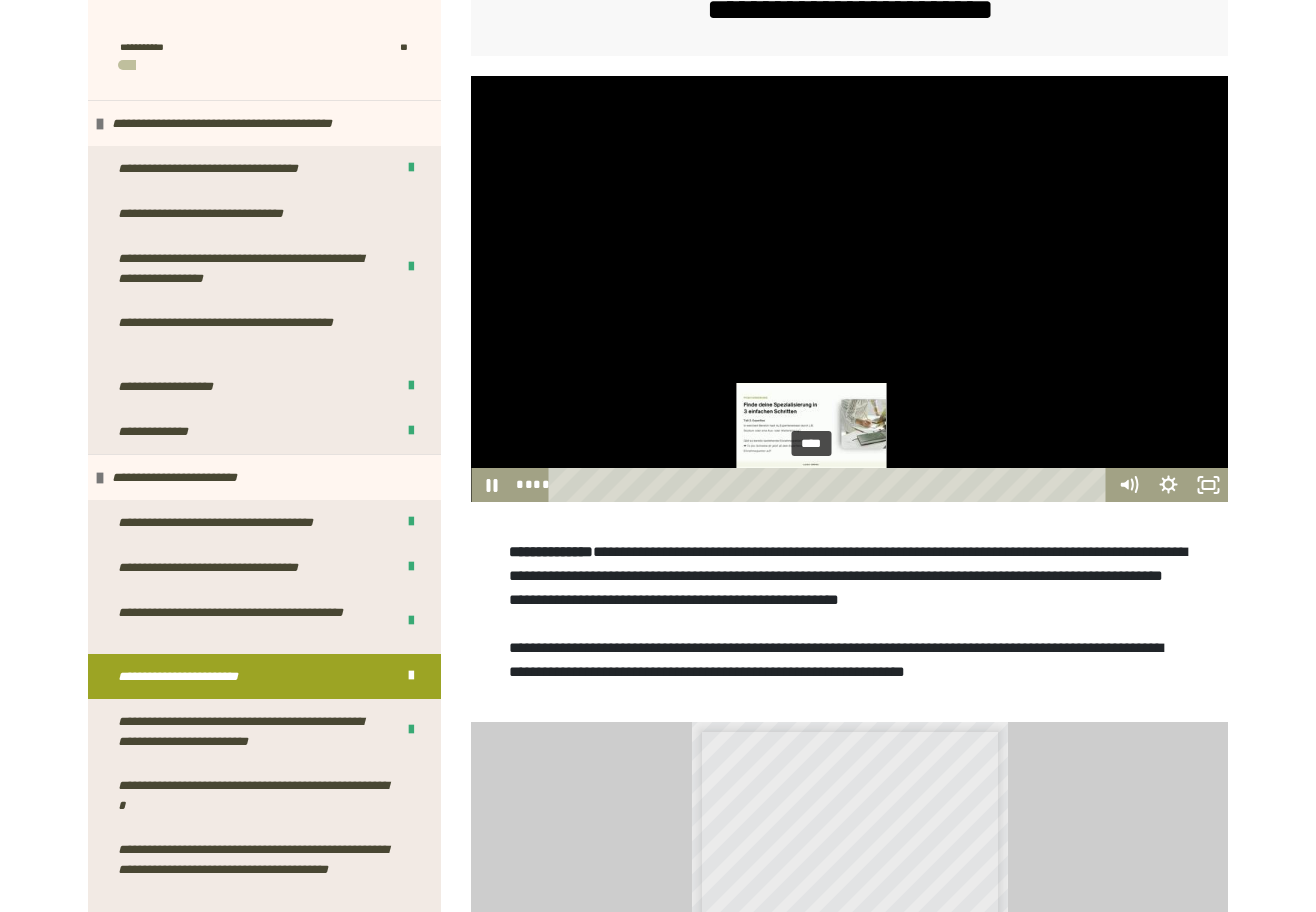 click on "****" at bounding box center (831, 485) 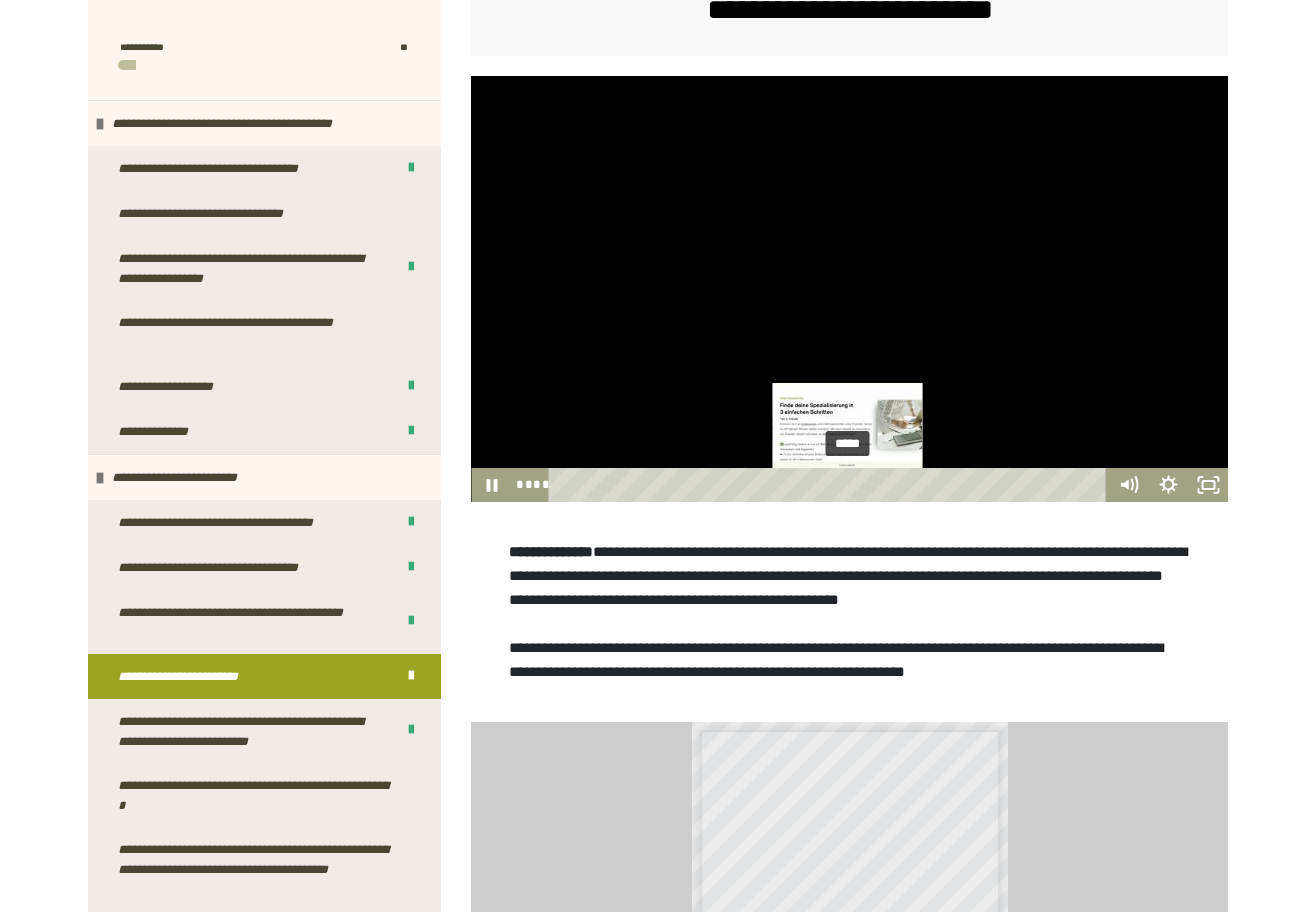 click on "*****" at bounding box center [831, 485] 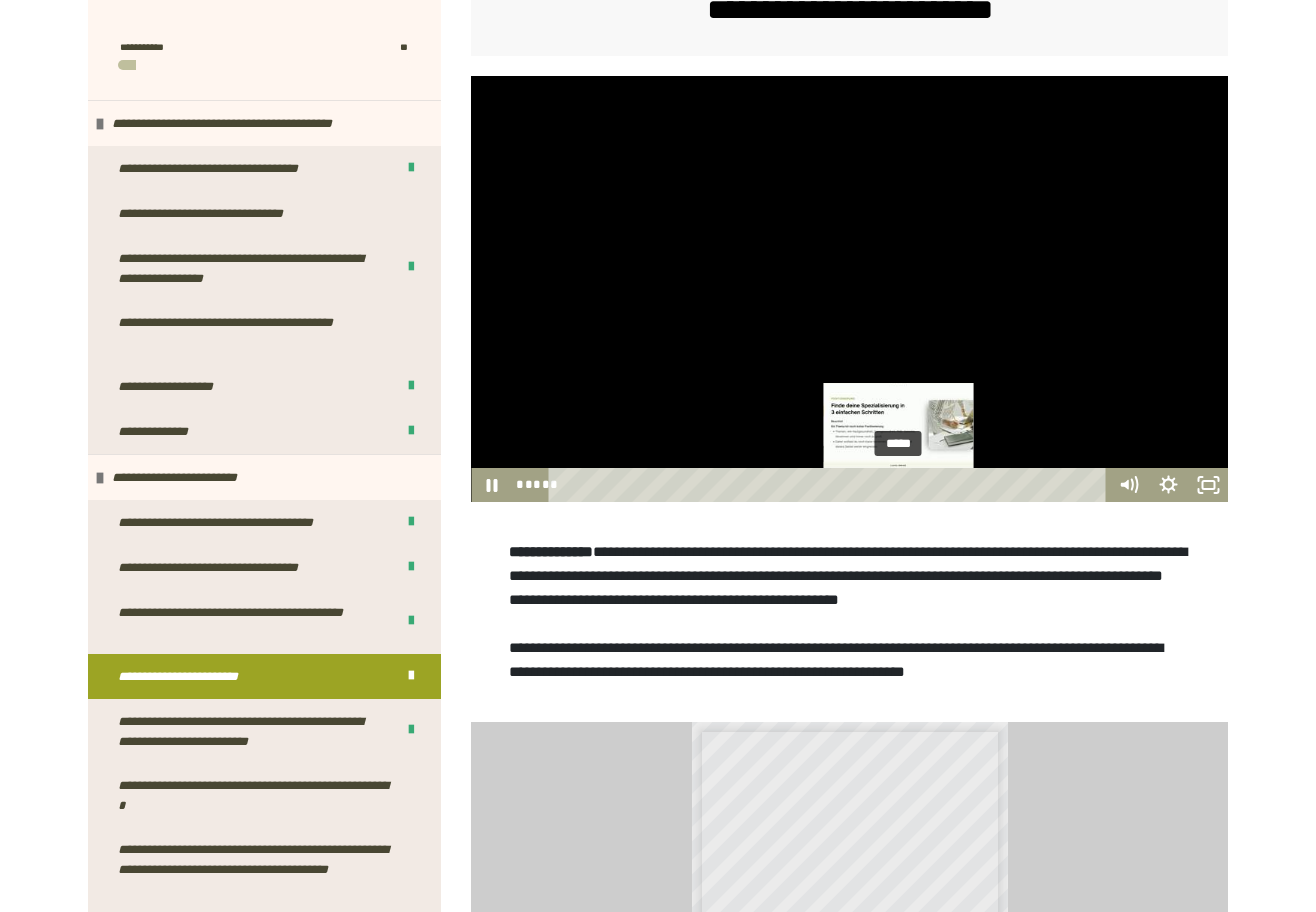 click on "*****" at bounding box center (831, 485) 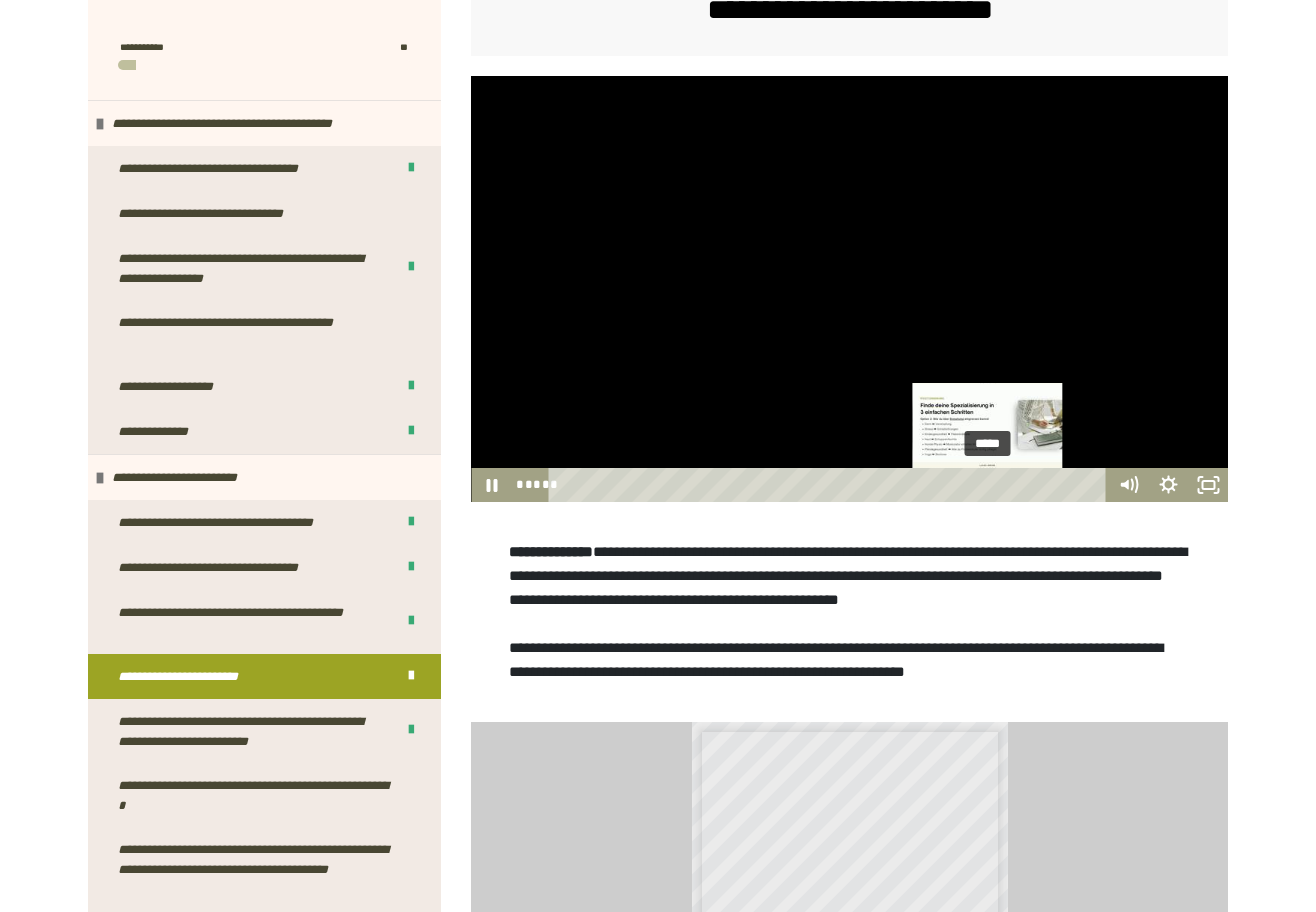click on "*****" at bounding box center [831, 485] 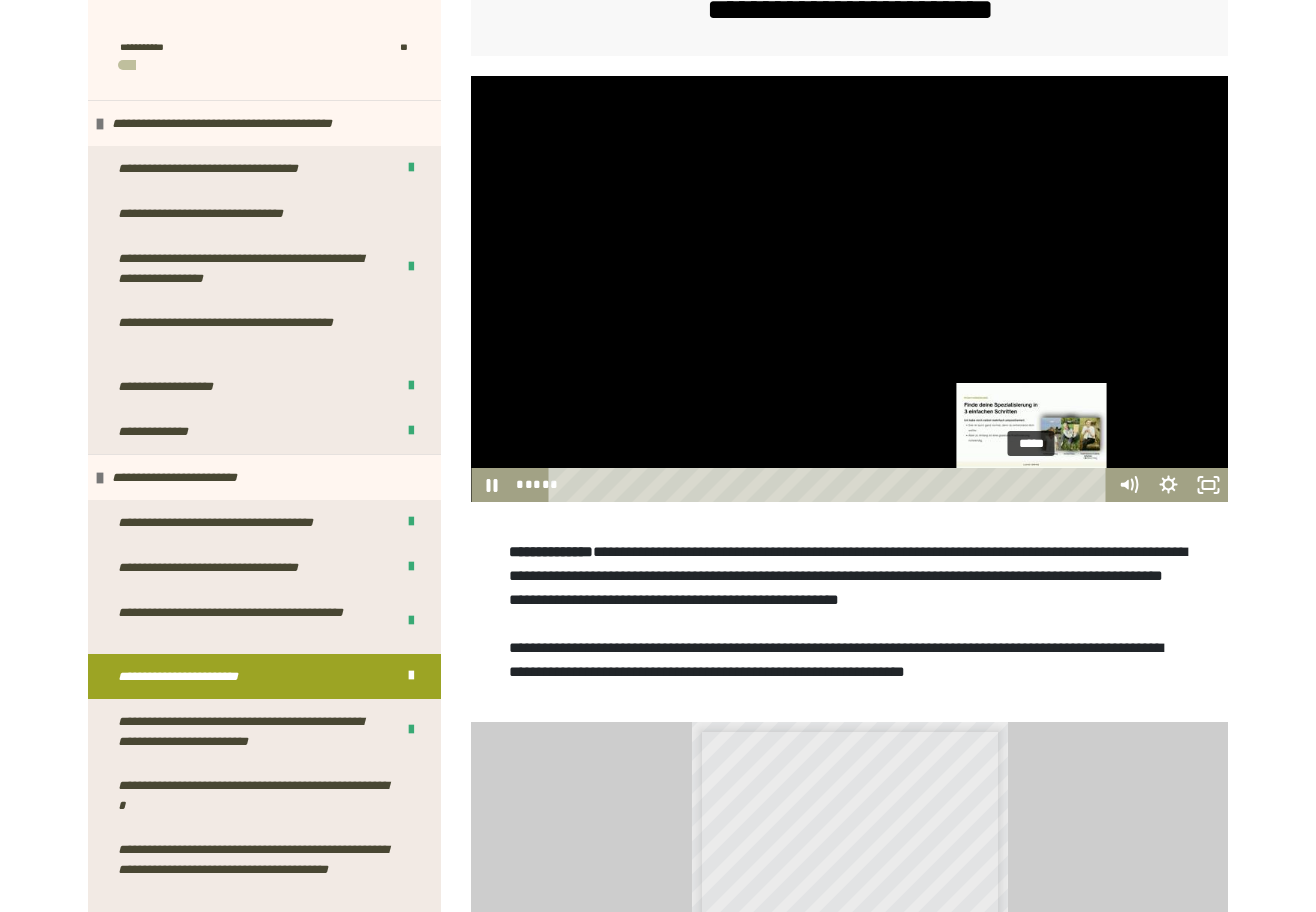 click on "*****" at bounding box center [831, 485] 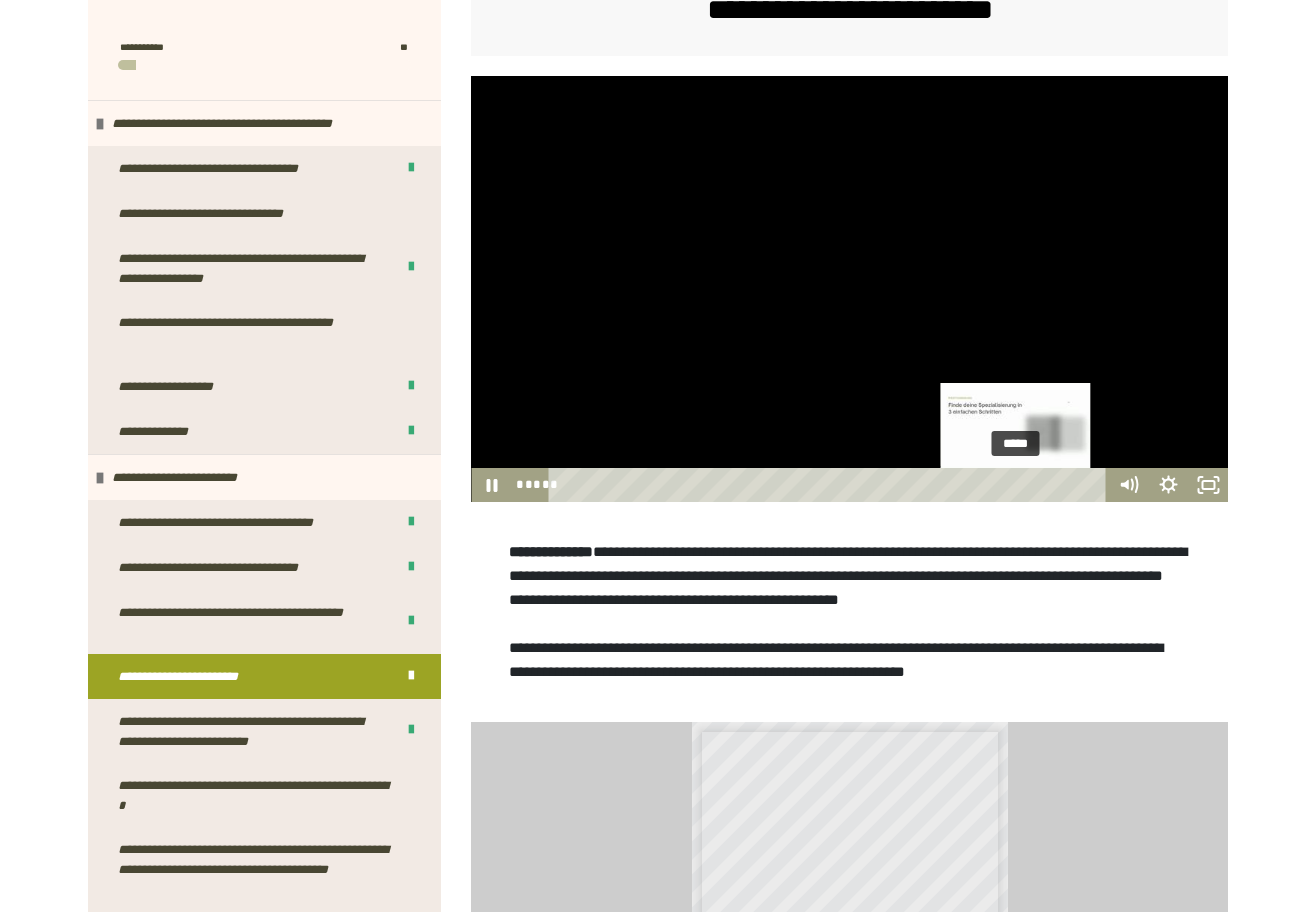 click on "*****" at bounding box center (831, 485) 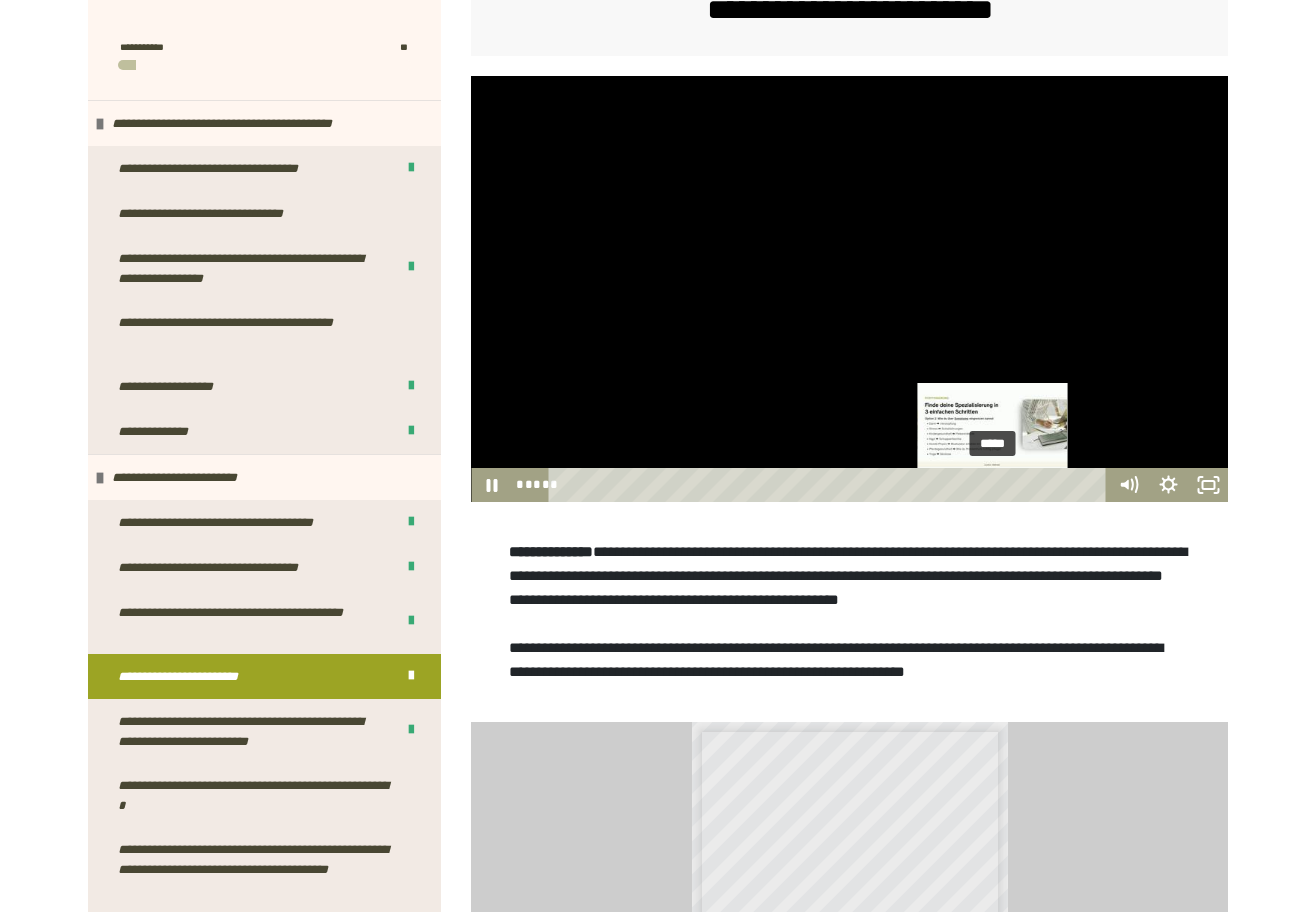 click on "*****" at bounding box center [831, 485] 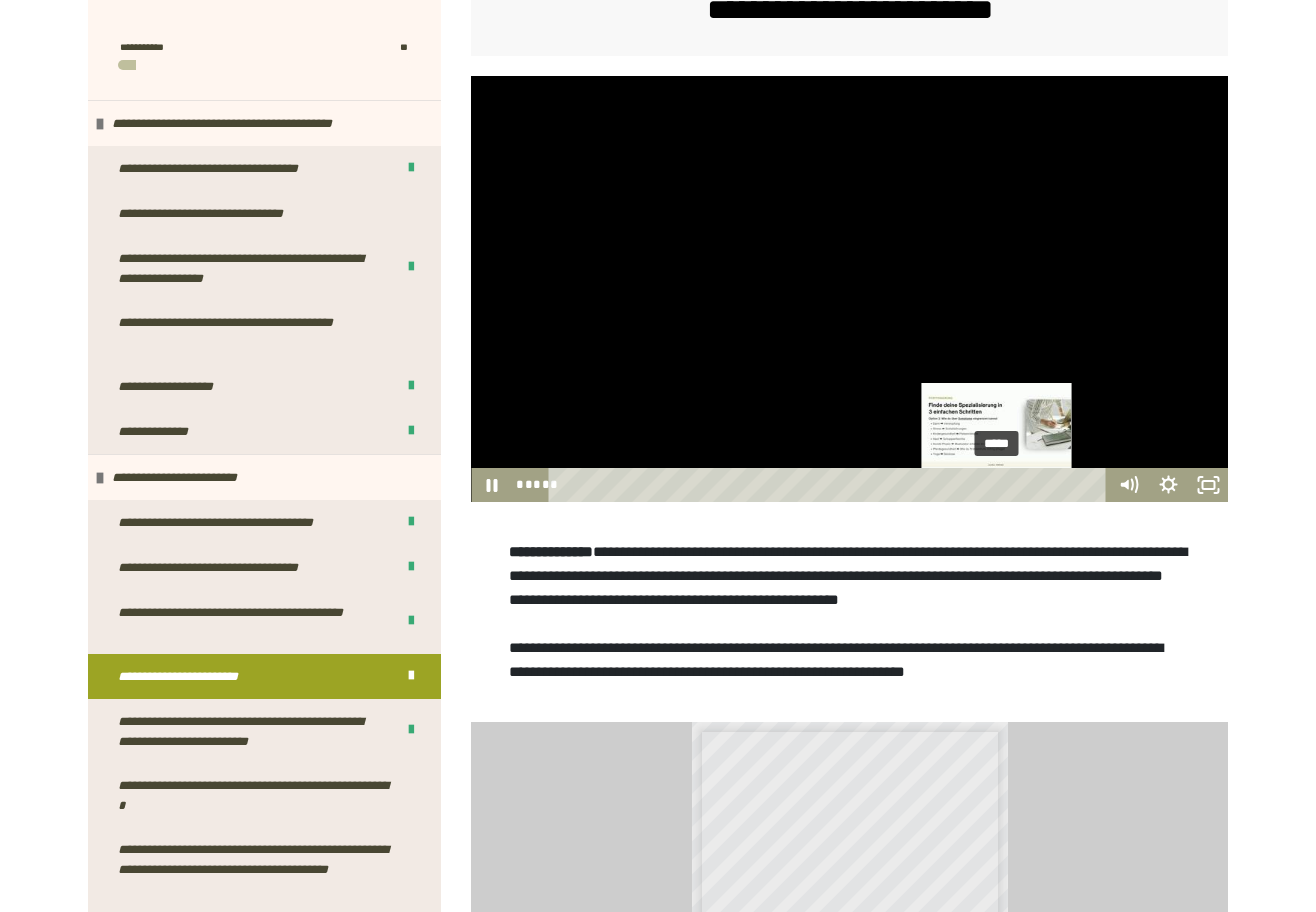 click at bounding box center [993, 484] 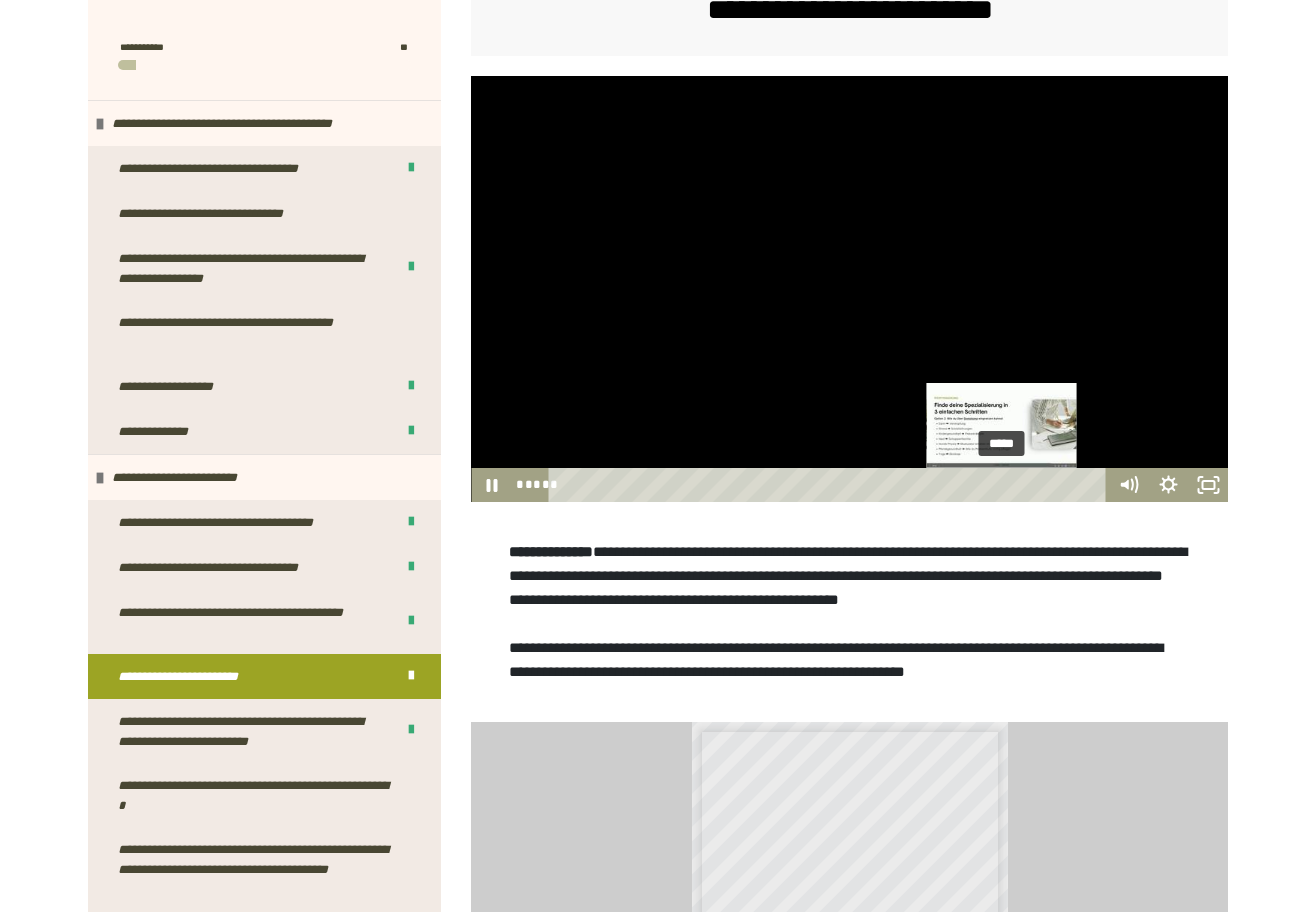 click on "*****" at bounding box center (831, 485) 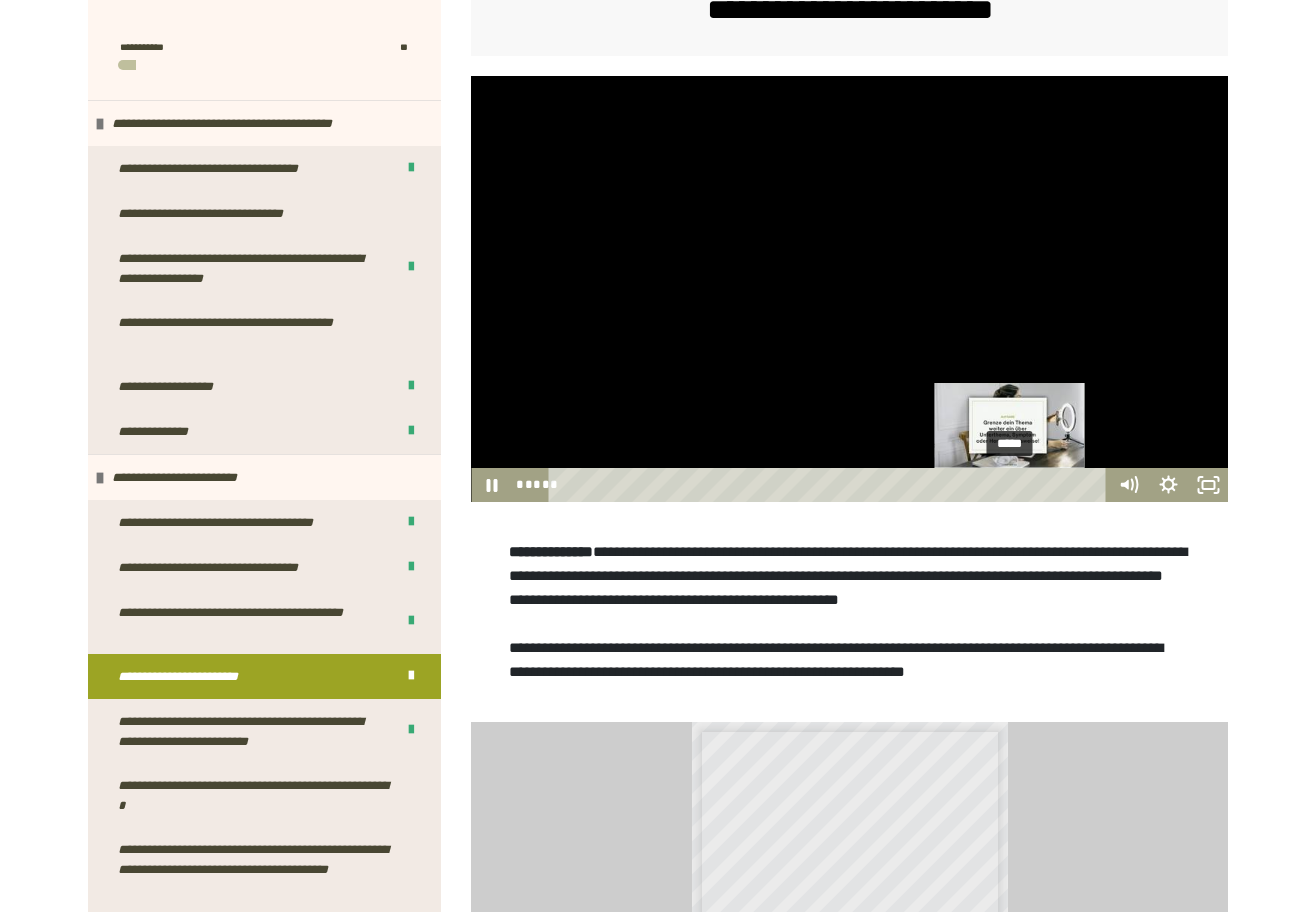 click on "*****" at bounding box center (831, 485) 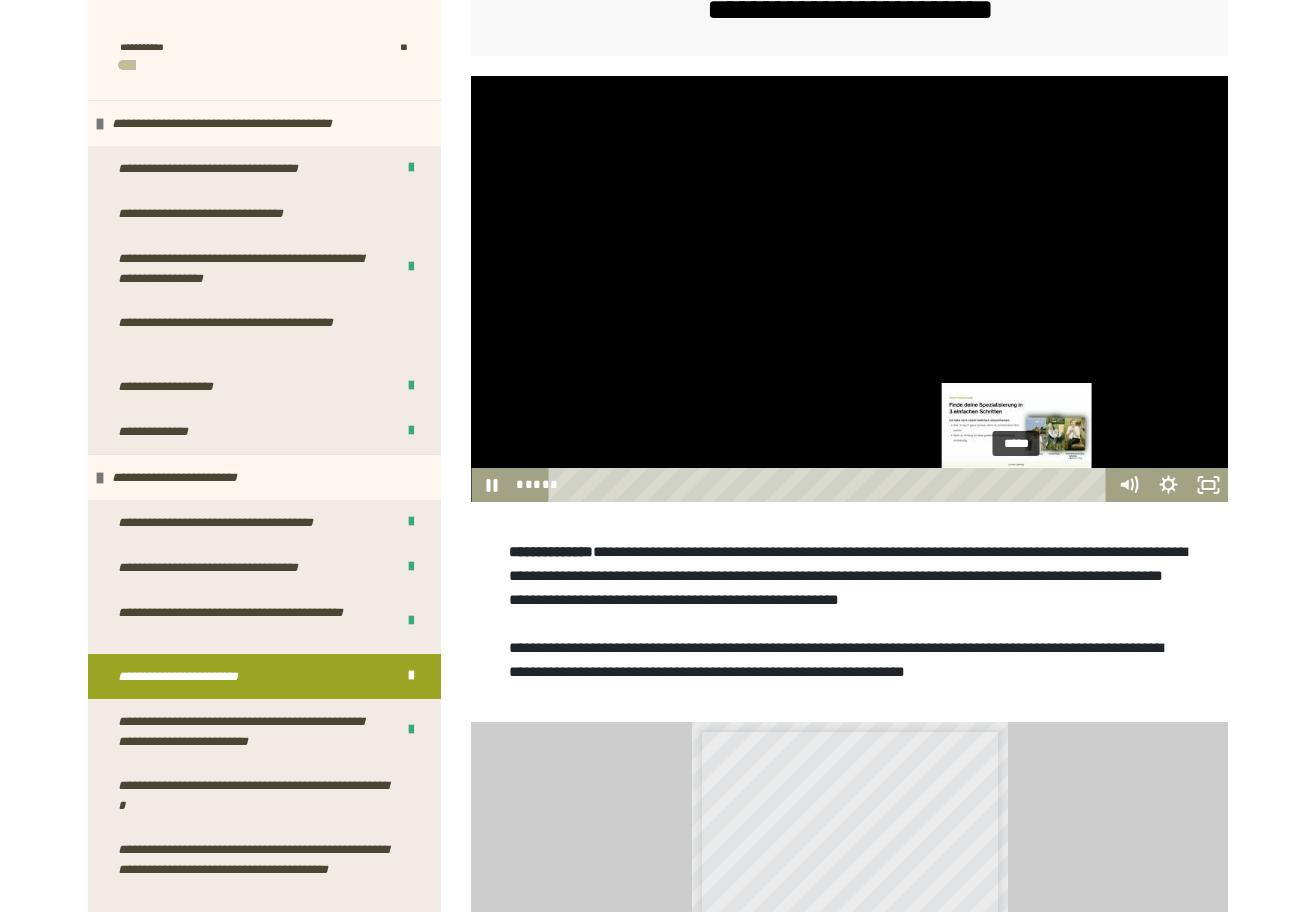 click on "*****" at bounding box center [831, 485] 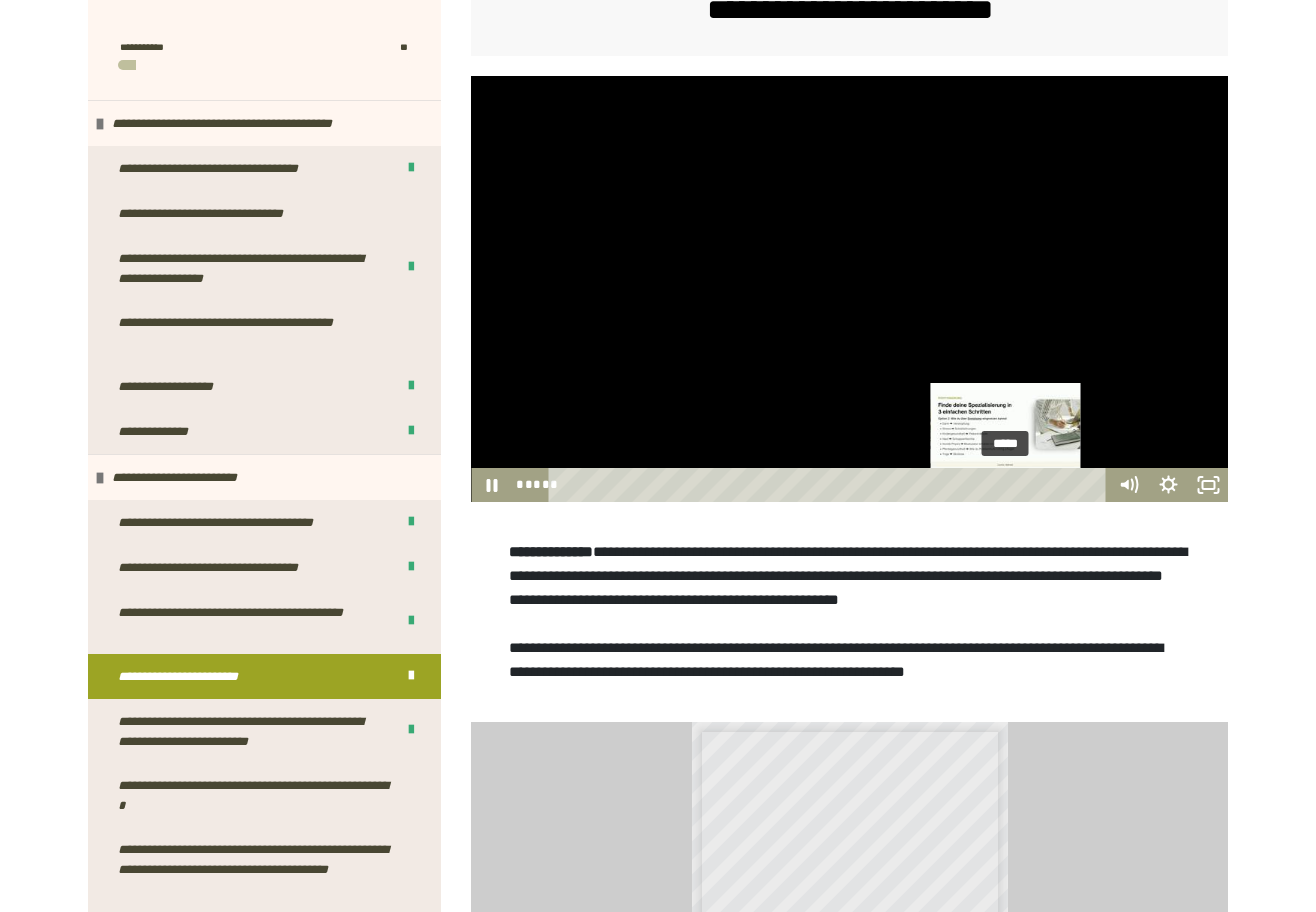 click on "*****" at bounding box center [831, 485] 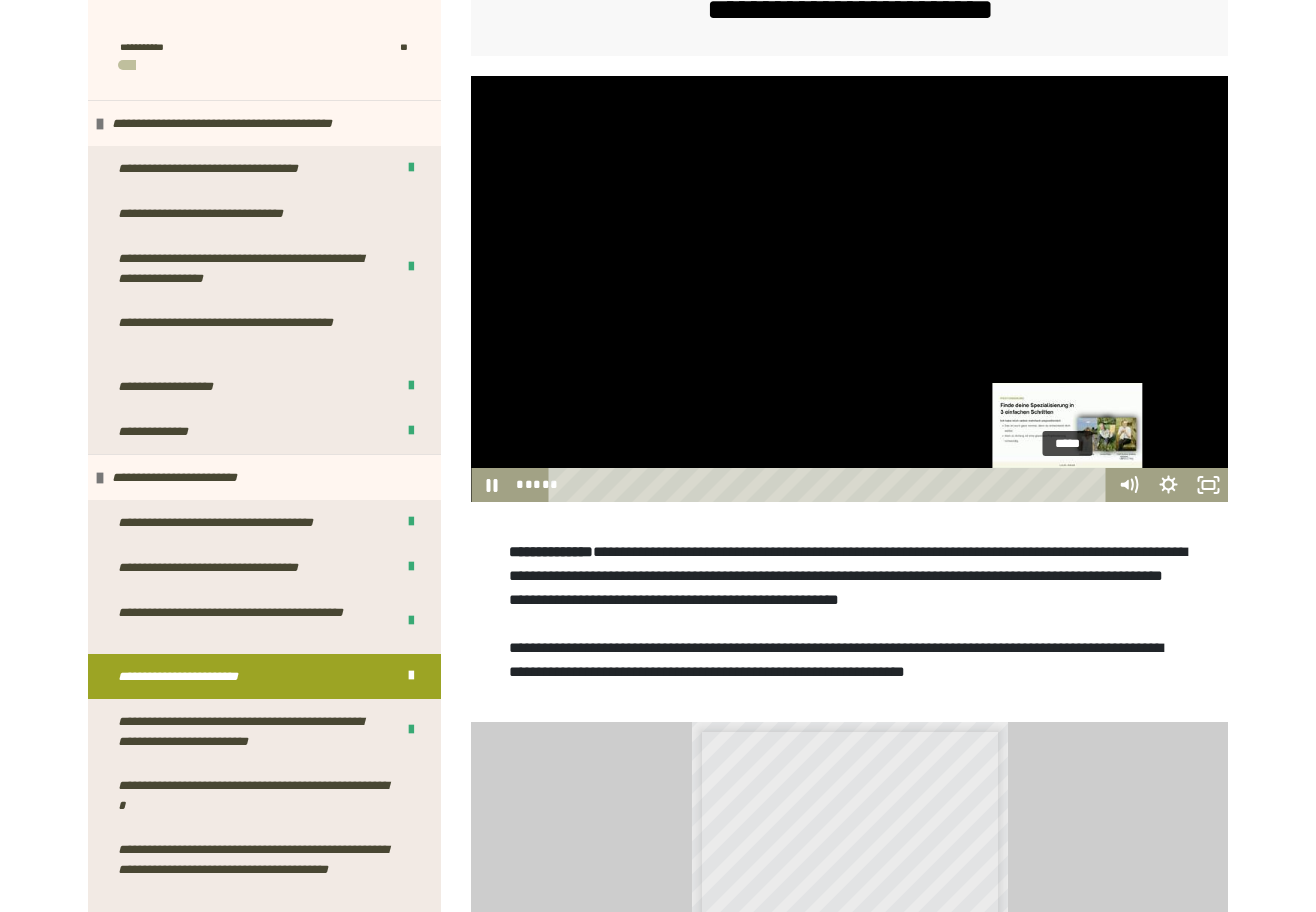 click on "*****" at bounding box center [831, 485] 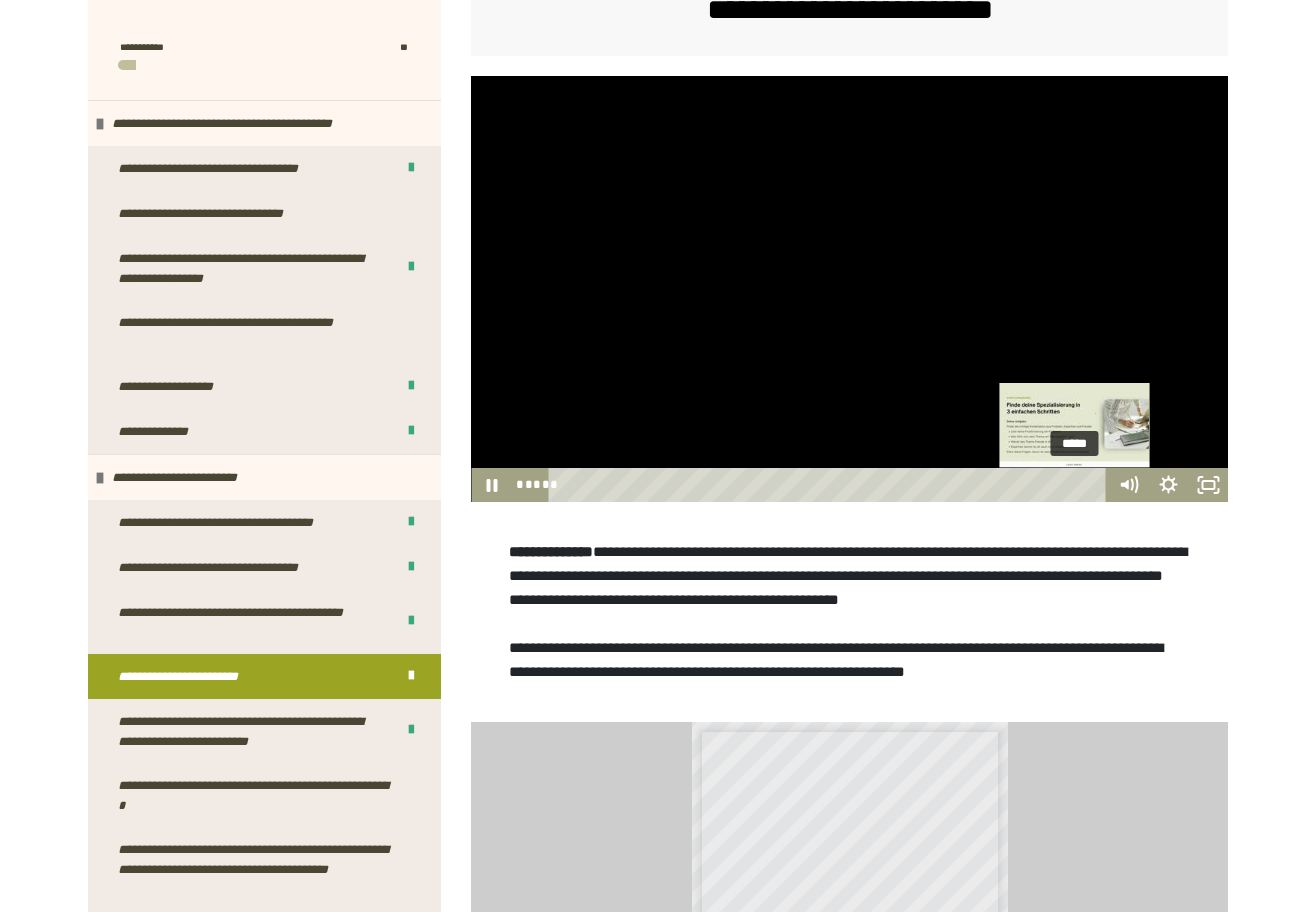 click on "*****" at bounding box center [831, 485] 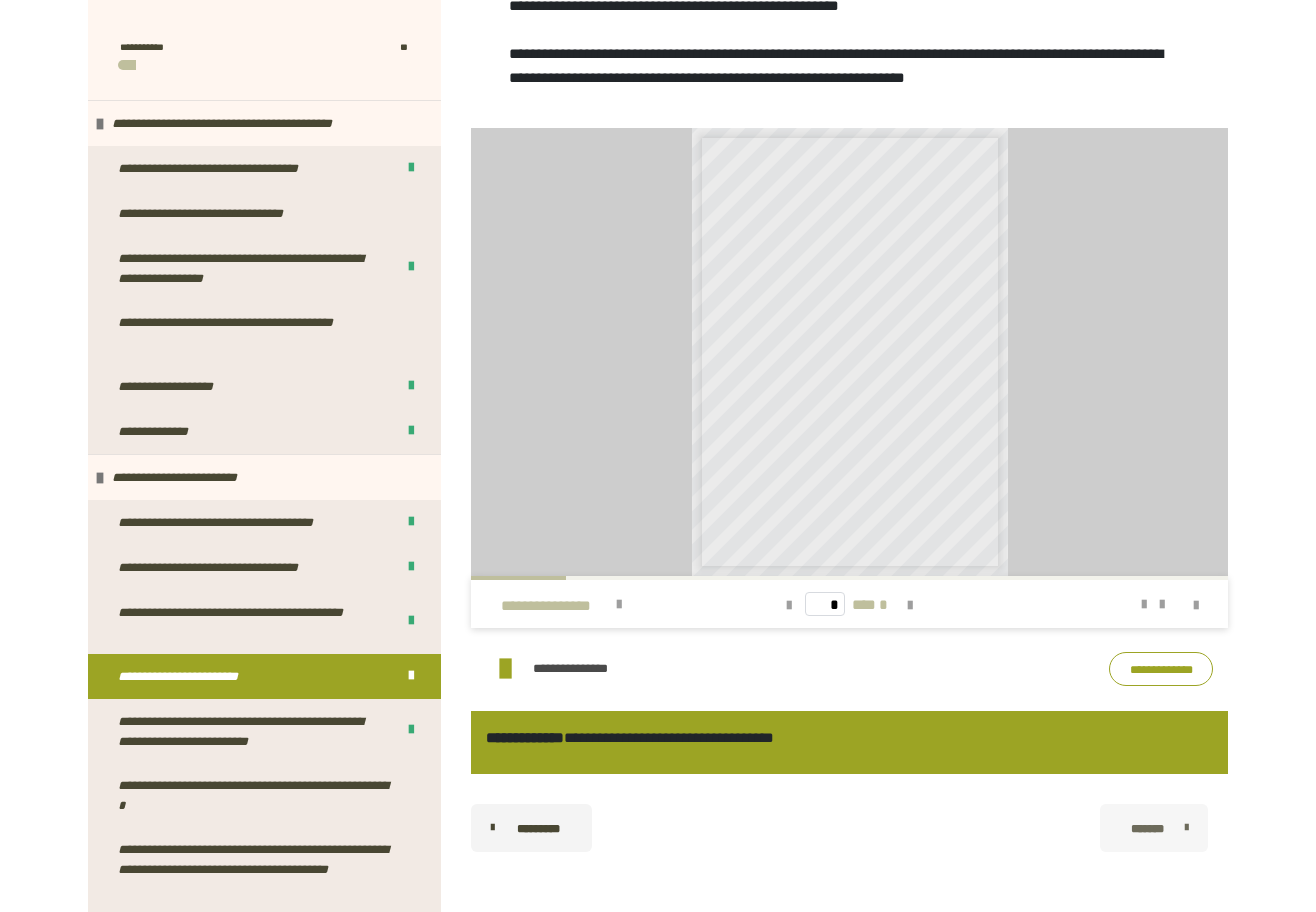 scroll, scrollTop: 979, scrollLeft: 0, axis: vertical 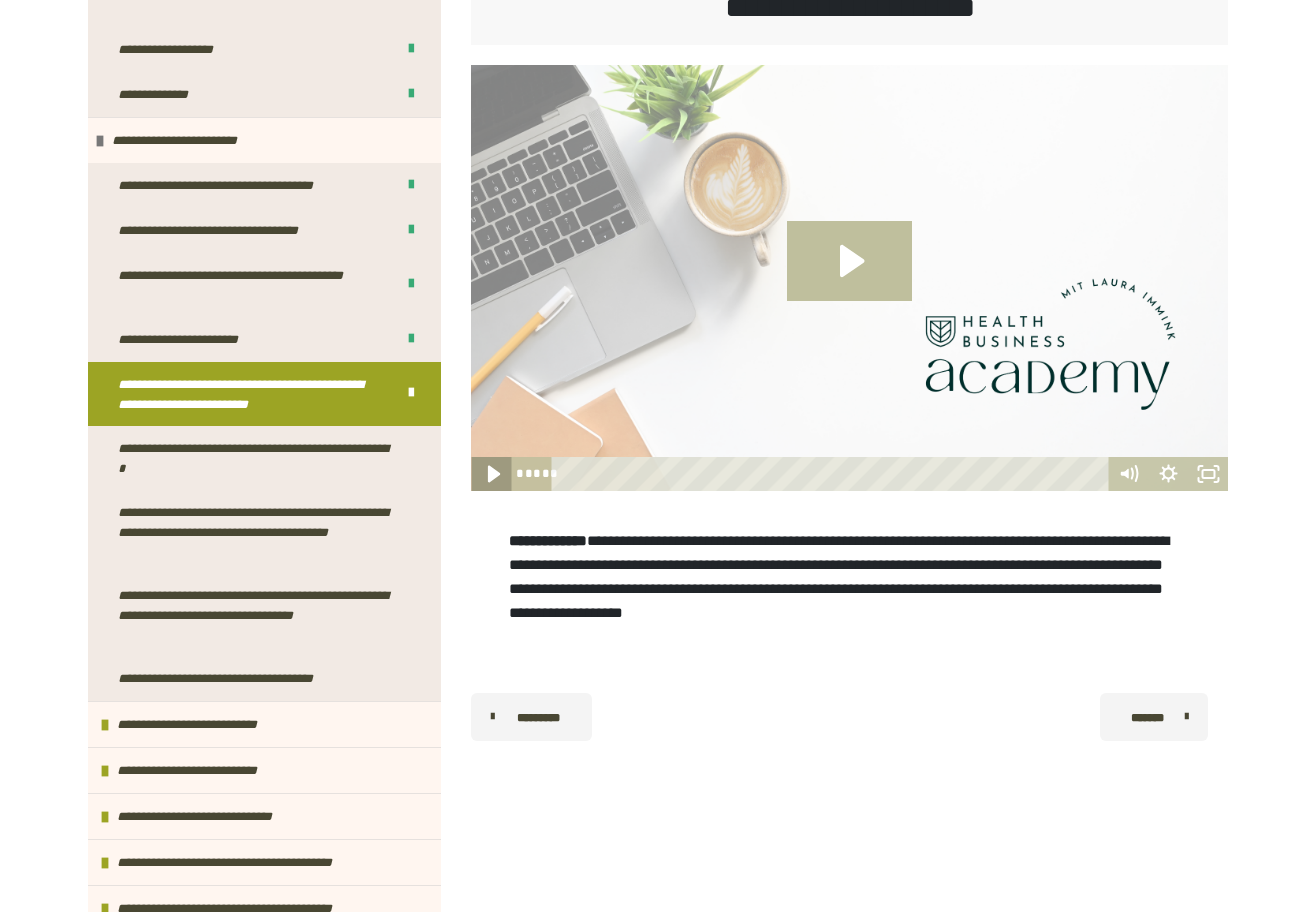 click 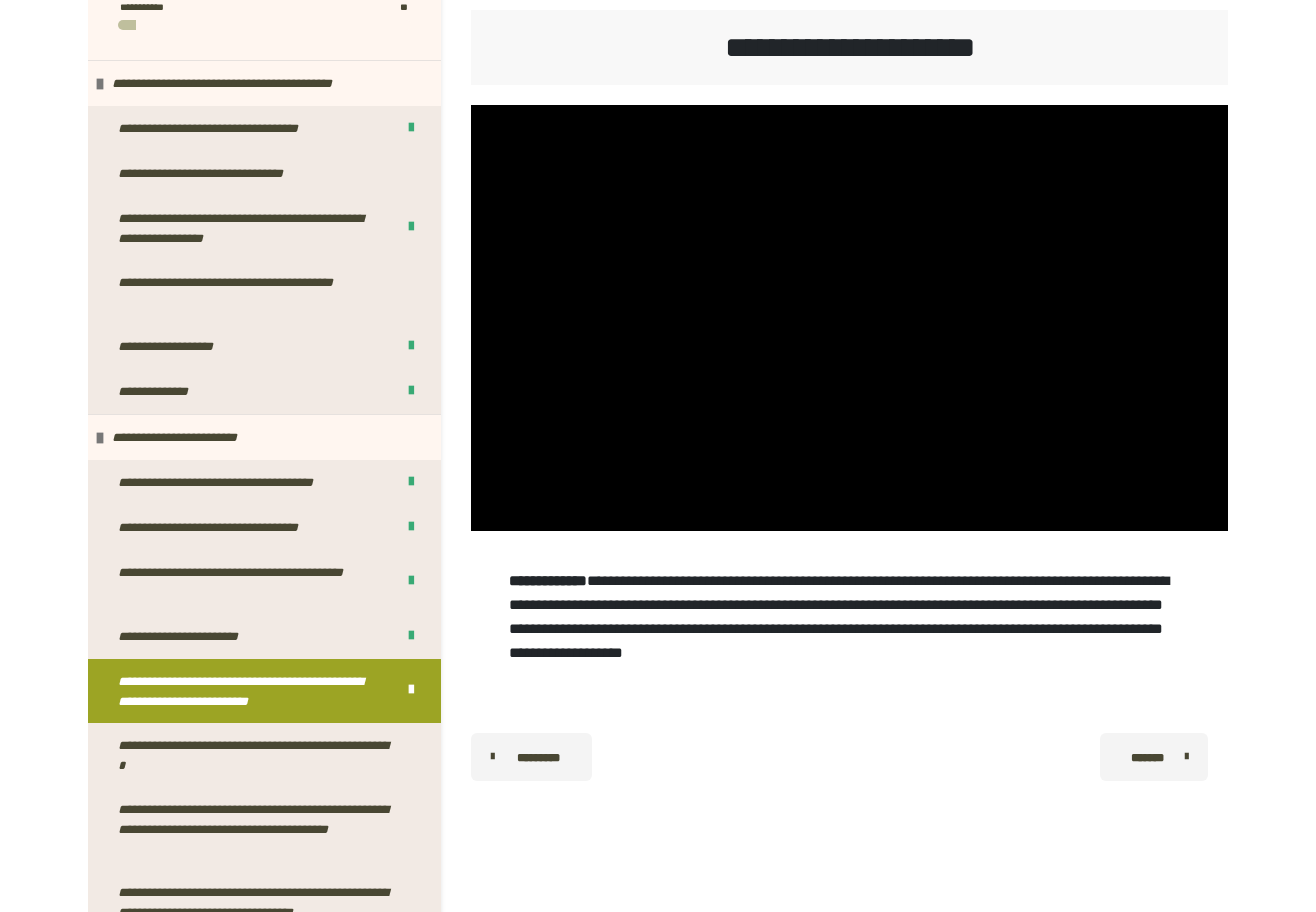 scroll, scrollTop: 222, scrollLeft: 0, axis: vertical 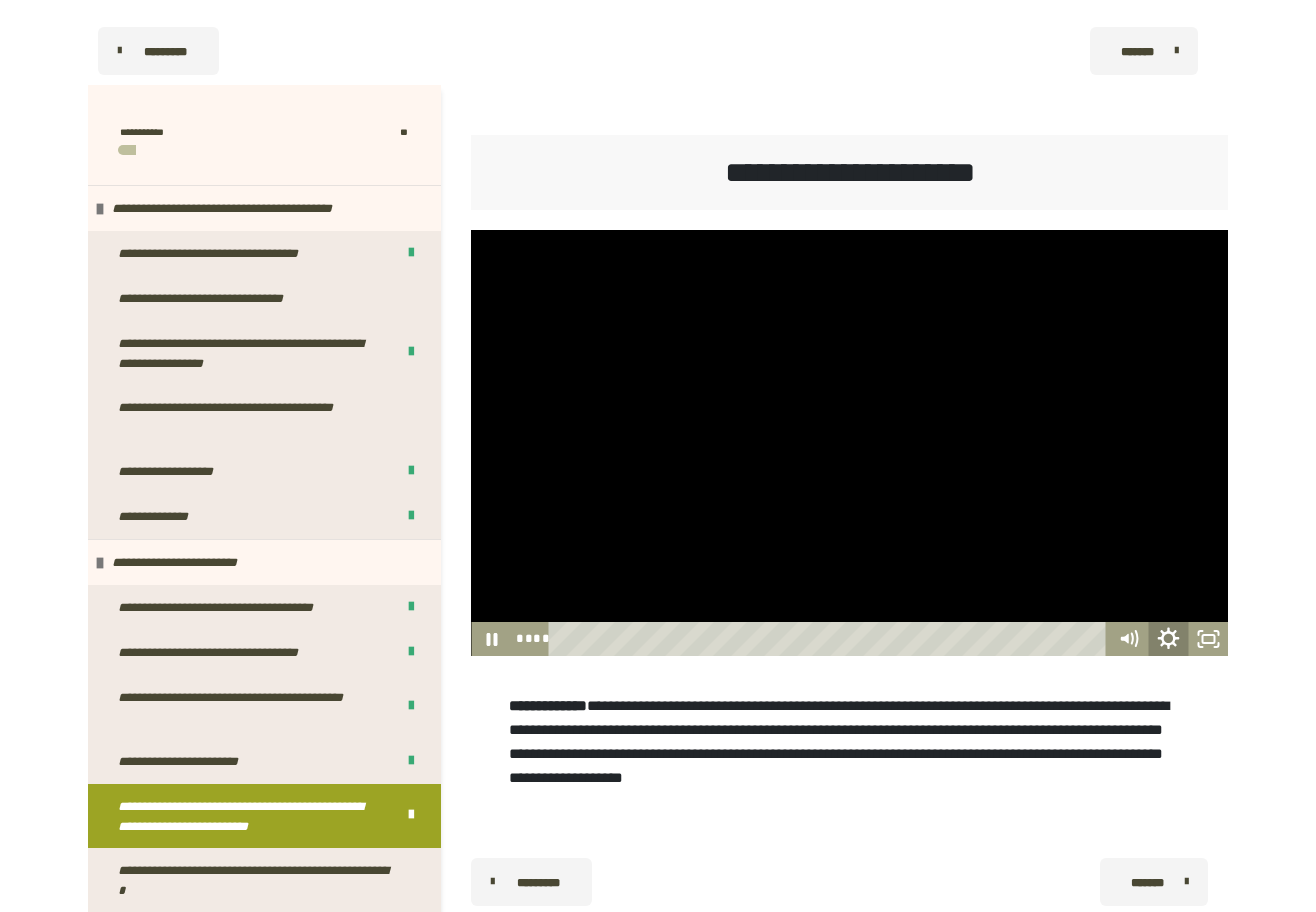 click 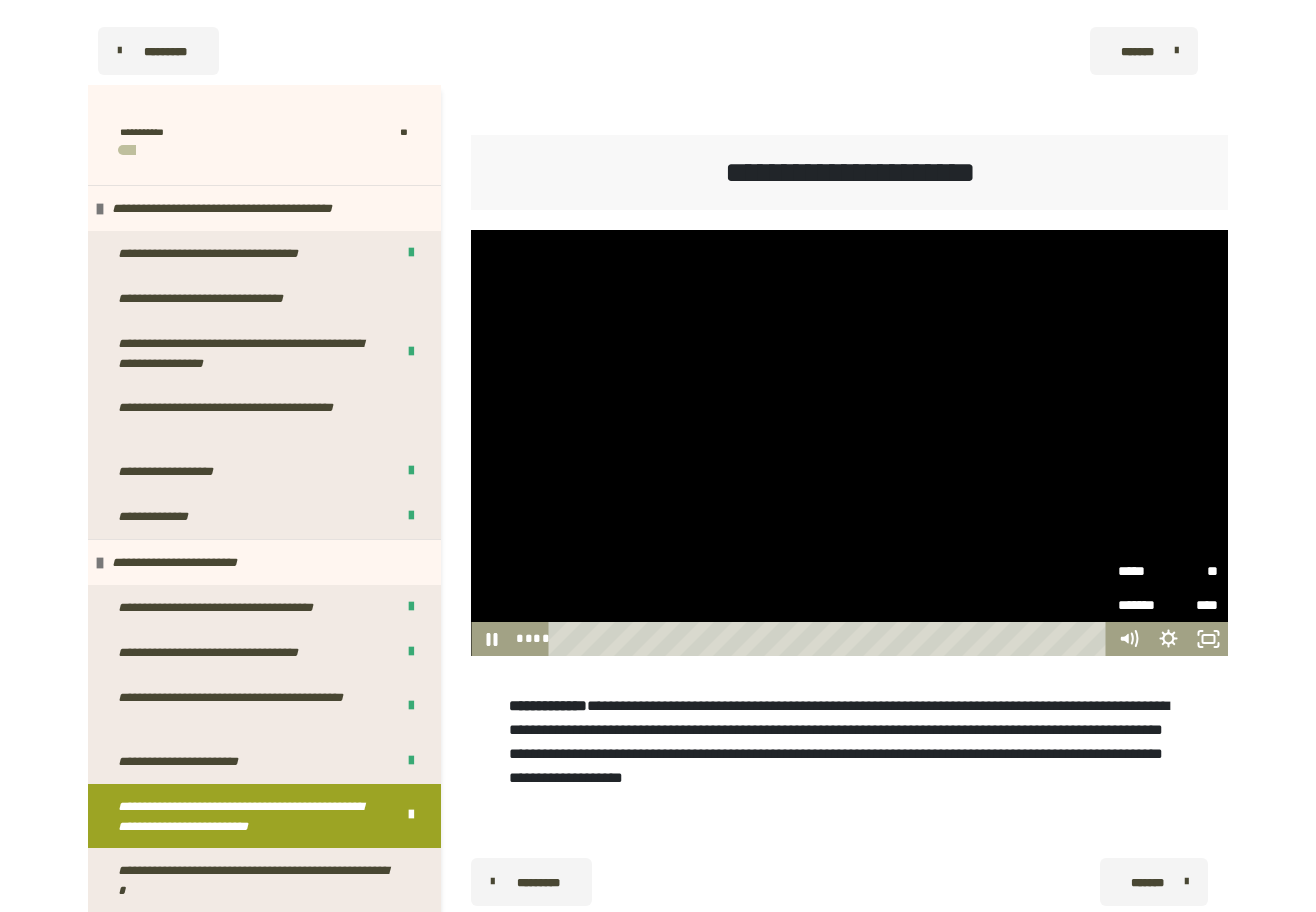 click on "**" at bounding box center [1193, 571] 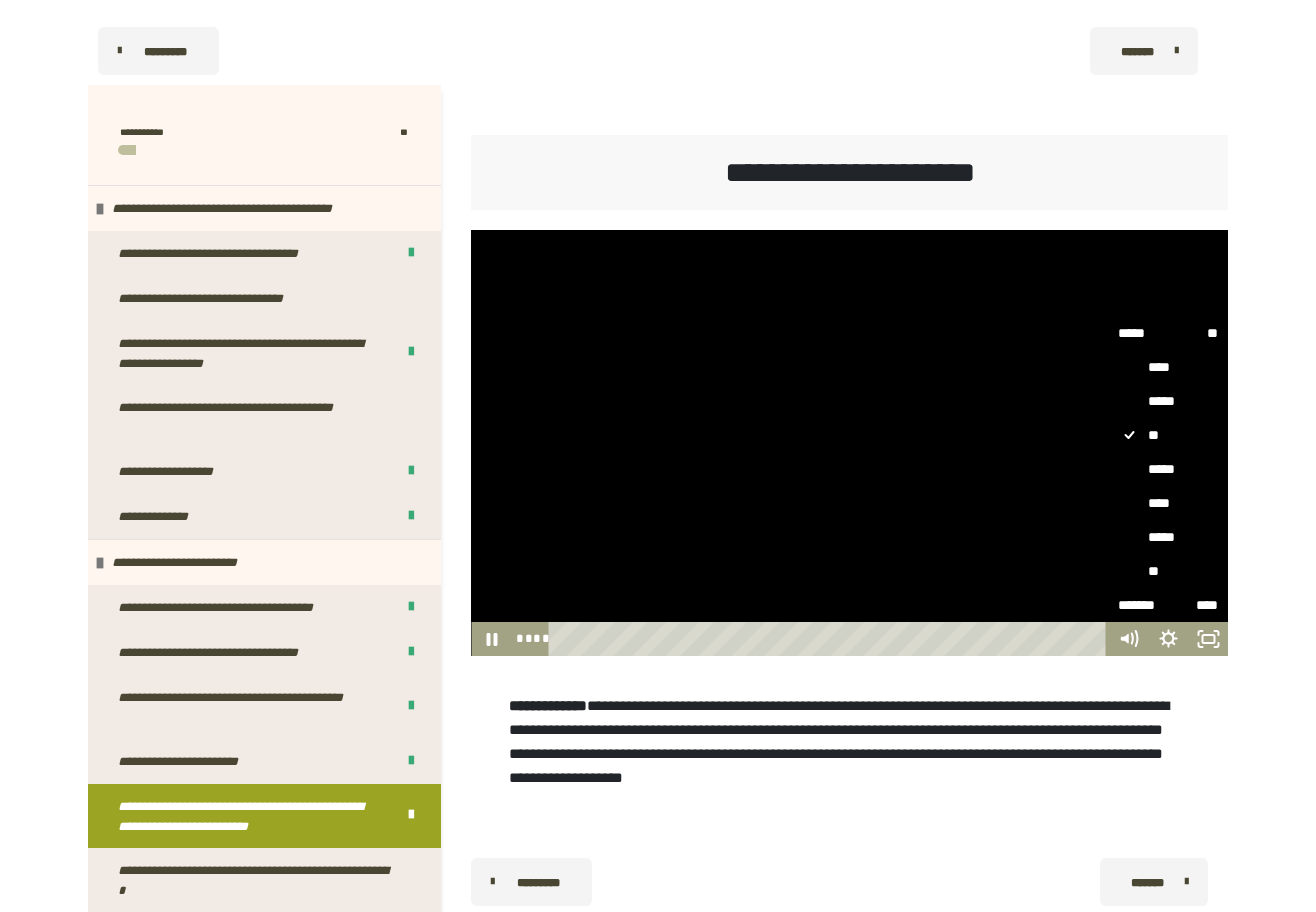 click on "*****" at bounding box center (1168, 469) 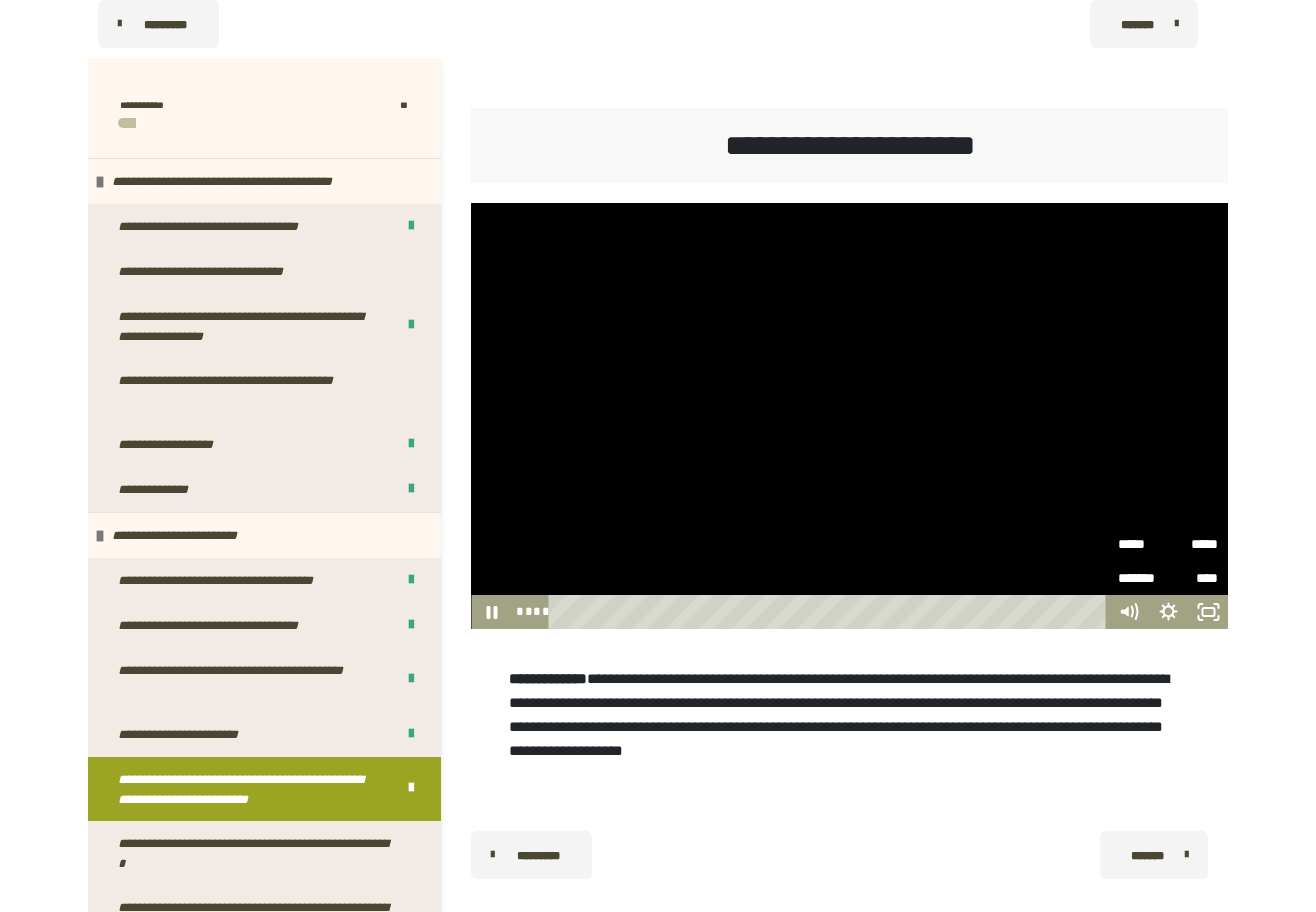 scroll, scrollTop: 250, scrollLeft: 0, axis: vertical 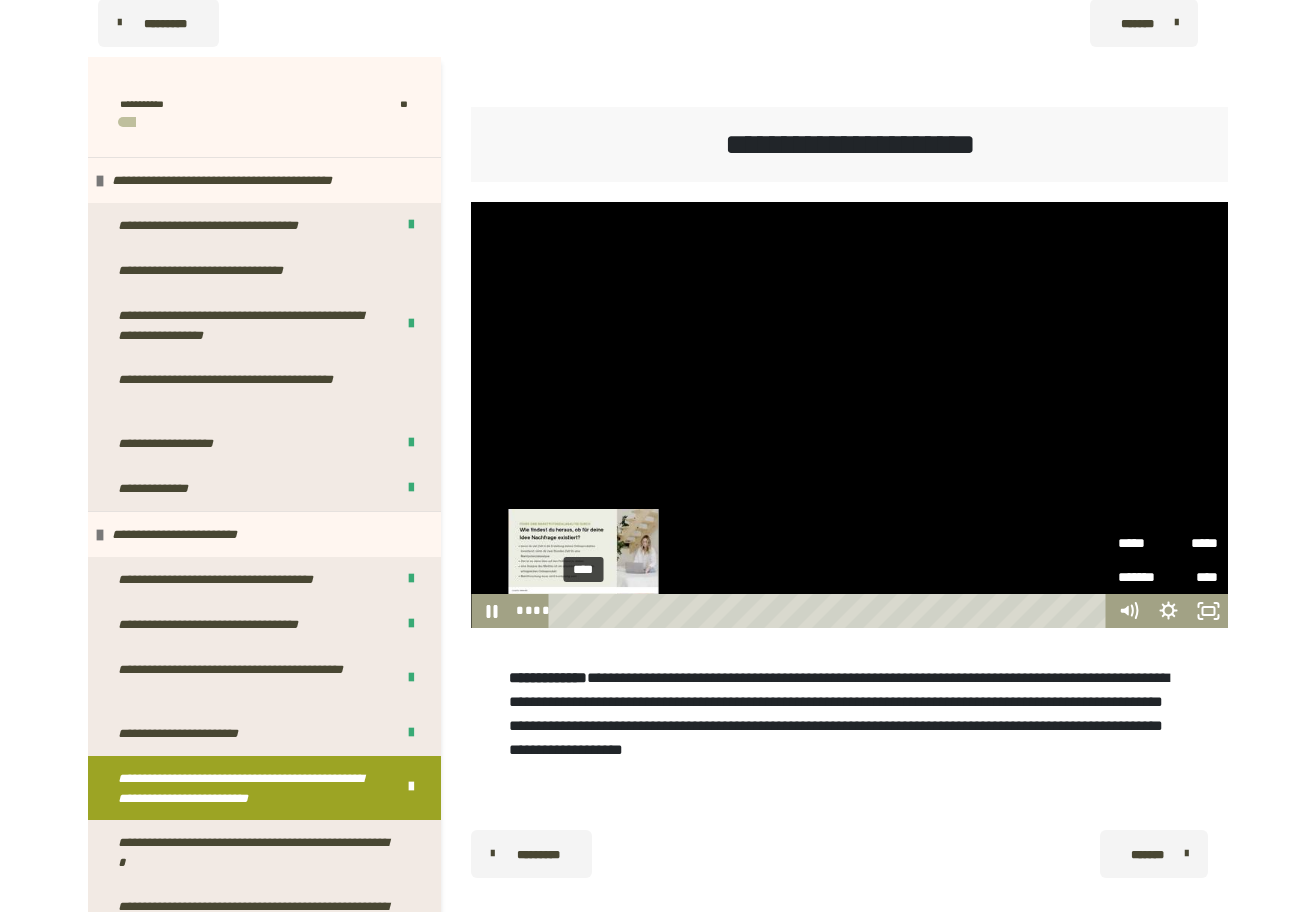 click on "****" at bounding box center (831, 611) 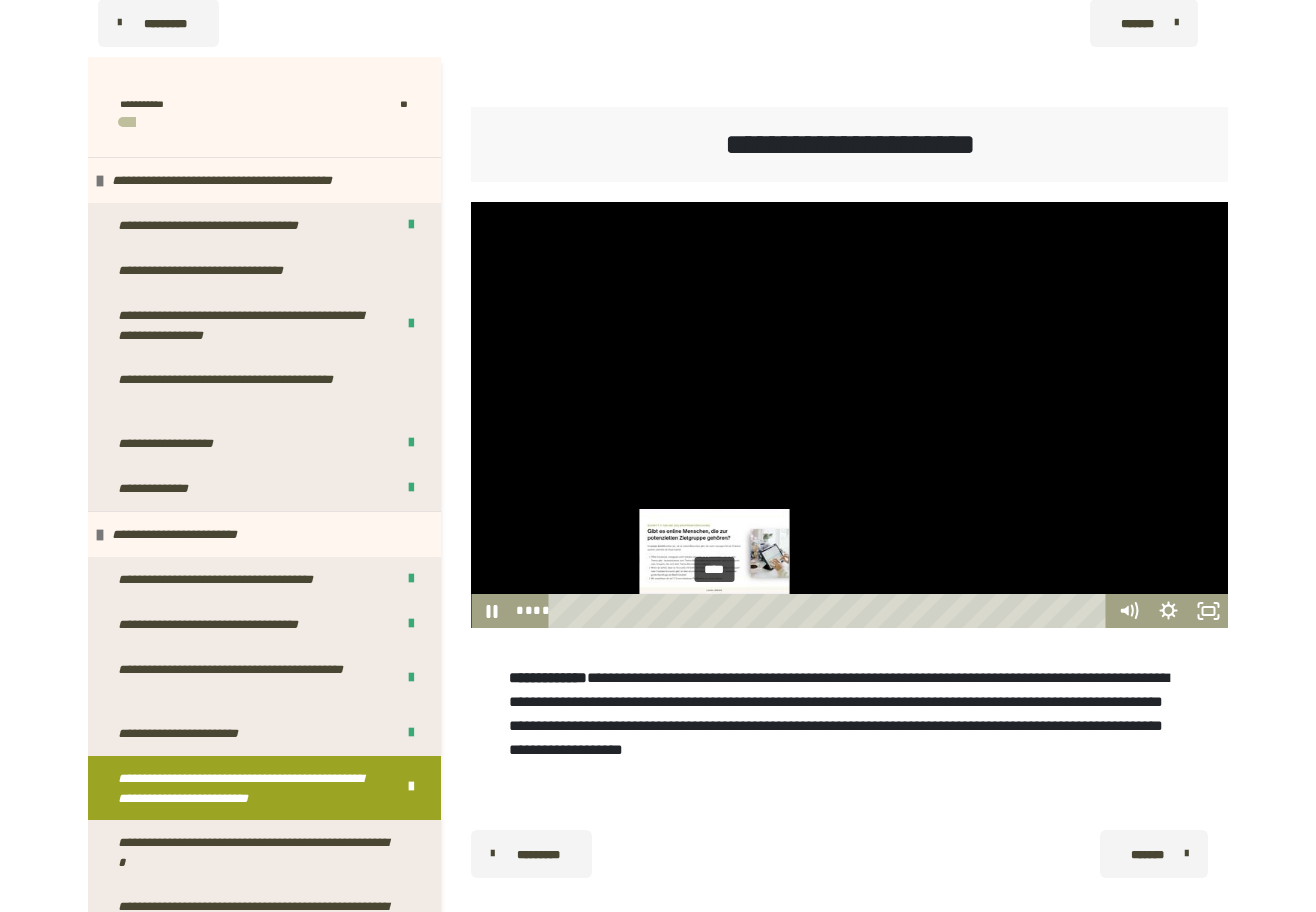 click on "****" at bounding box center (831, 611) 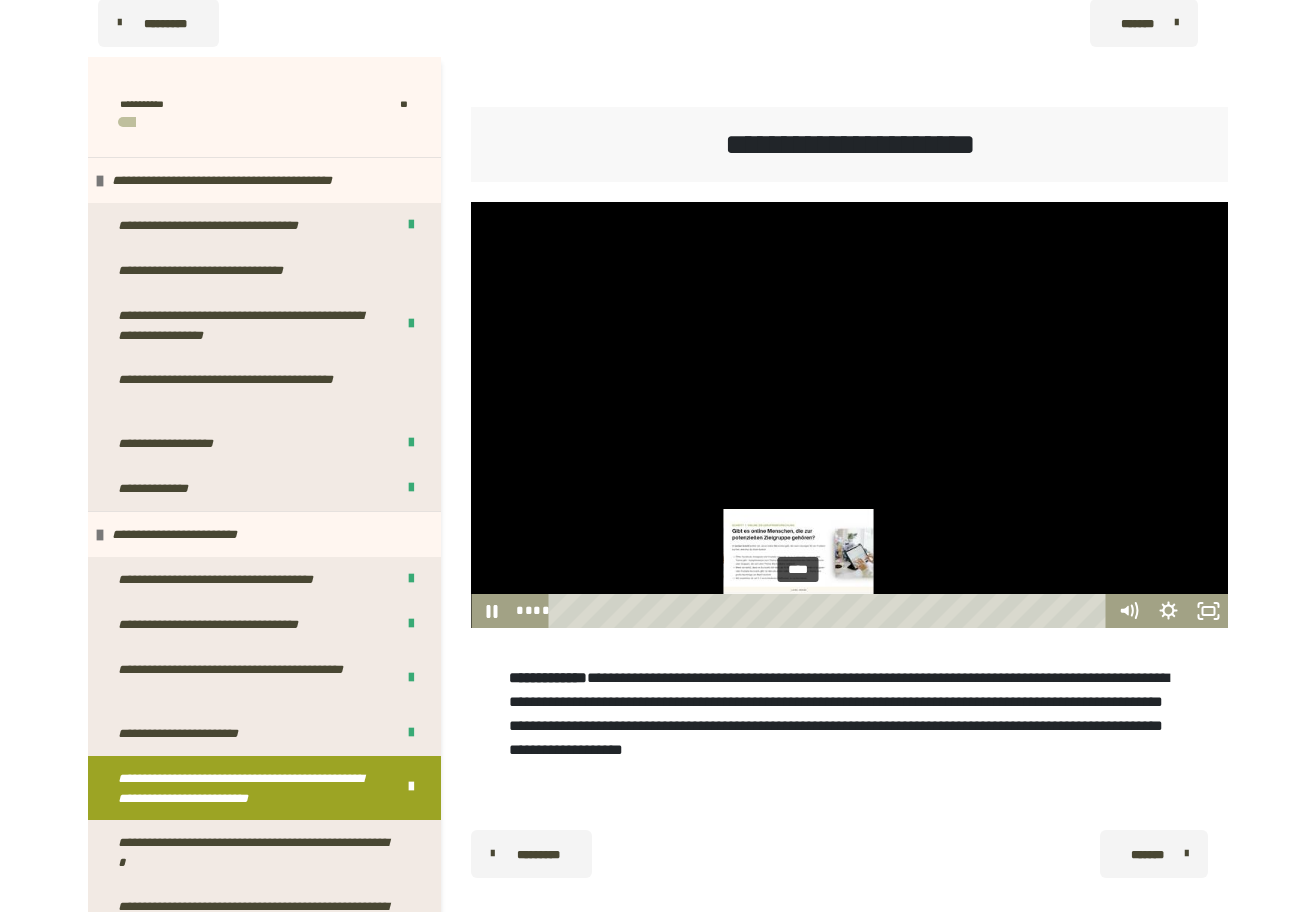 click on "****" at bounding box center [831, 611] 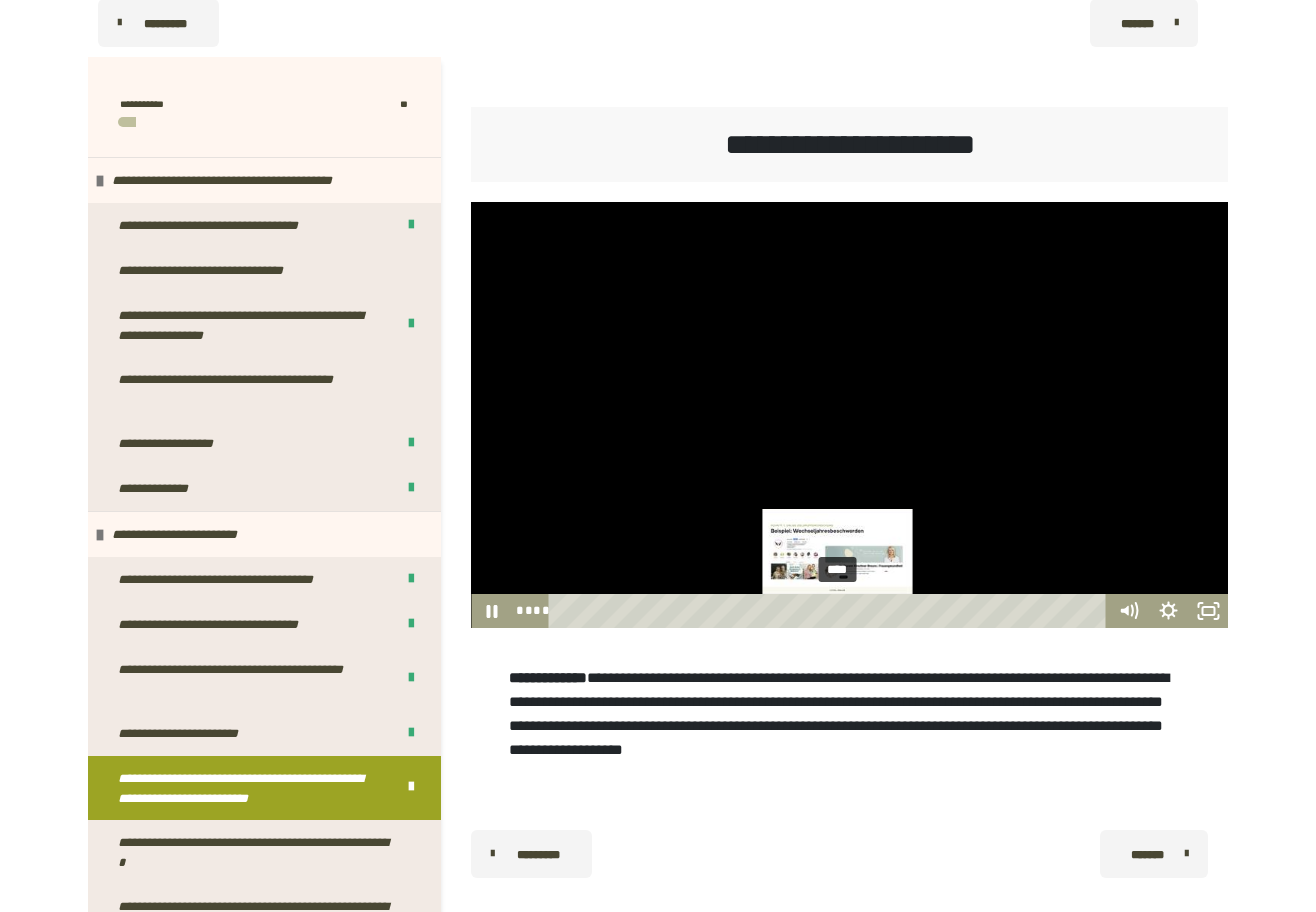 click on "****" at bounding box center (831, 611) 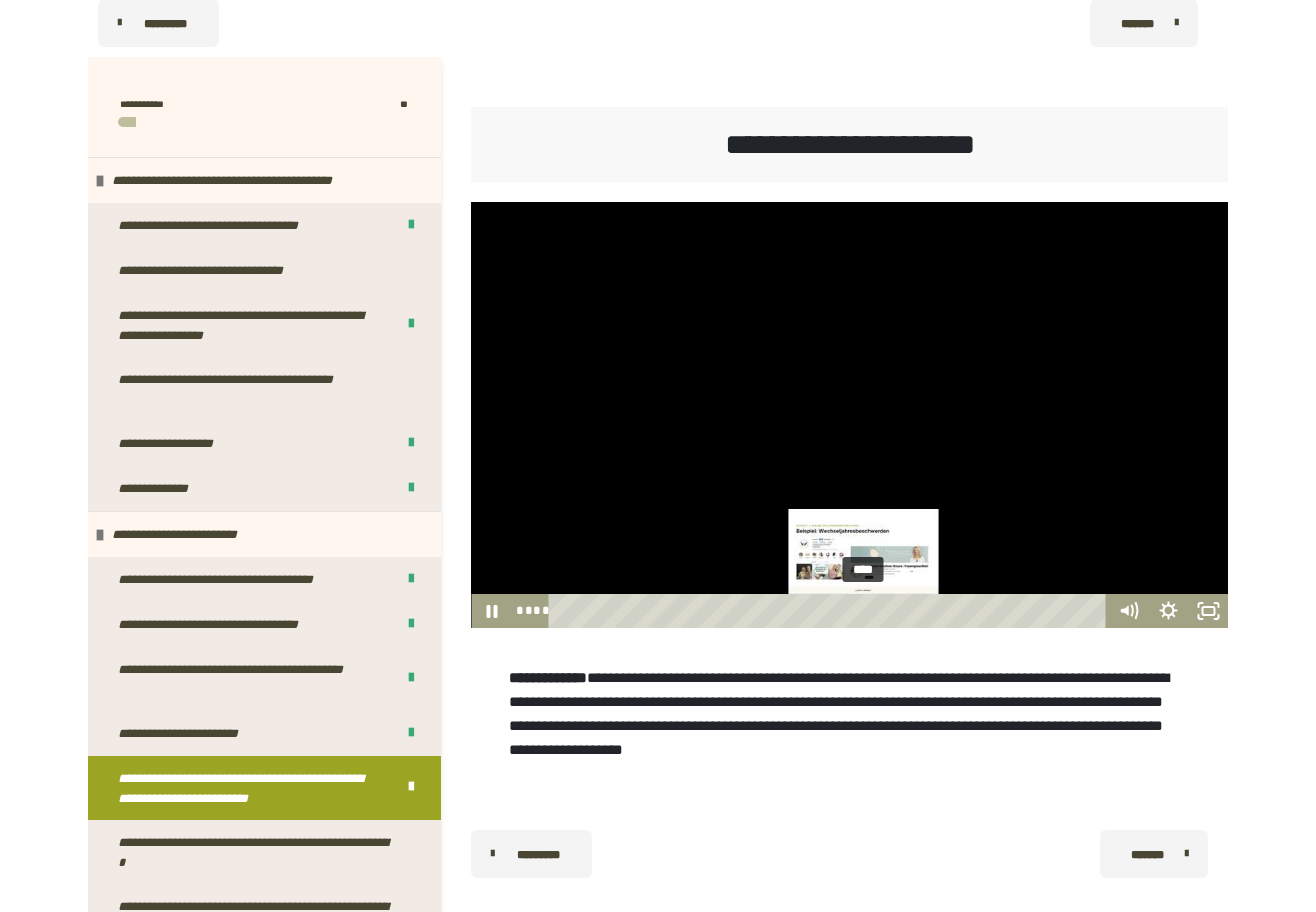 click on "****" at bounding box center (831, 611) 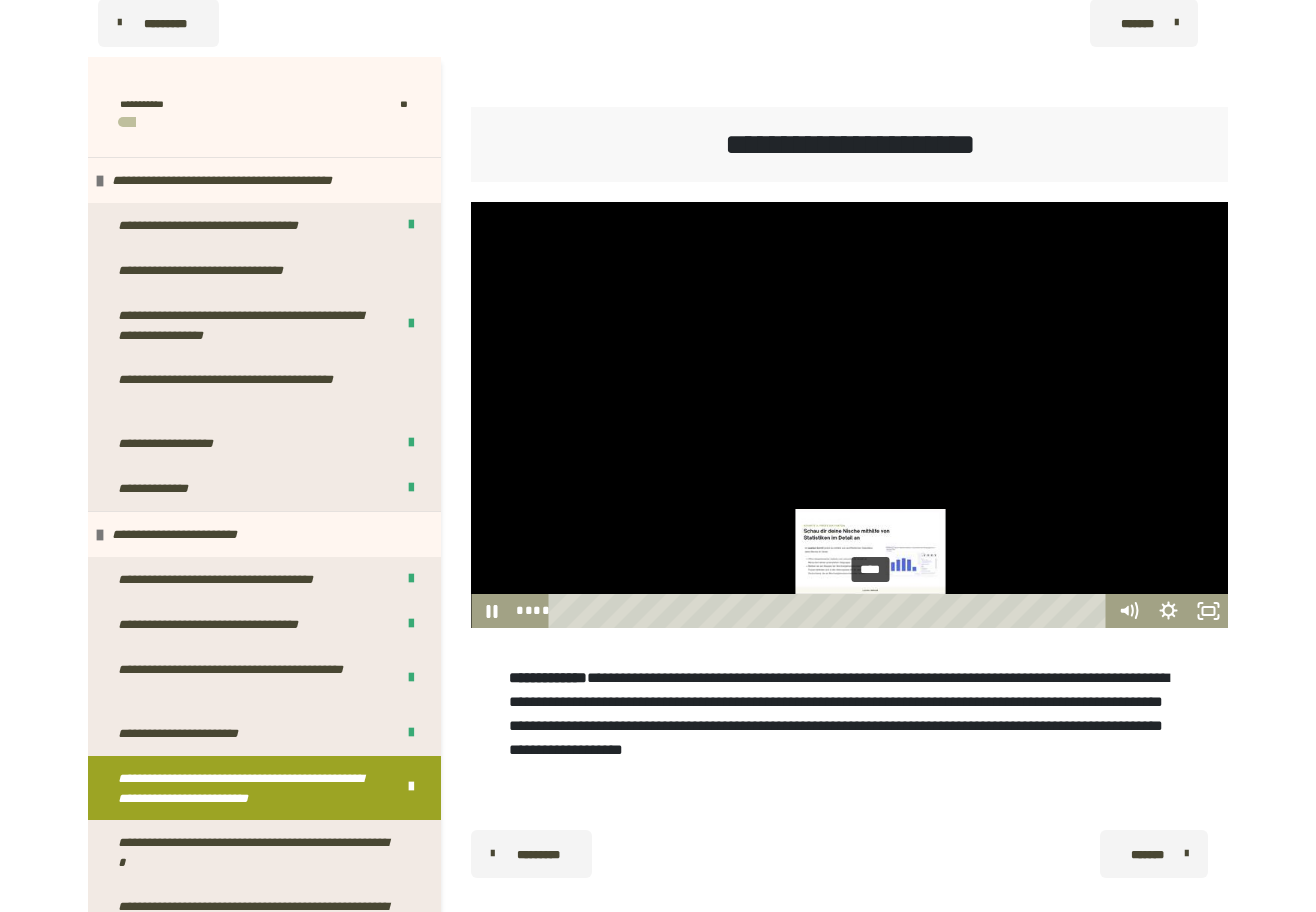 click on "****" at bounding box center (831, 611) 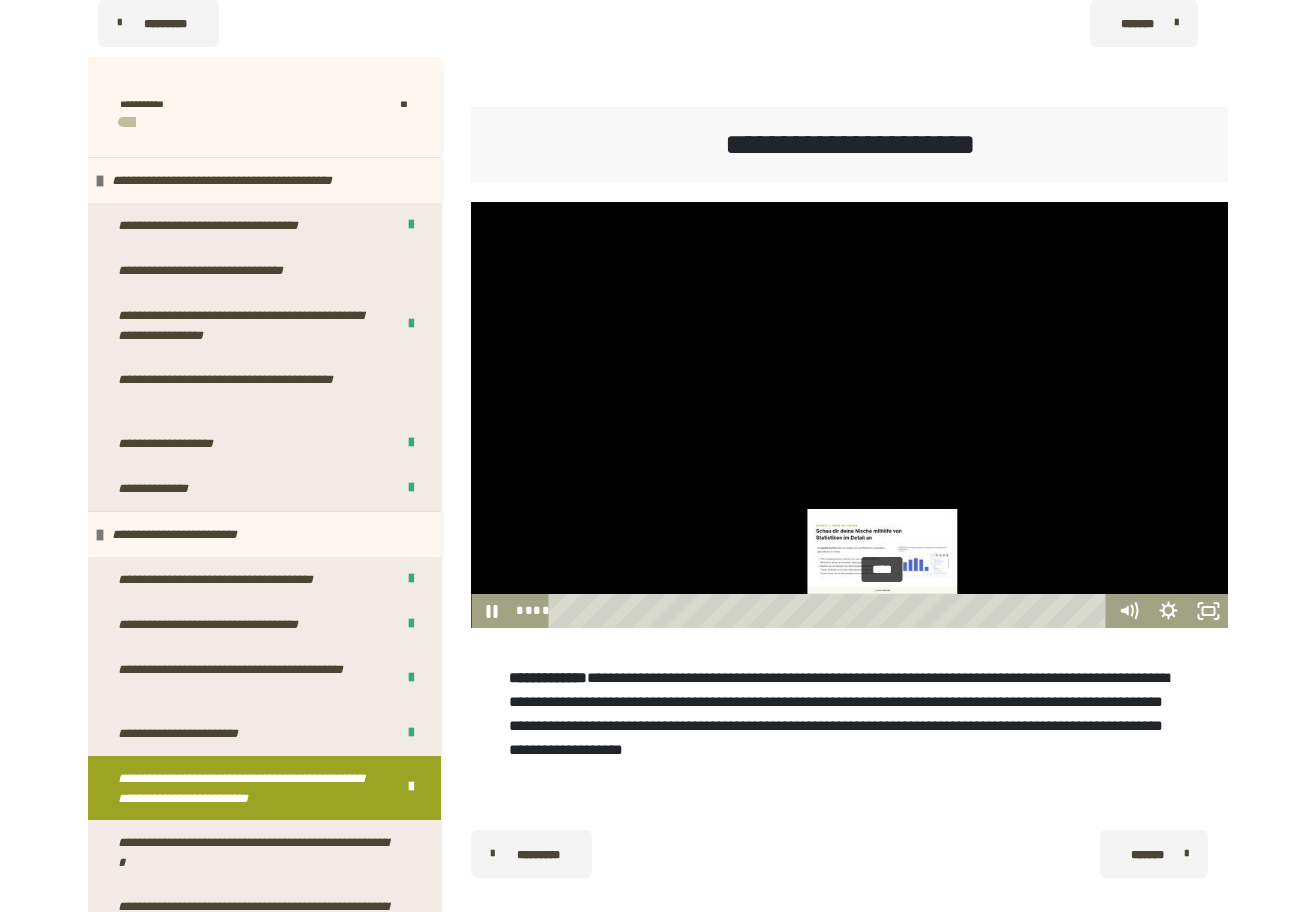 click on "****" at bounding box center [831, 611] 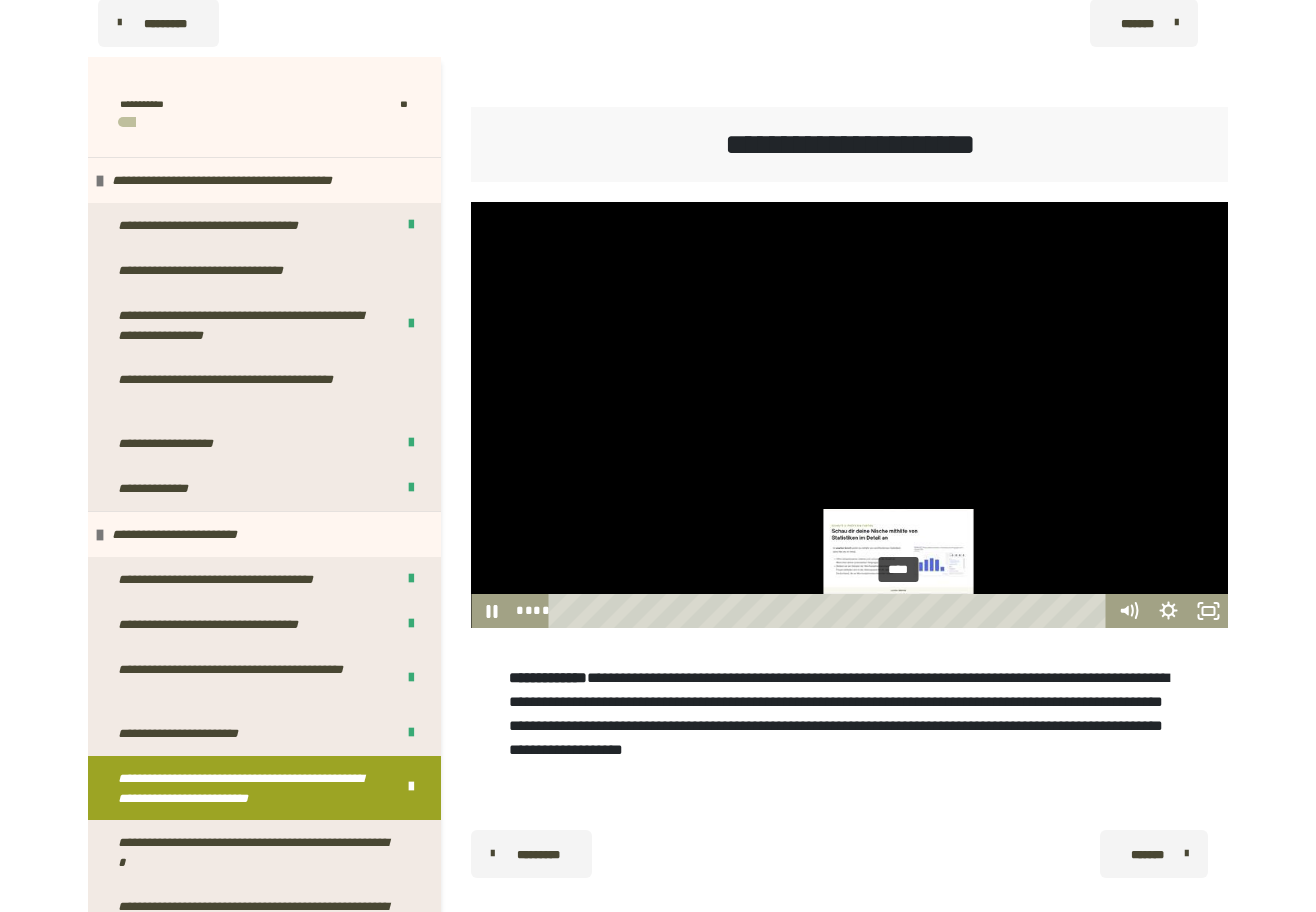 click on "****" at bounding box center [831, 611] 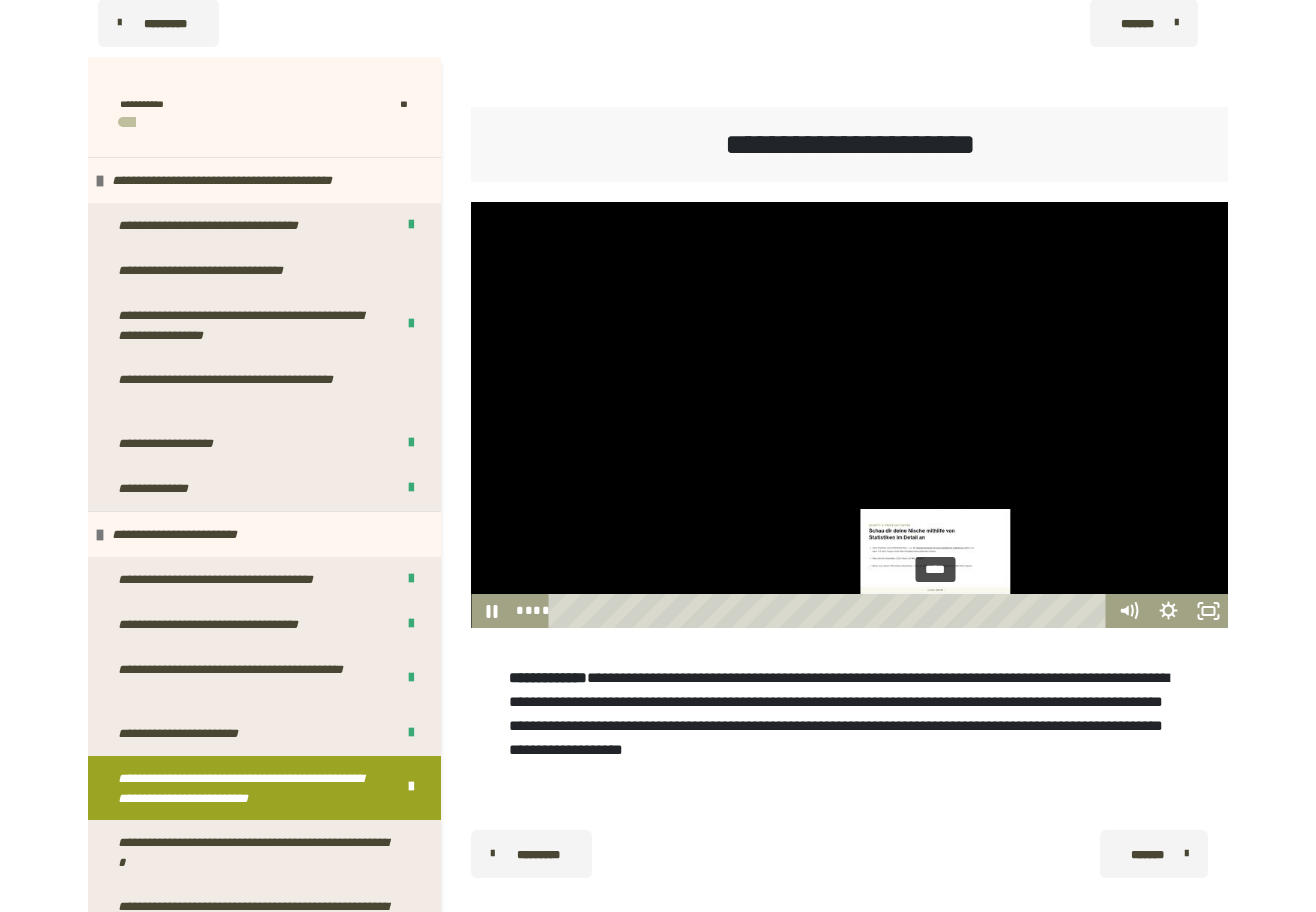 click on "****" at bounding box center [831, 611] 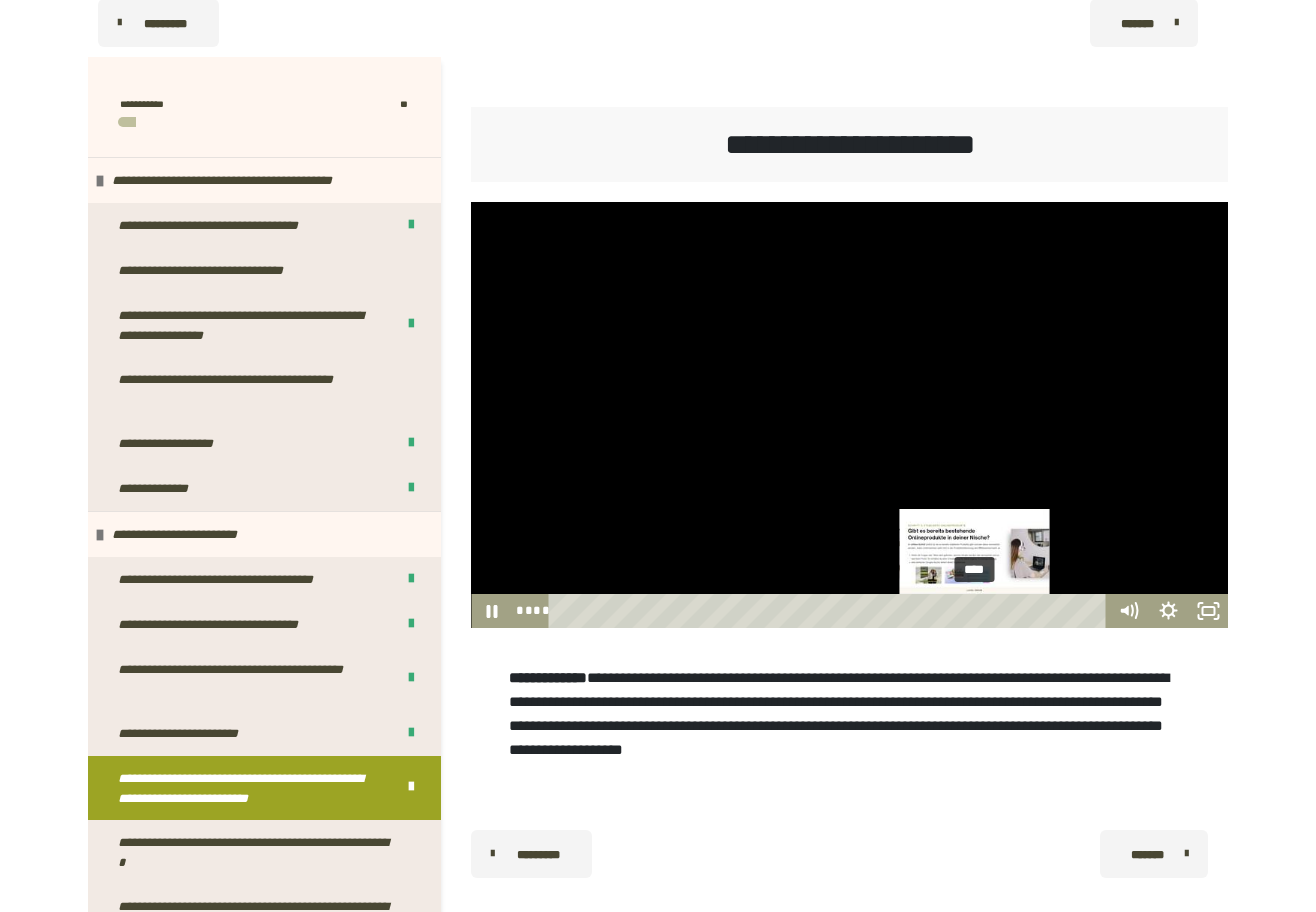 click on "****" at bounding box center (831, 611) 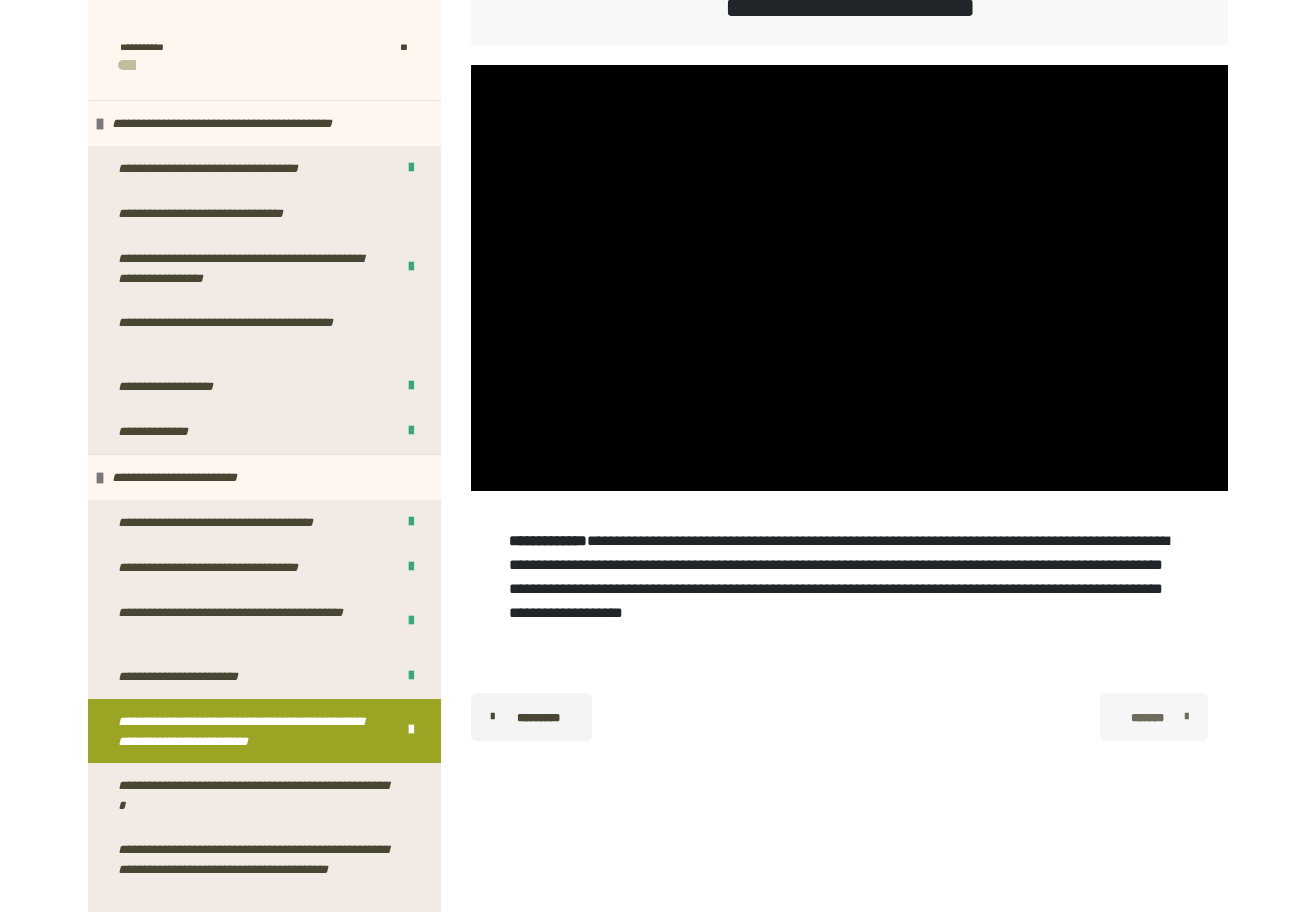 scroll, scrollTop: 387, scrollLeft: 0, axis: vertical 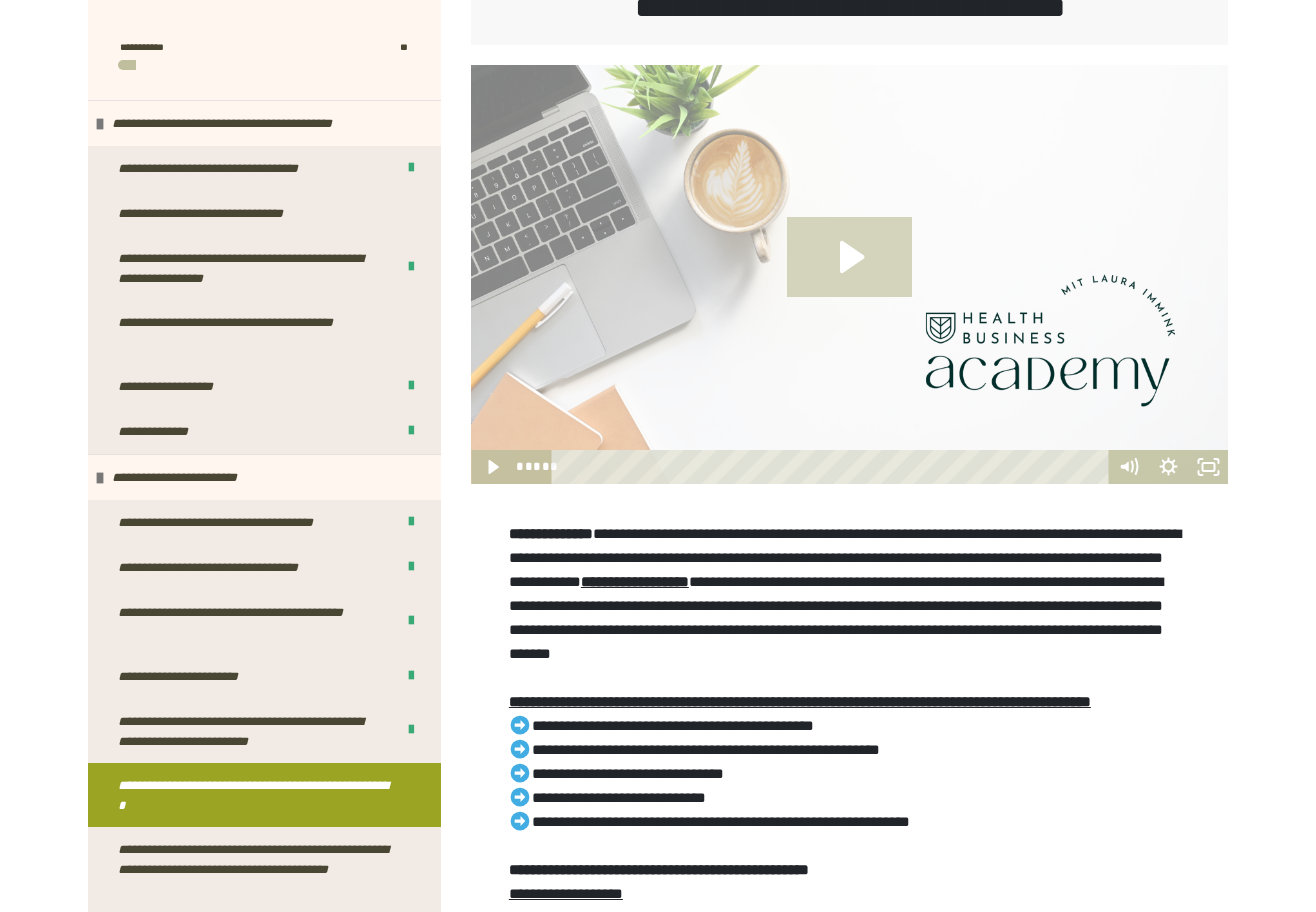 click 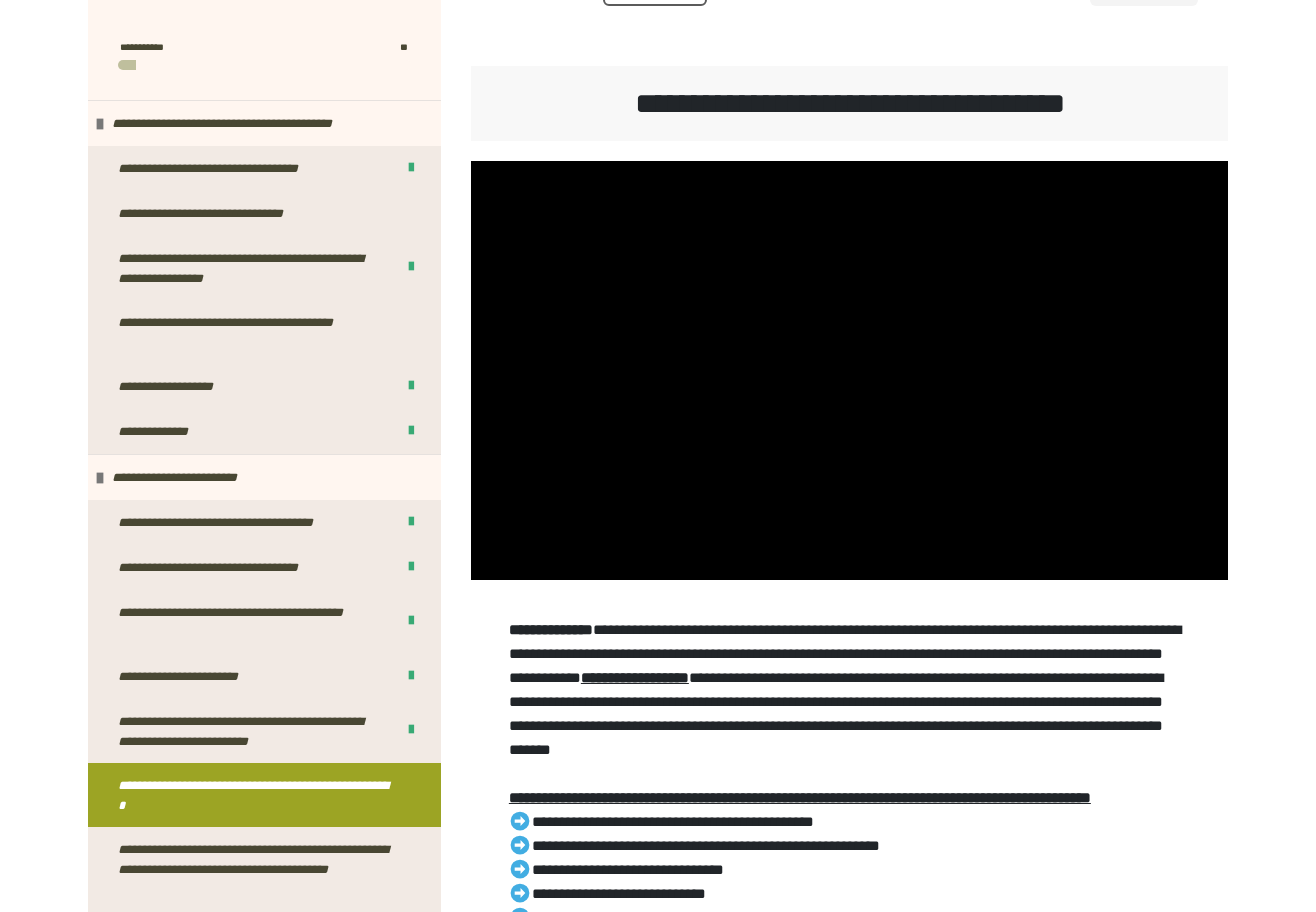 scroll, scrollTop: 279, scrollLeft: 0, axis: vertical 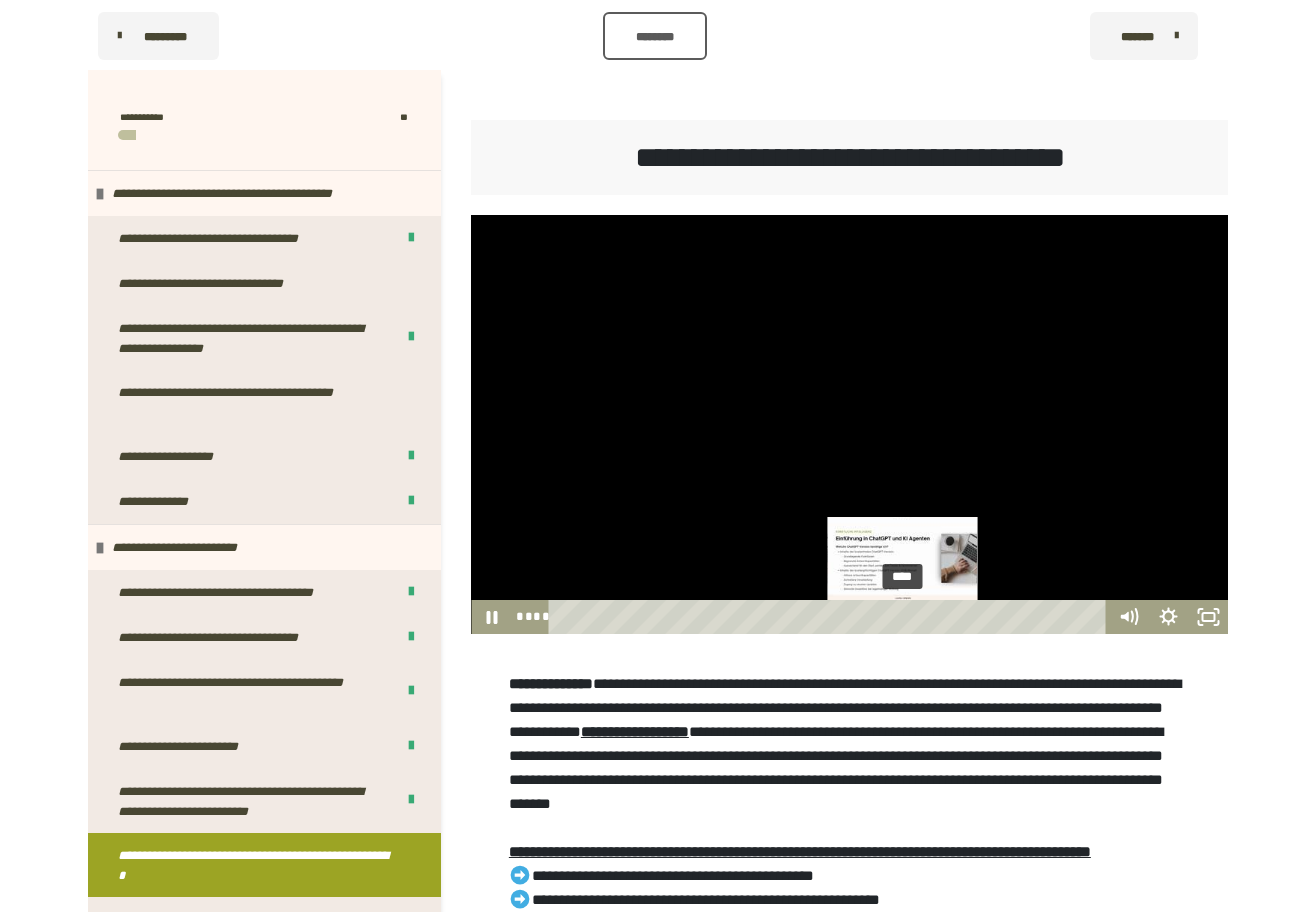 click on "****" at bounding box center [831, 617] 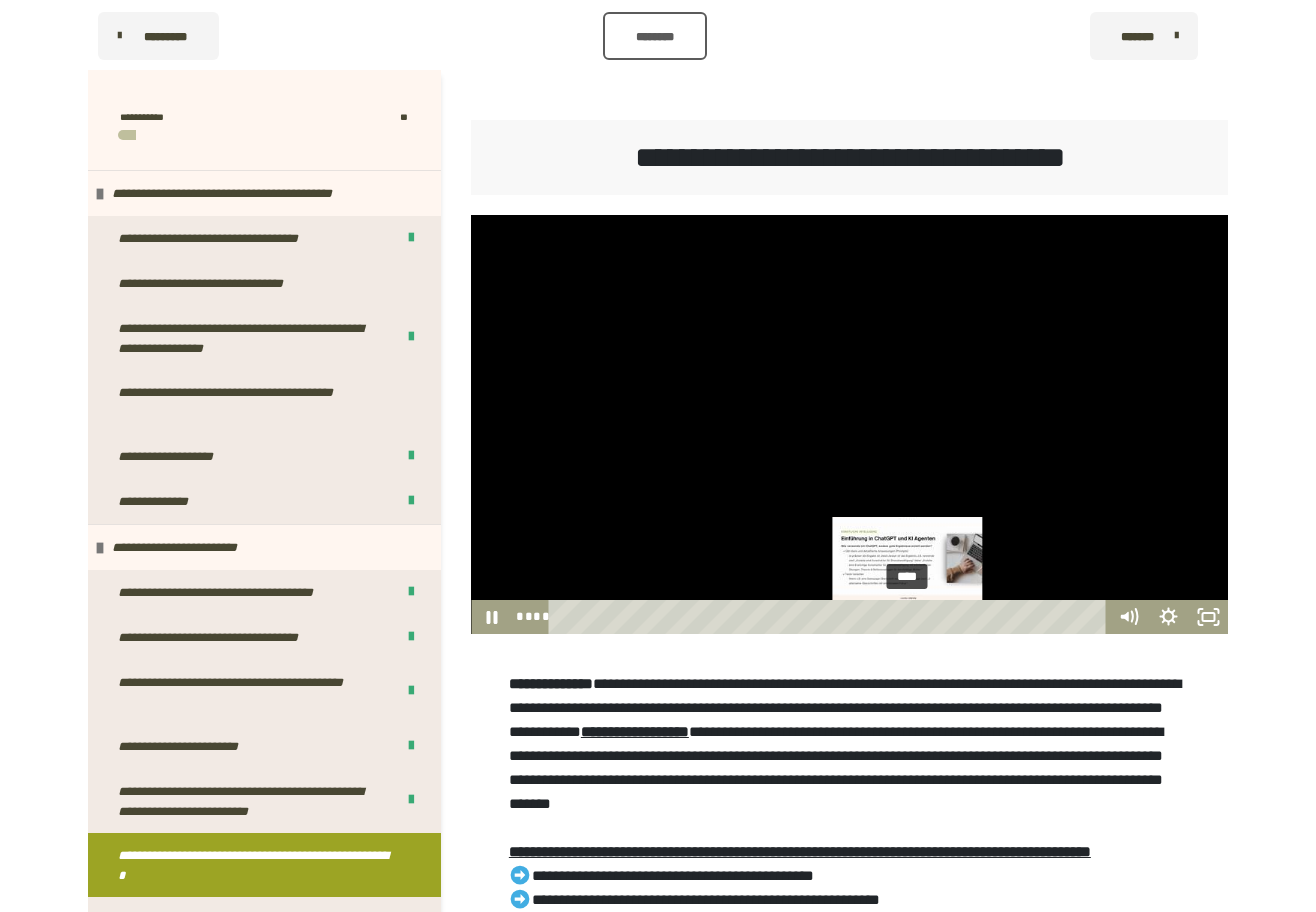 click on "****" at bounding box center [831, 617] 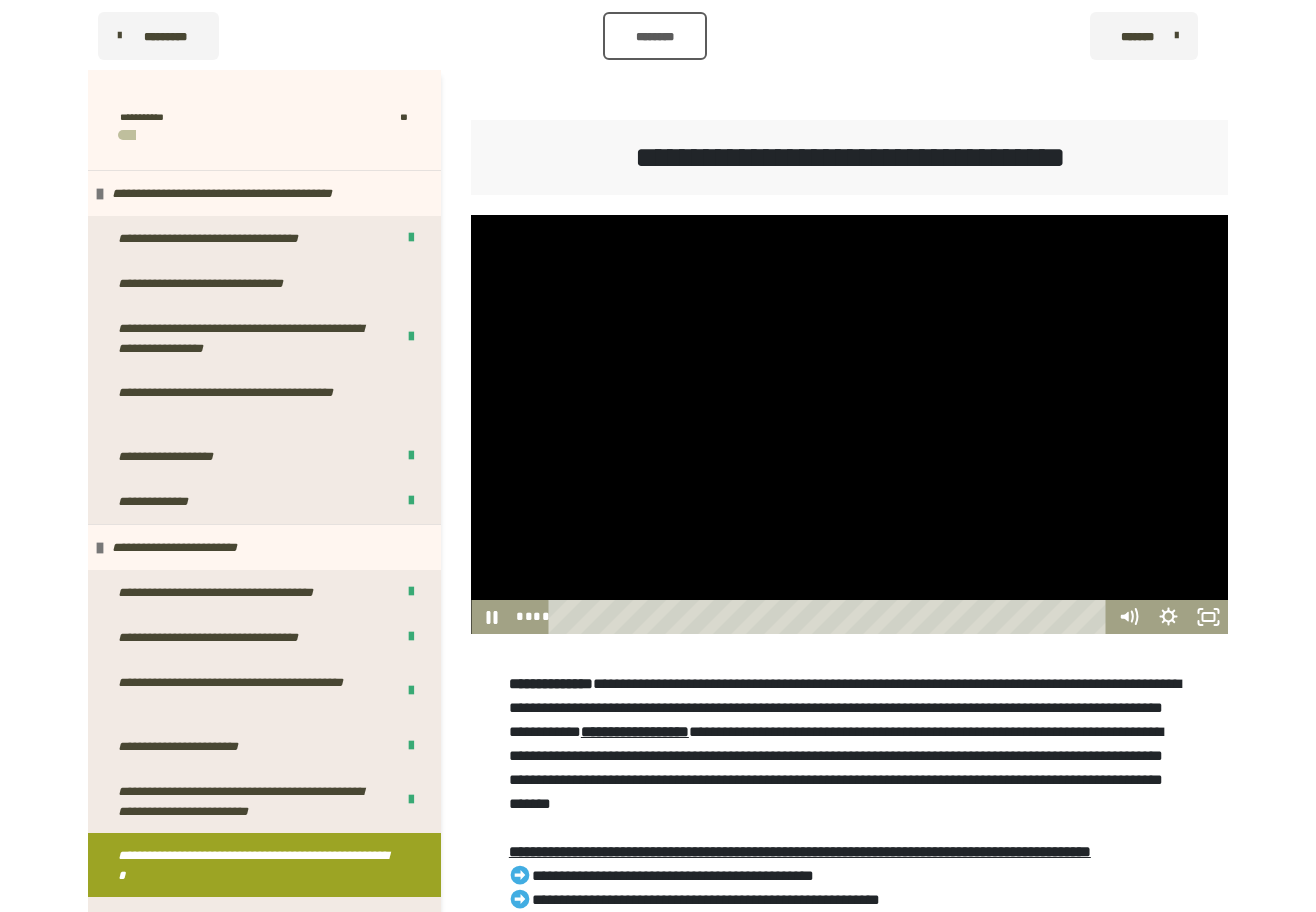 drag, startPoint x: 872, startPoint y: 419, endPoint x: 949, endPoint y: 497, distance: 109.60383 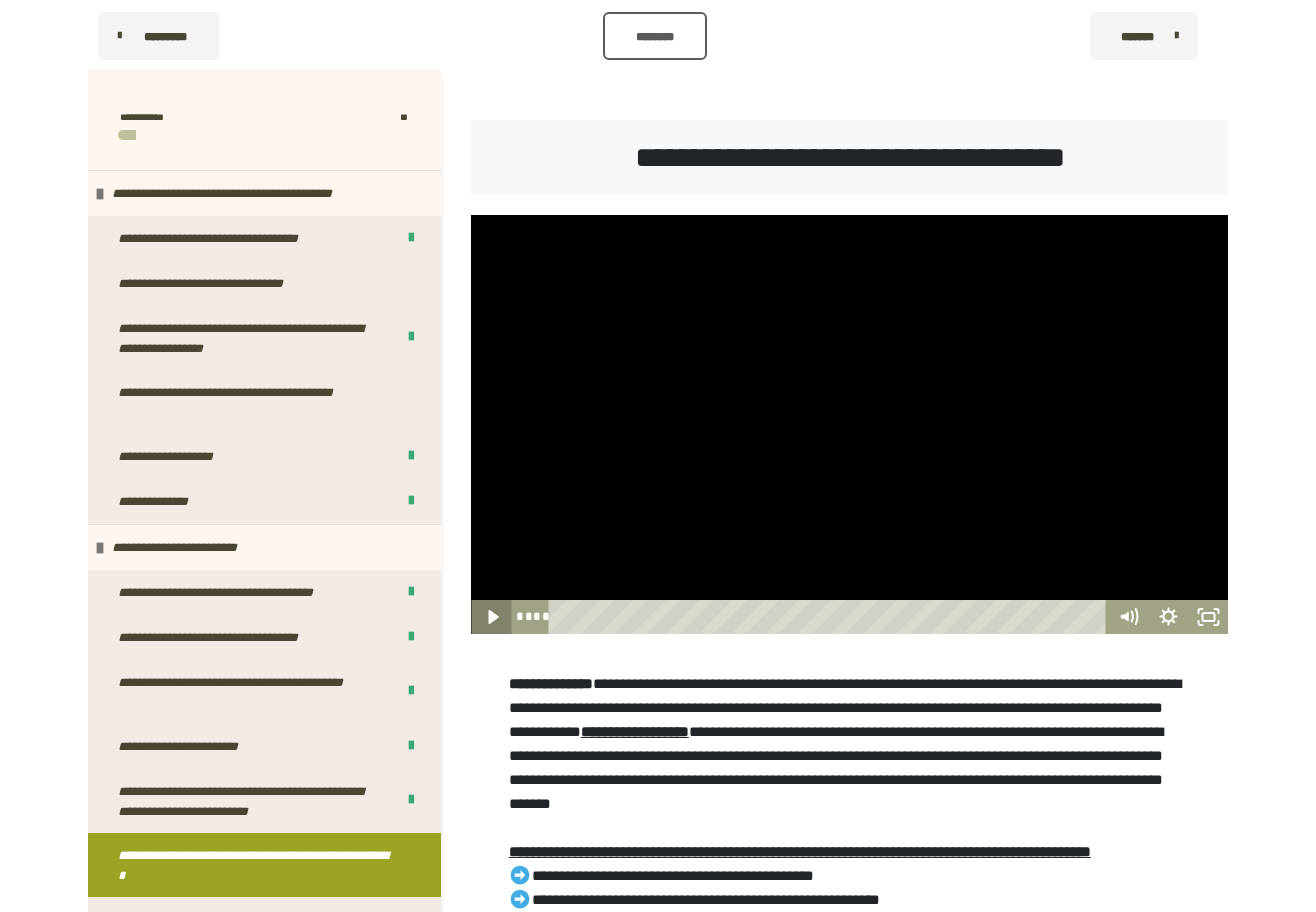 click 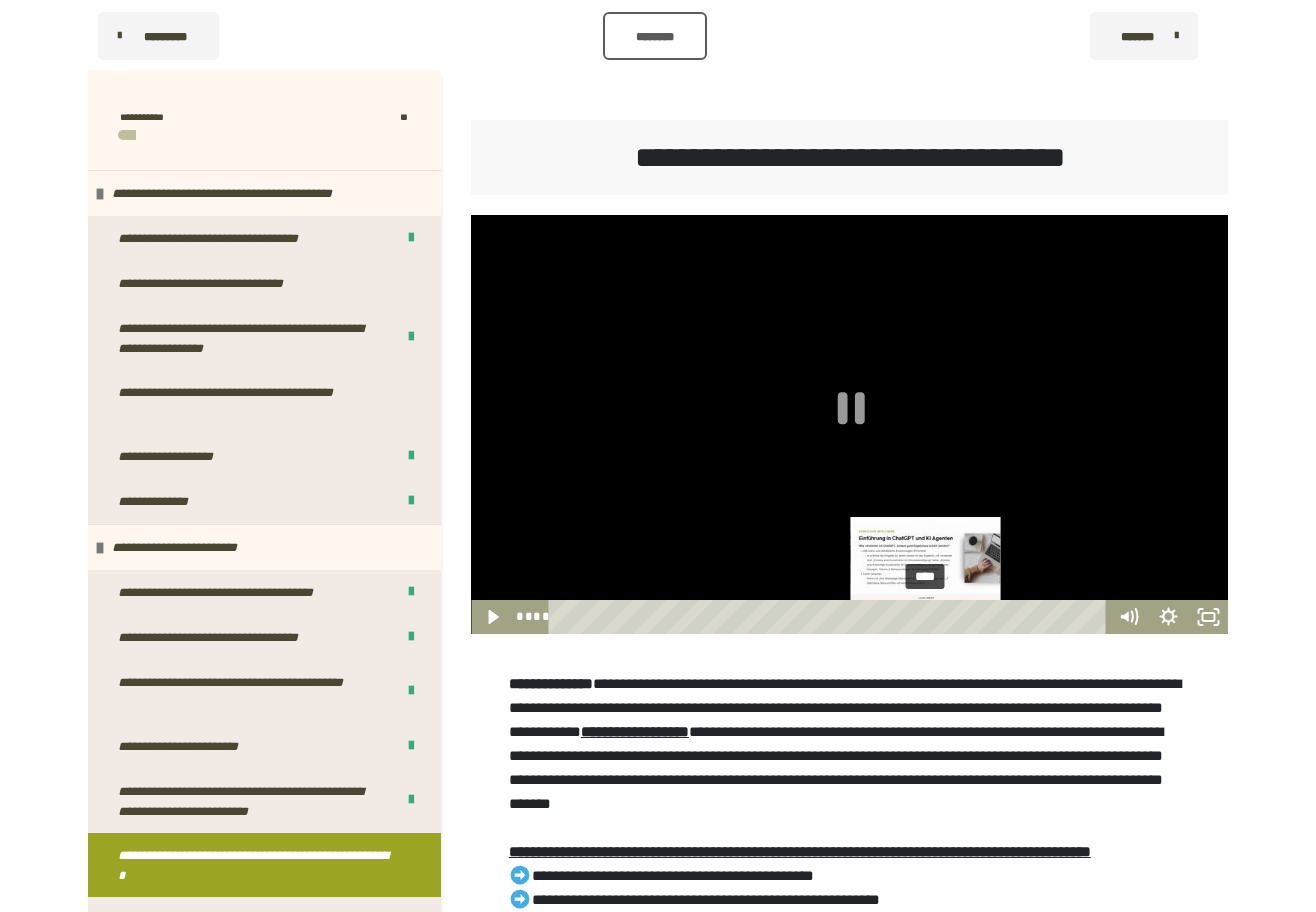 click on "****" at bounding box center (831, 617) 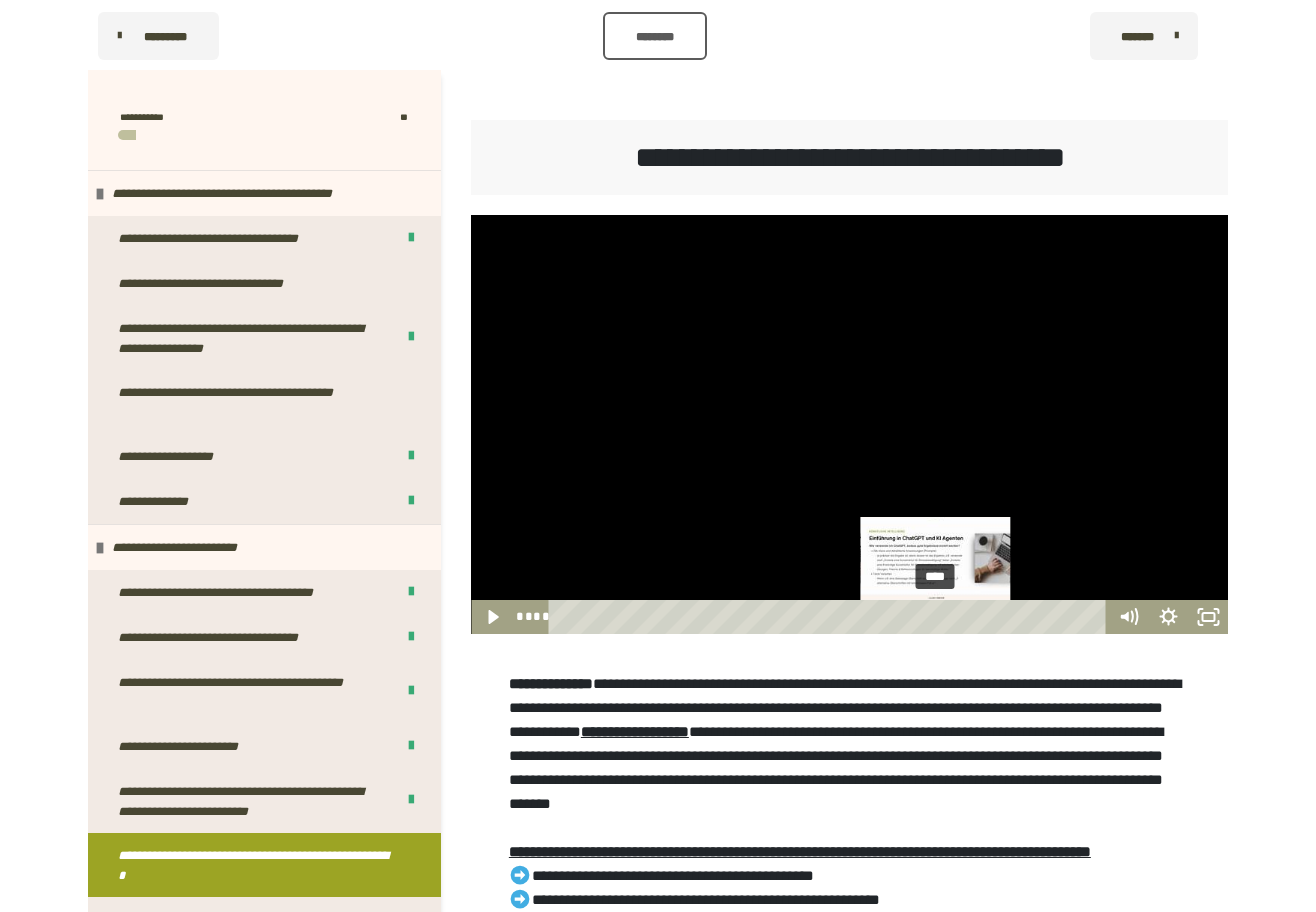 click on "****" at bounding box center (831, 617) 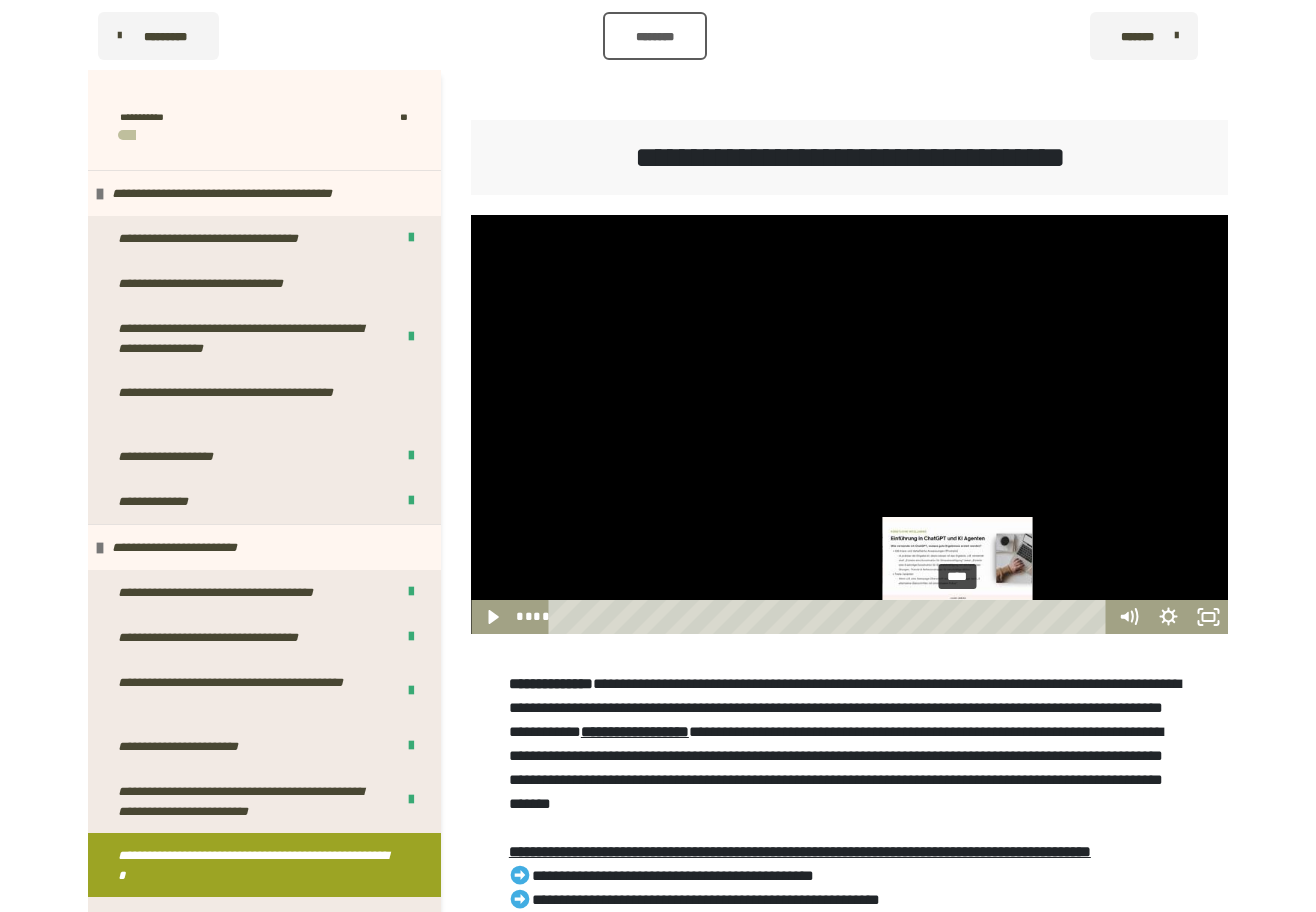 click on "****" at bounding box center [831, 617] 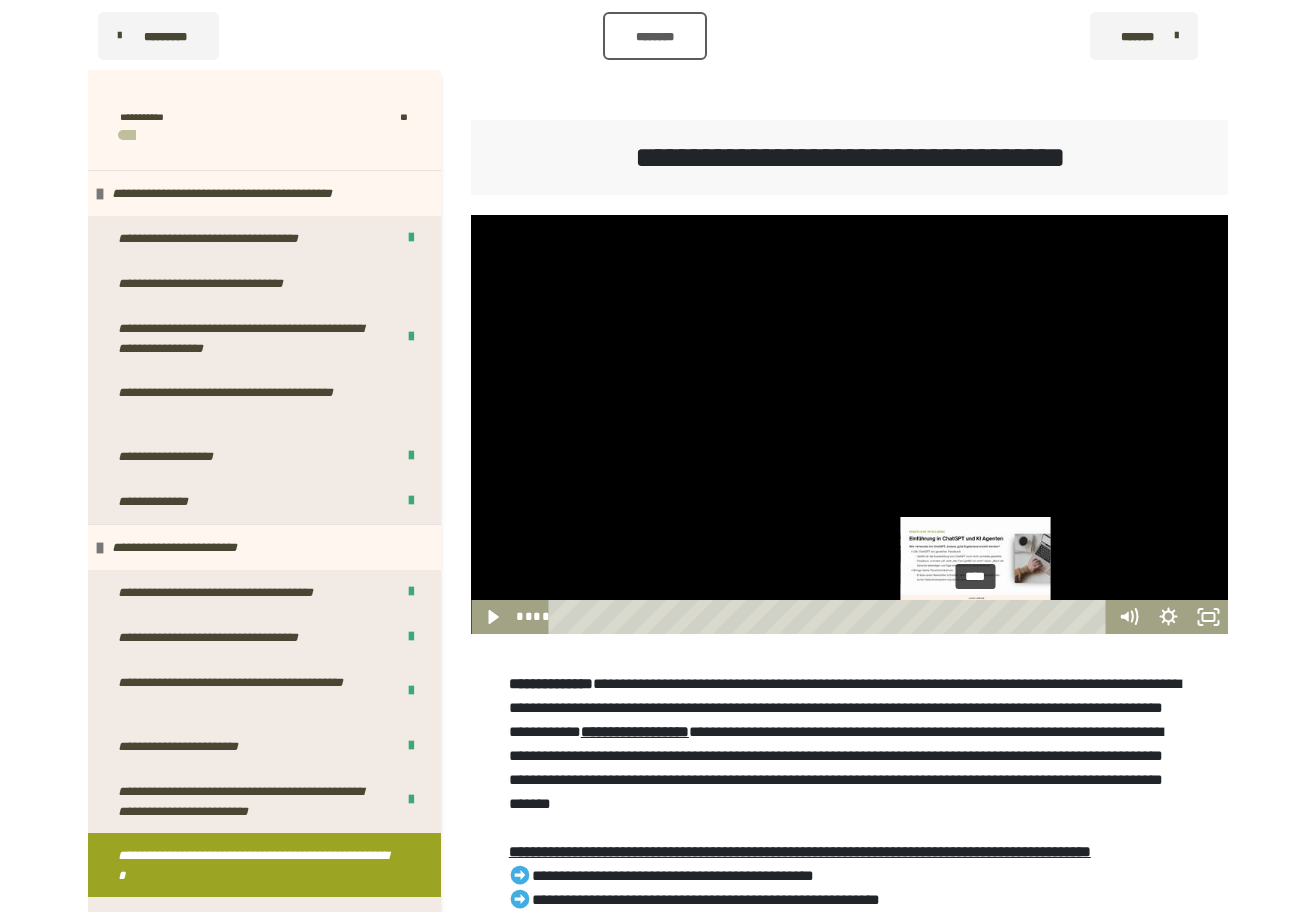 click on "****" at bounding box center (831, 617) 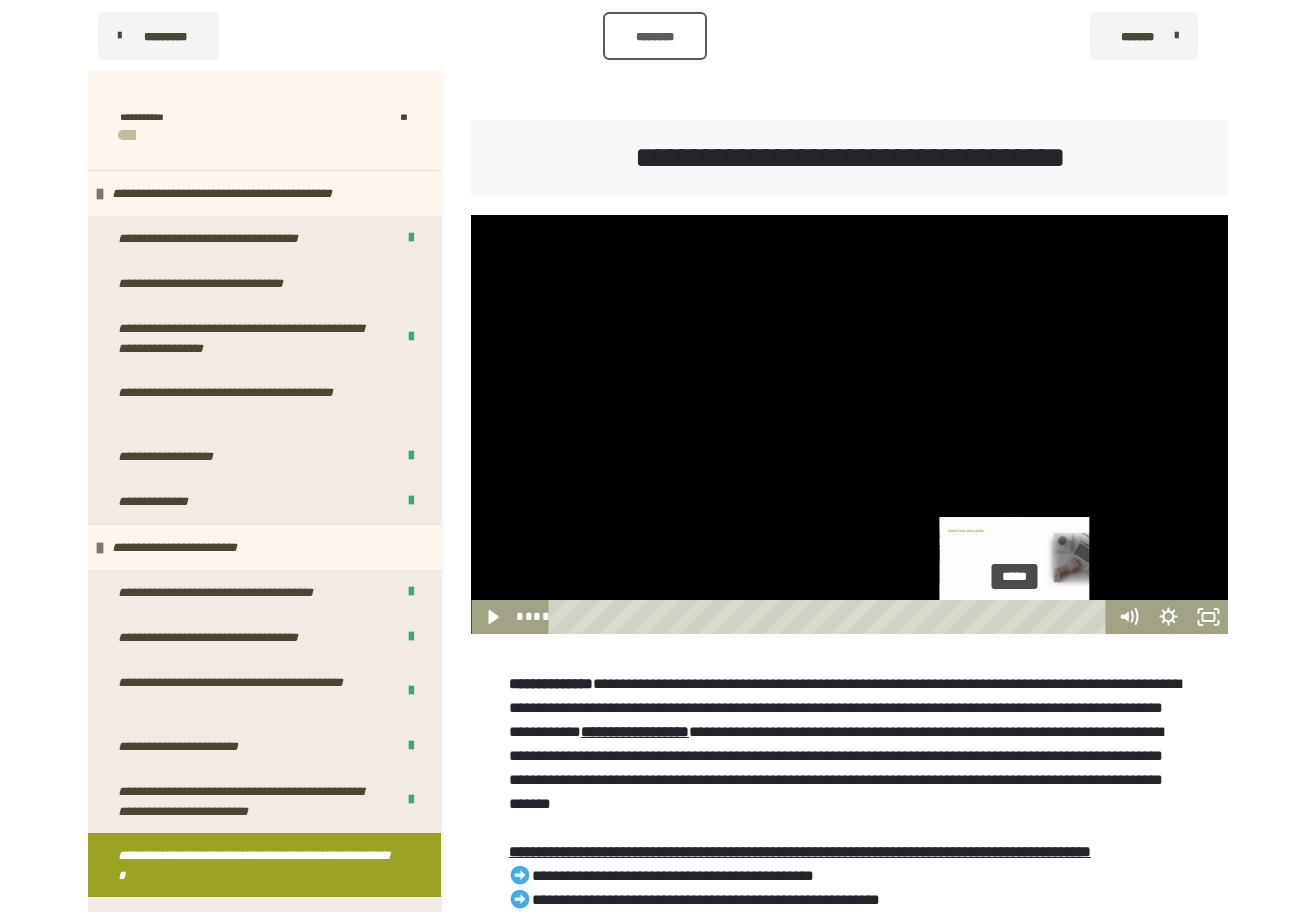 click on "*****" at bounding box center [831, 617] 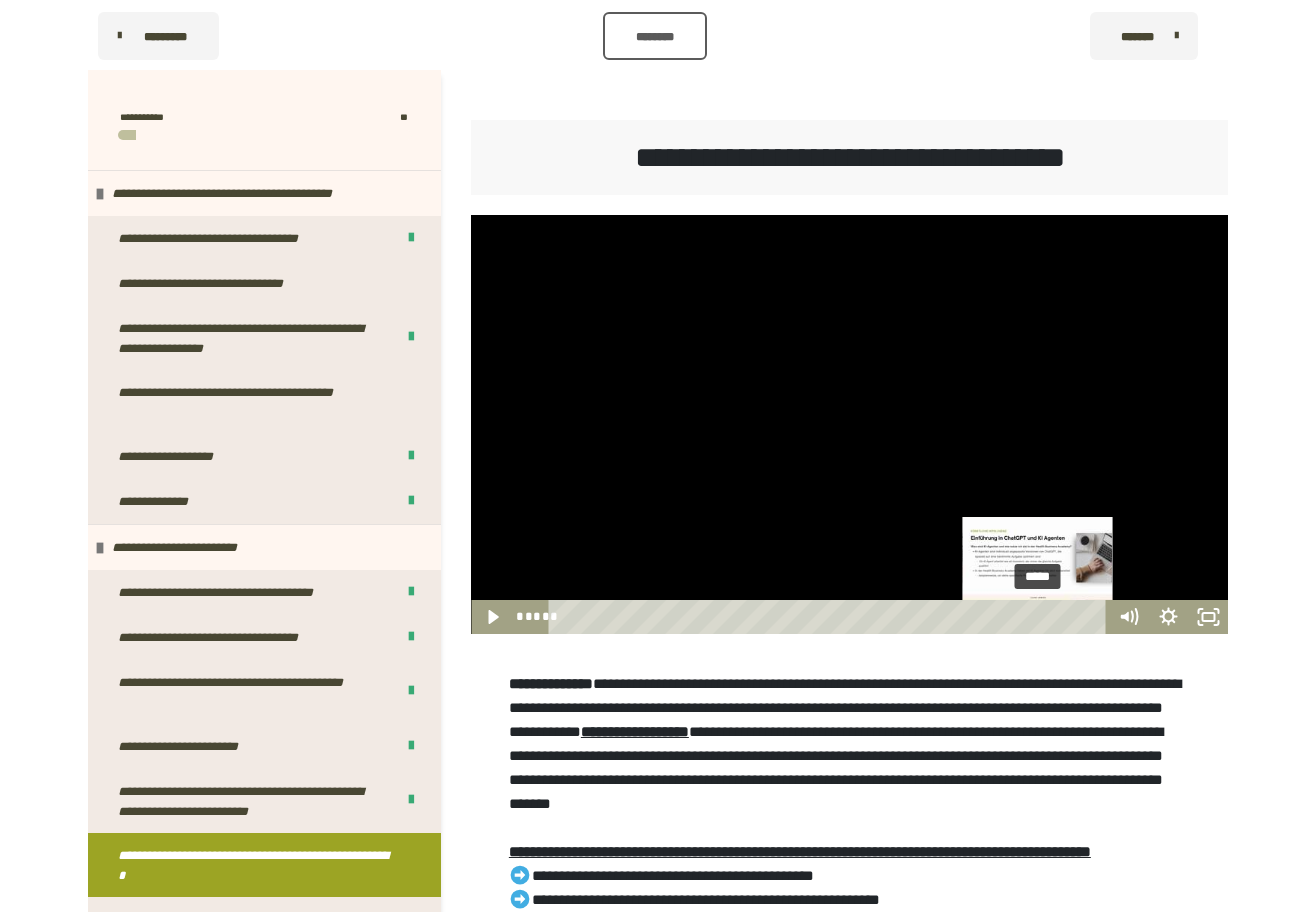 click on "*****" at bounding box center [831, 617] 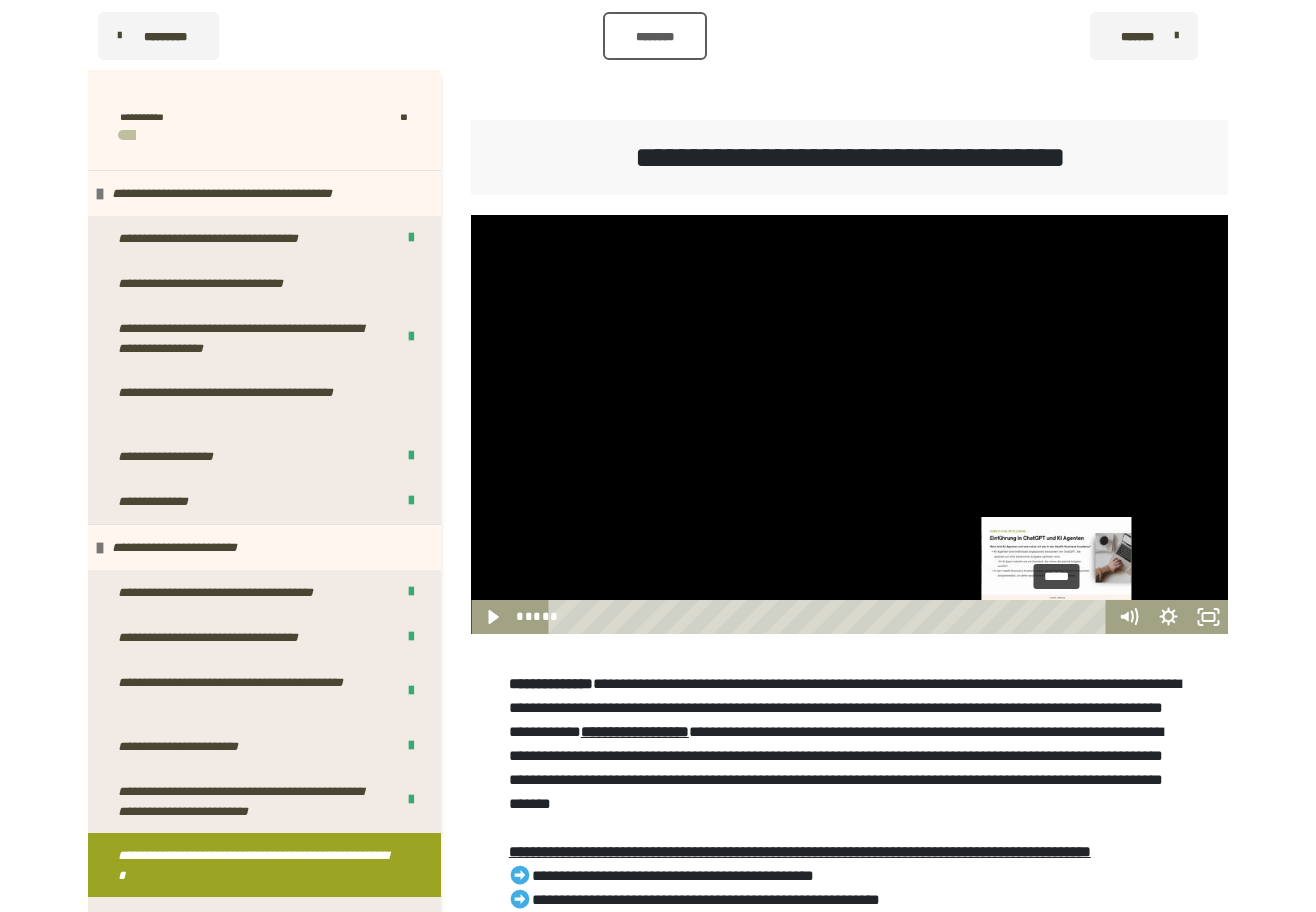 click on "*****" at bounding box center (831, 617) 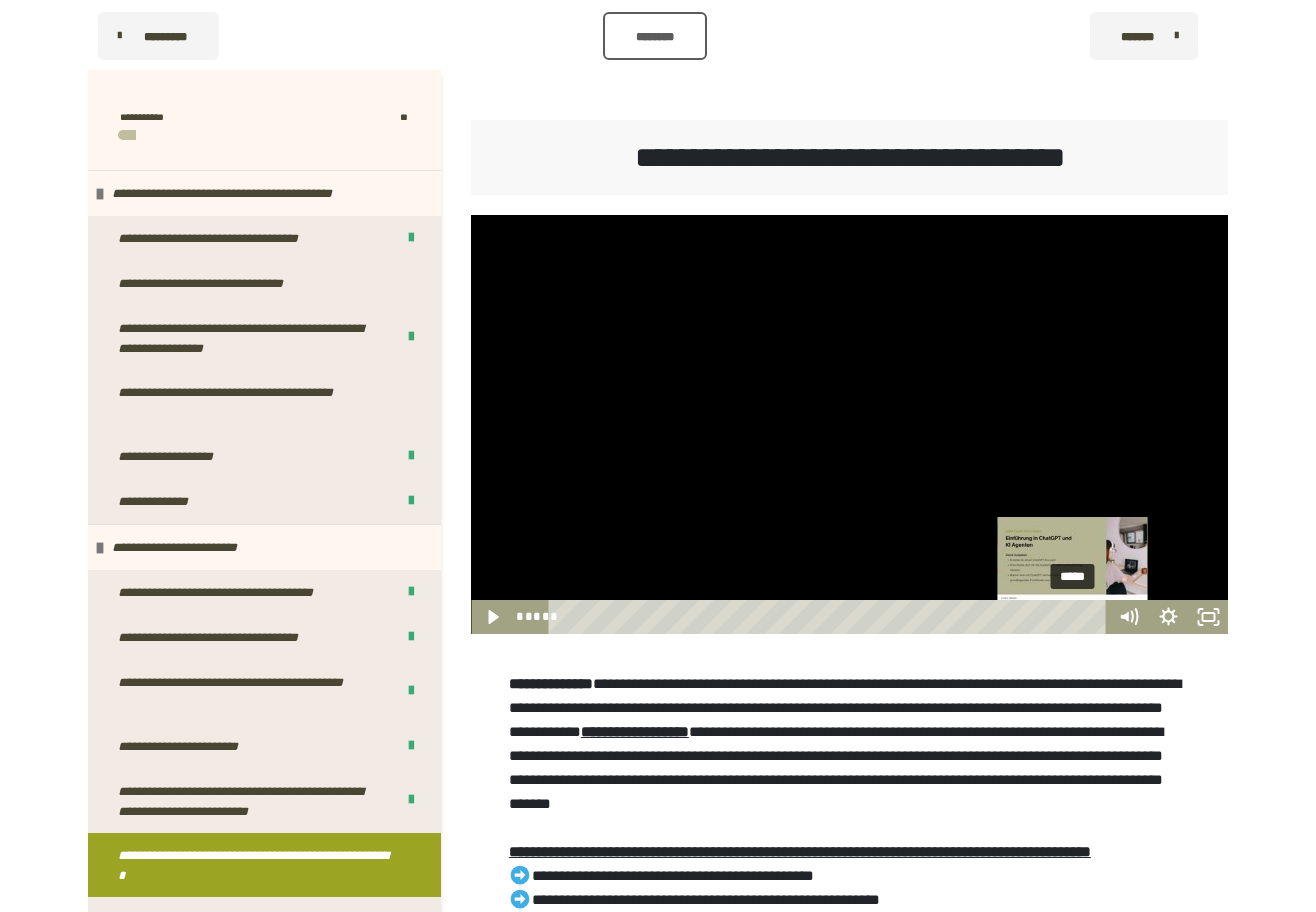 click on "*****" at bounding box center (831, 617) 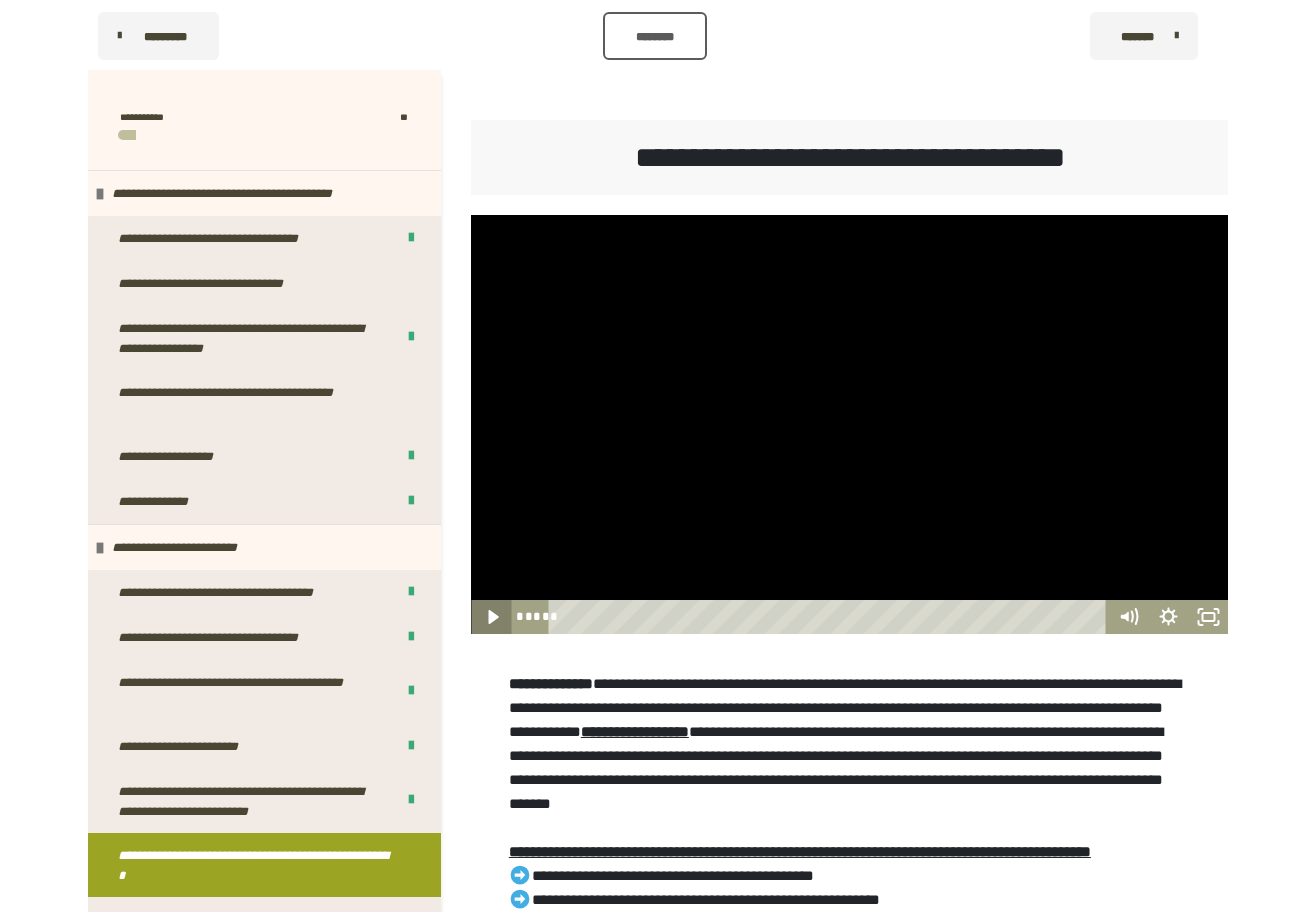 click 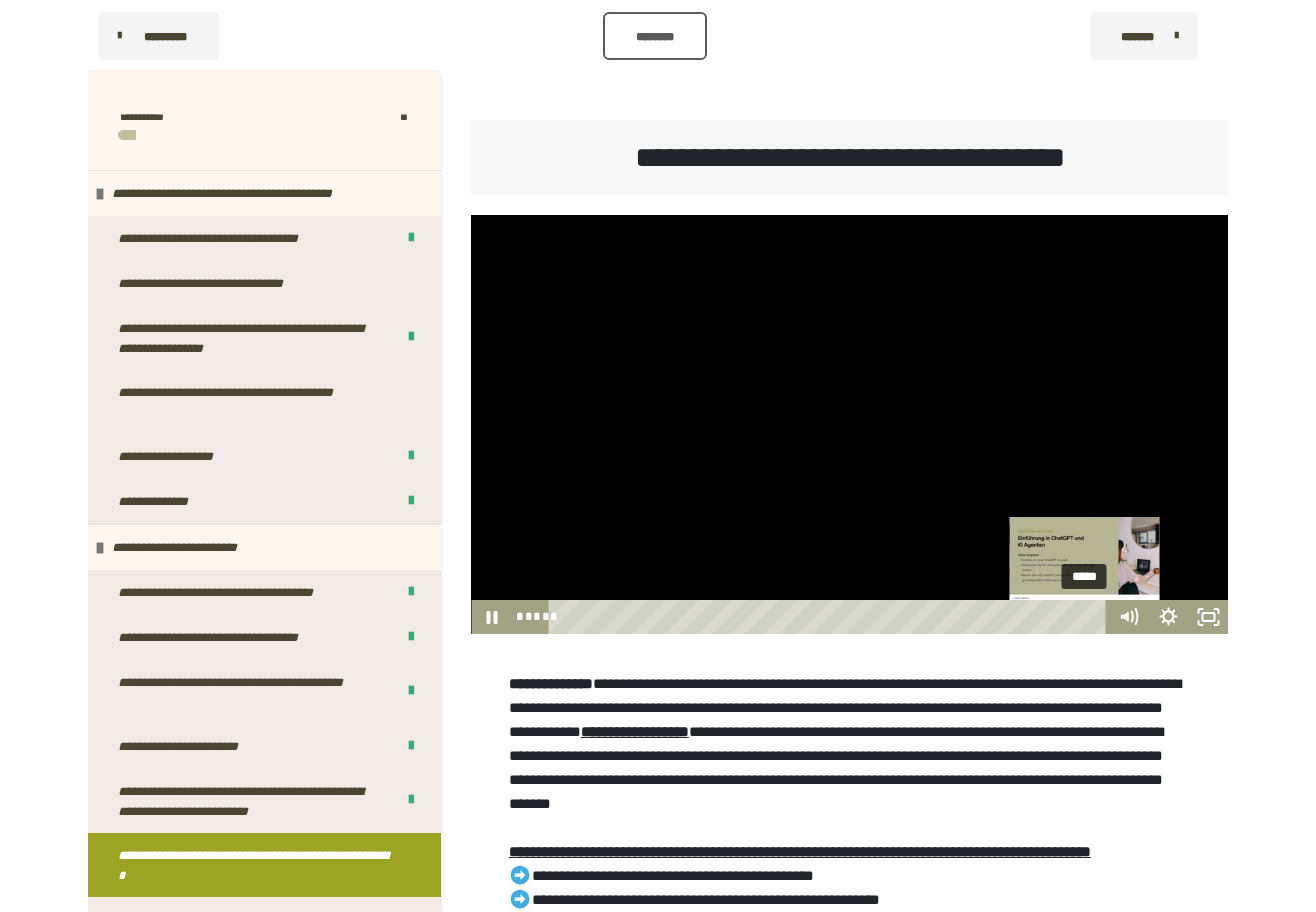 click on "*****" at bounding box center [831, 617] 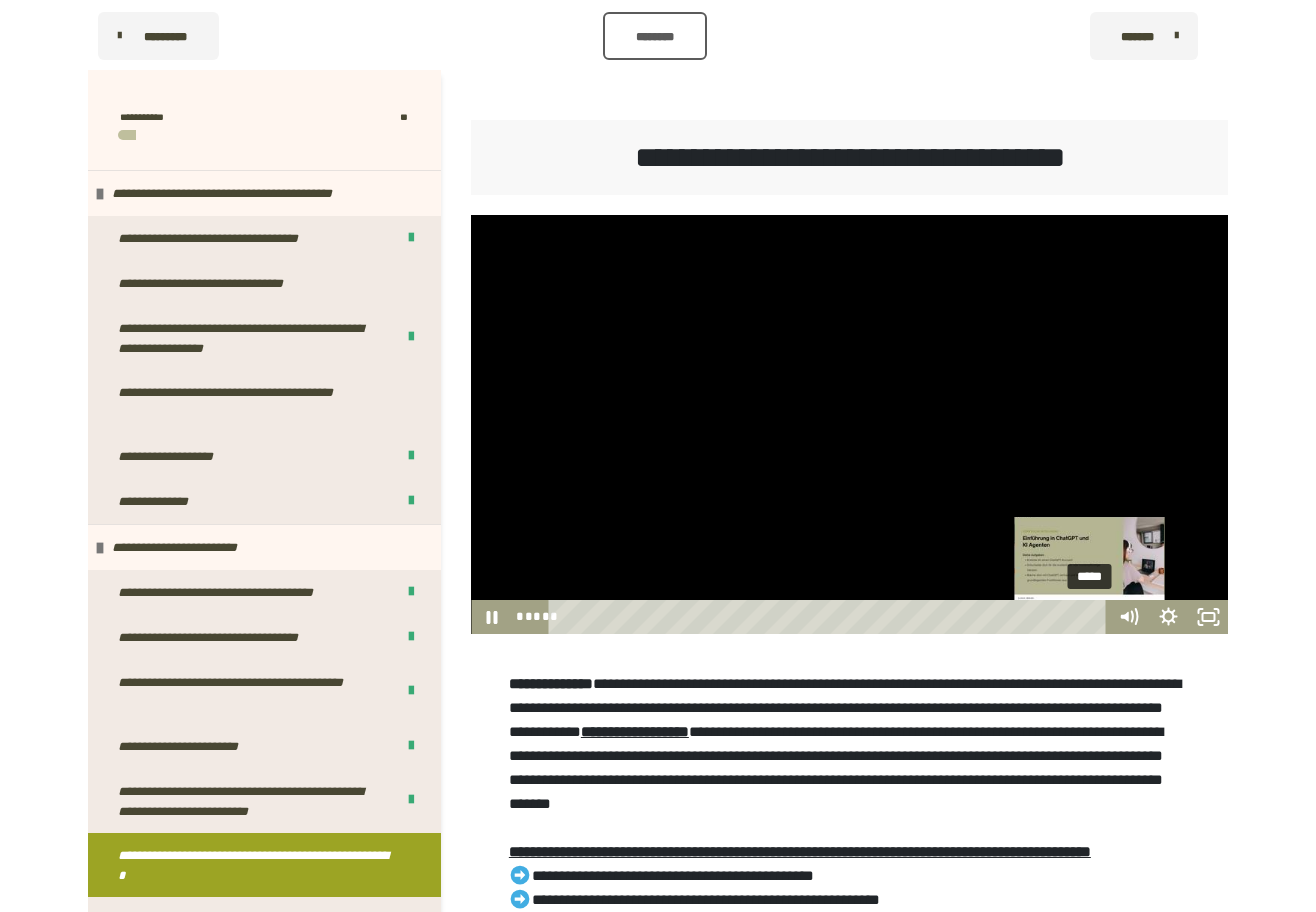 click on "*****" at bounding box center (831, 617) 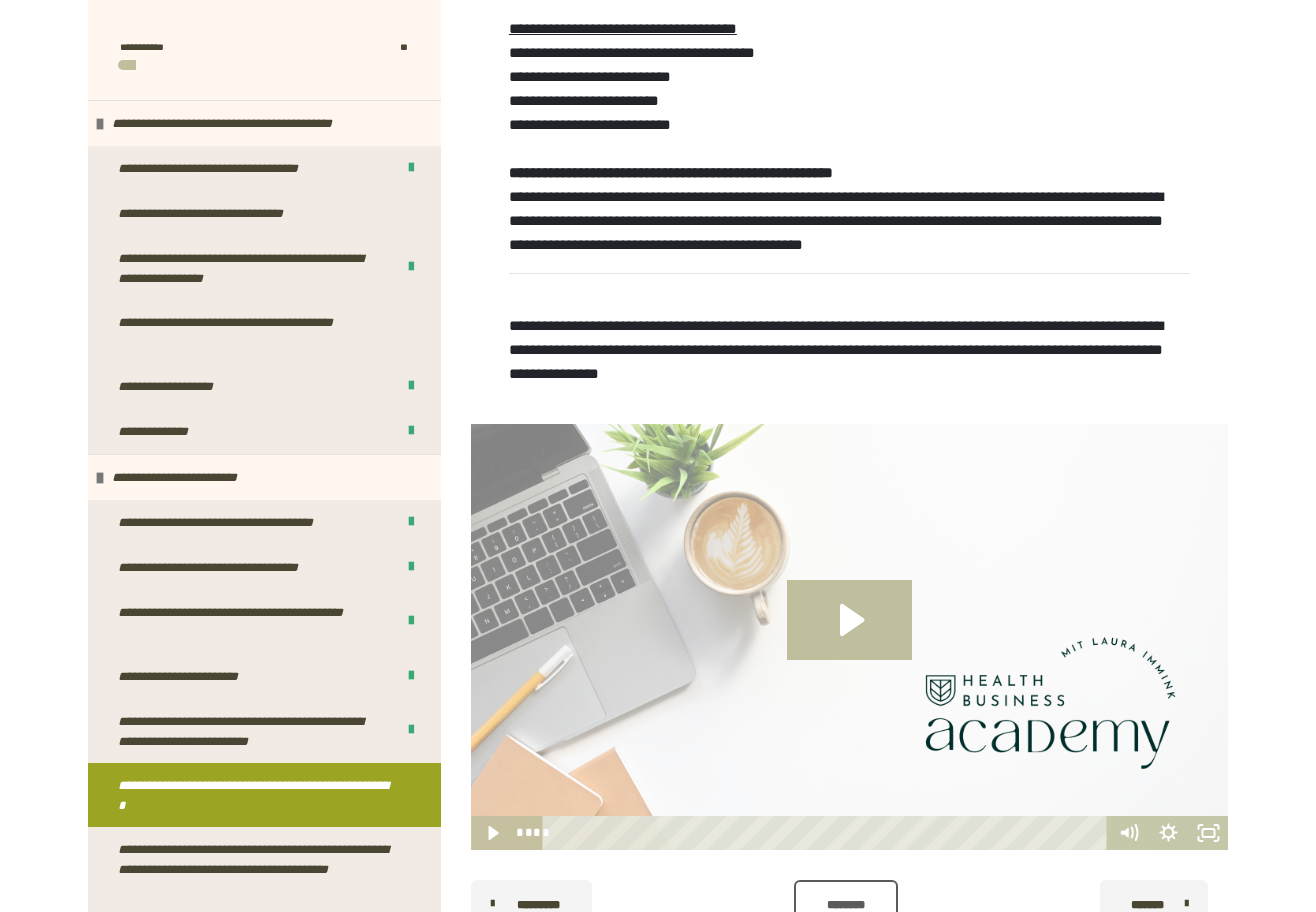 scroll, scrollTop: 1408, scrollLeft: 0, axis: vertical 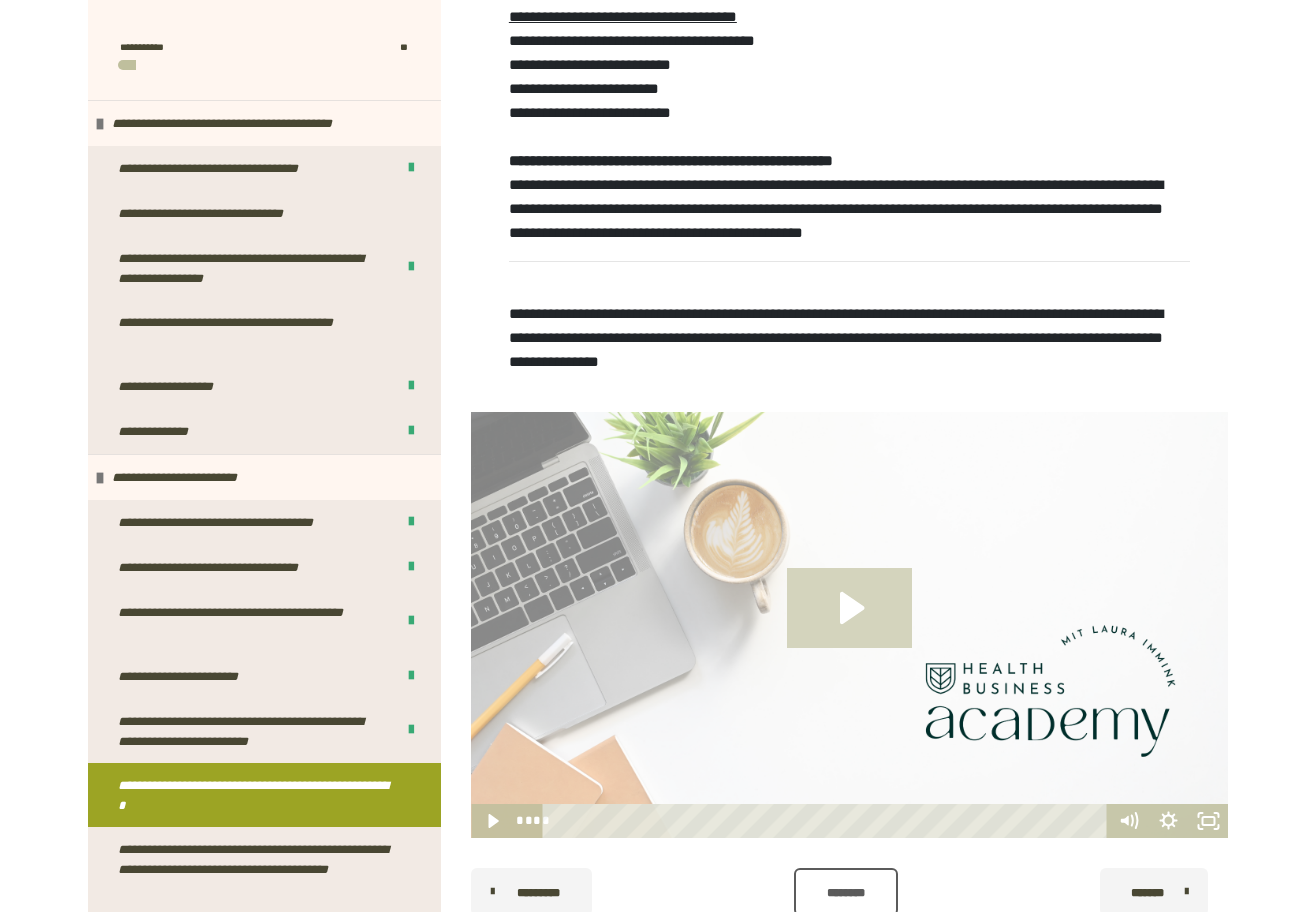 click 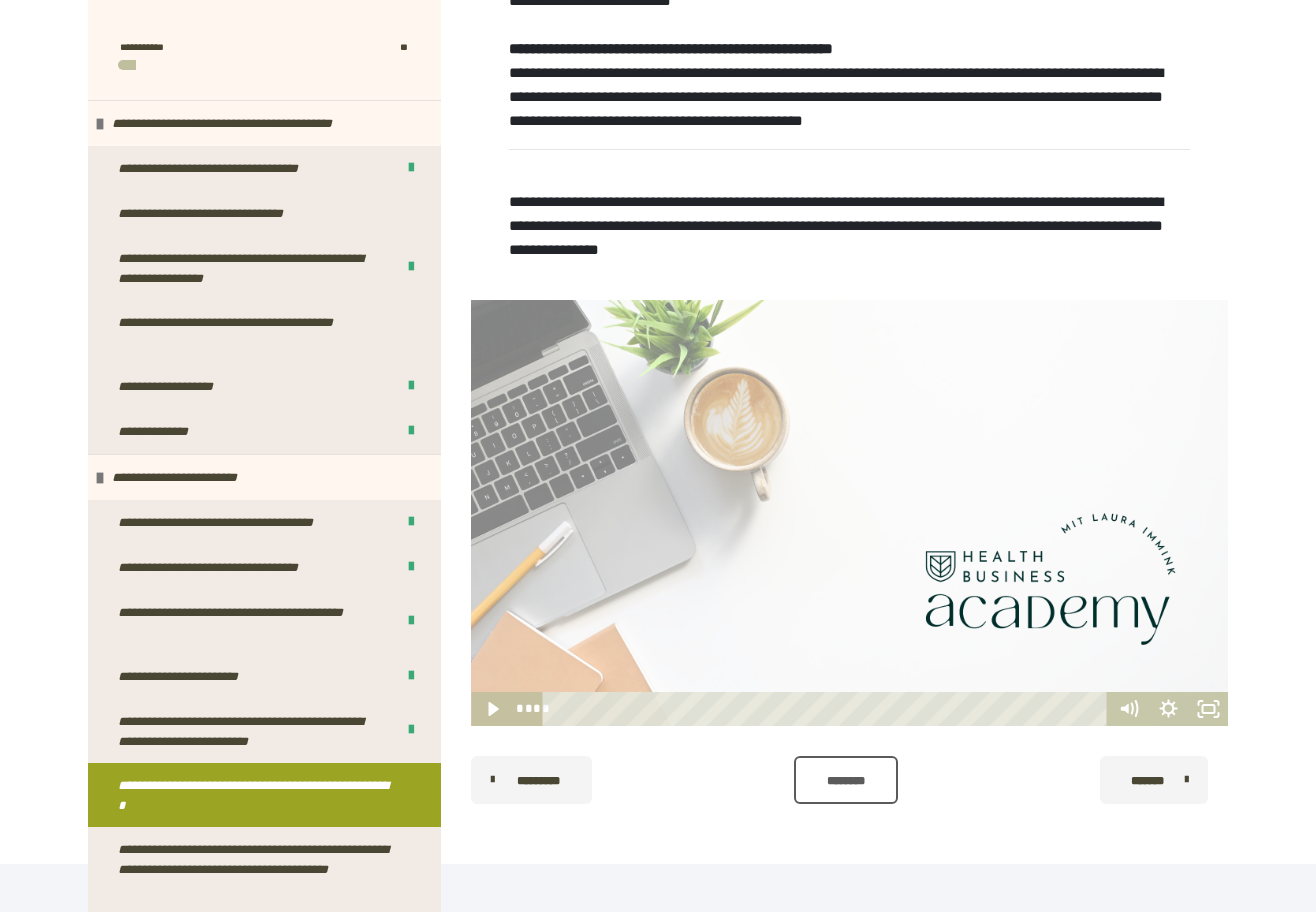 scroll, scrollTop: 1520, scrollLeft: 0, axis: vertical 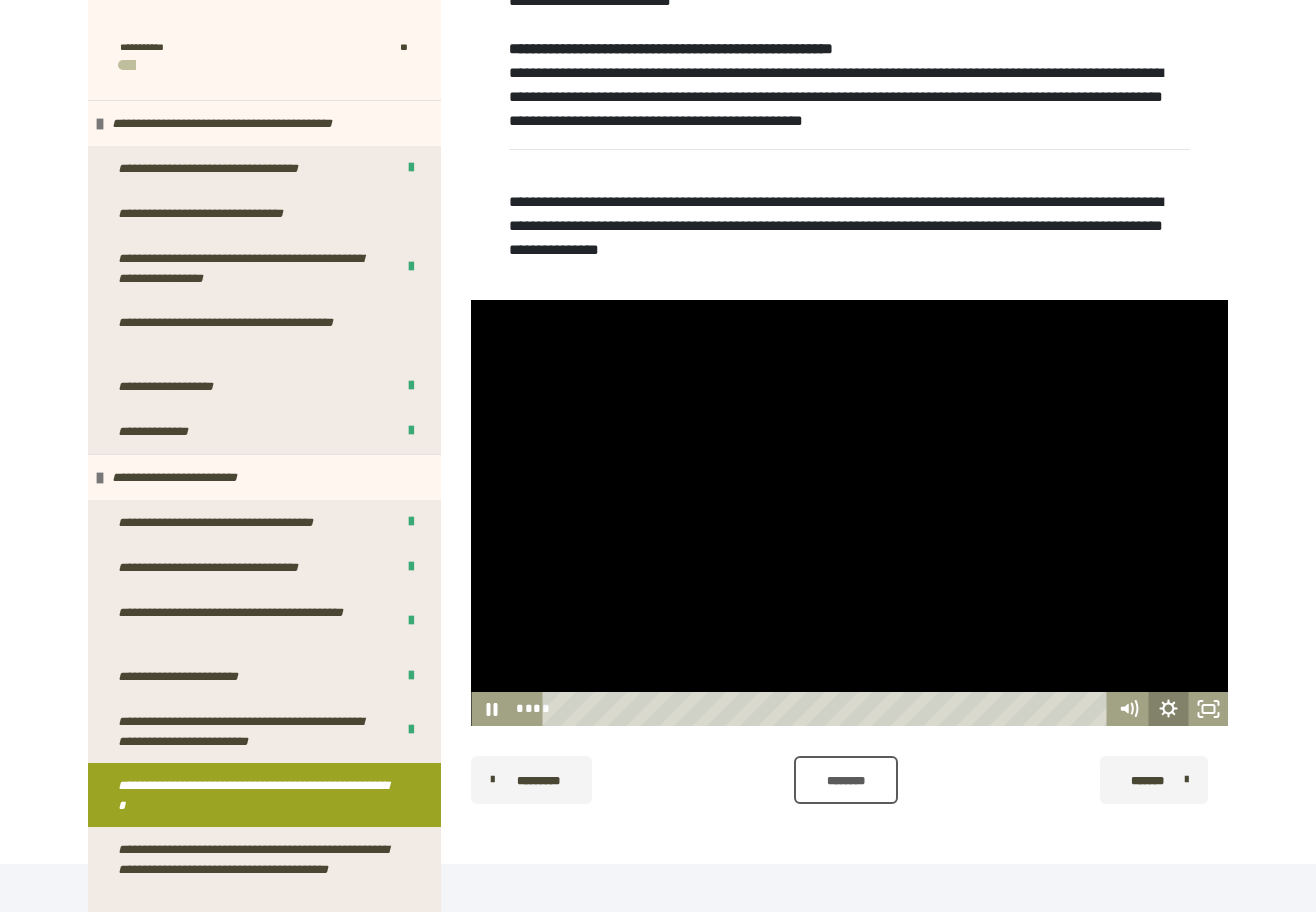 click 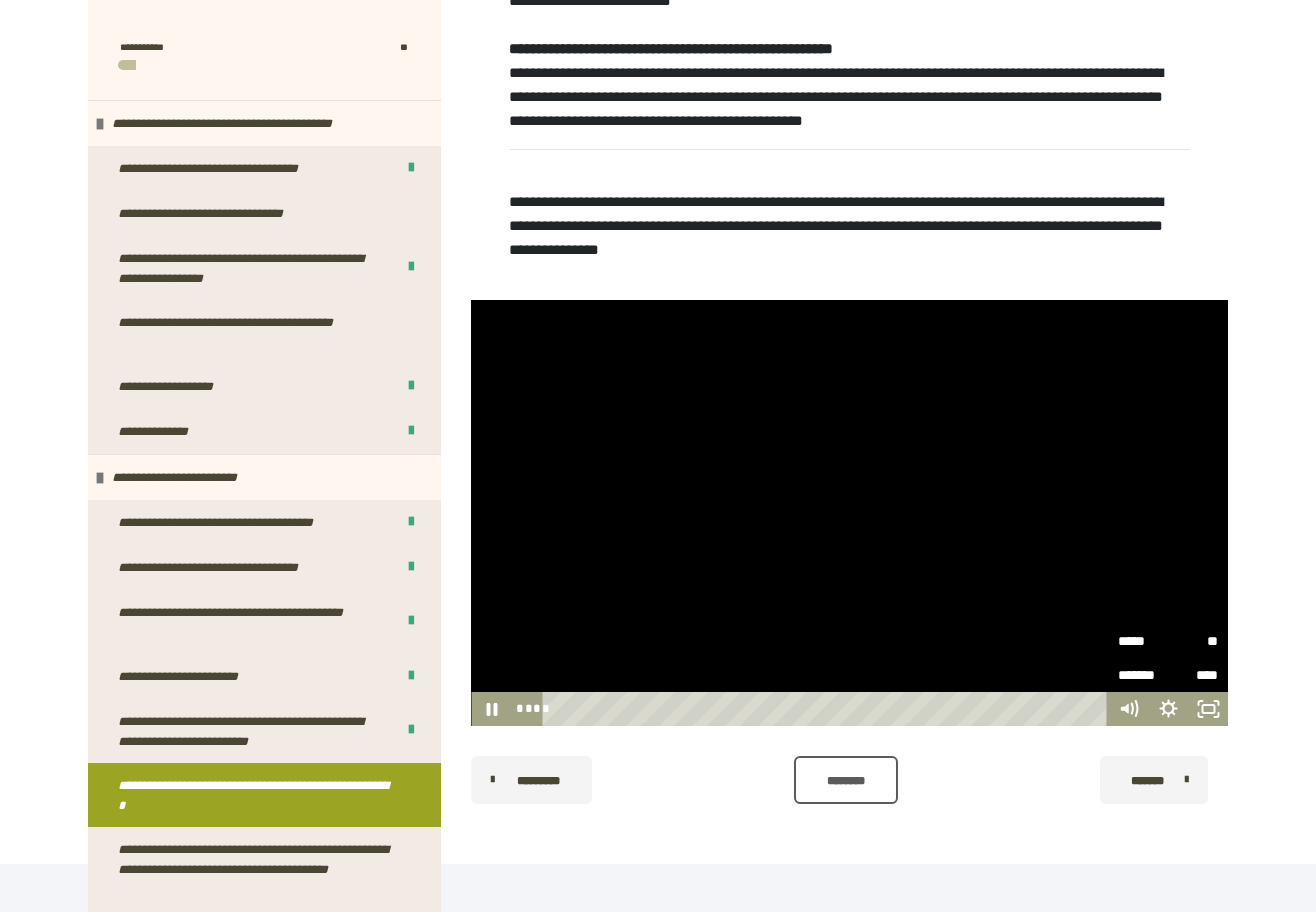 click on "**" at bounding box center (1193, 641) 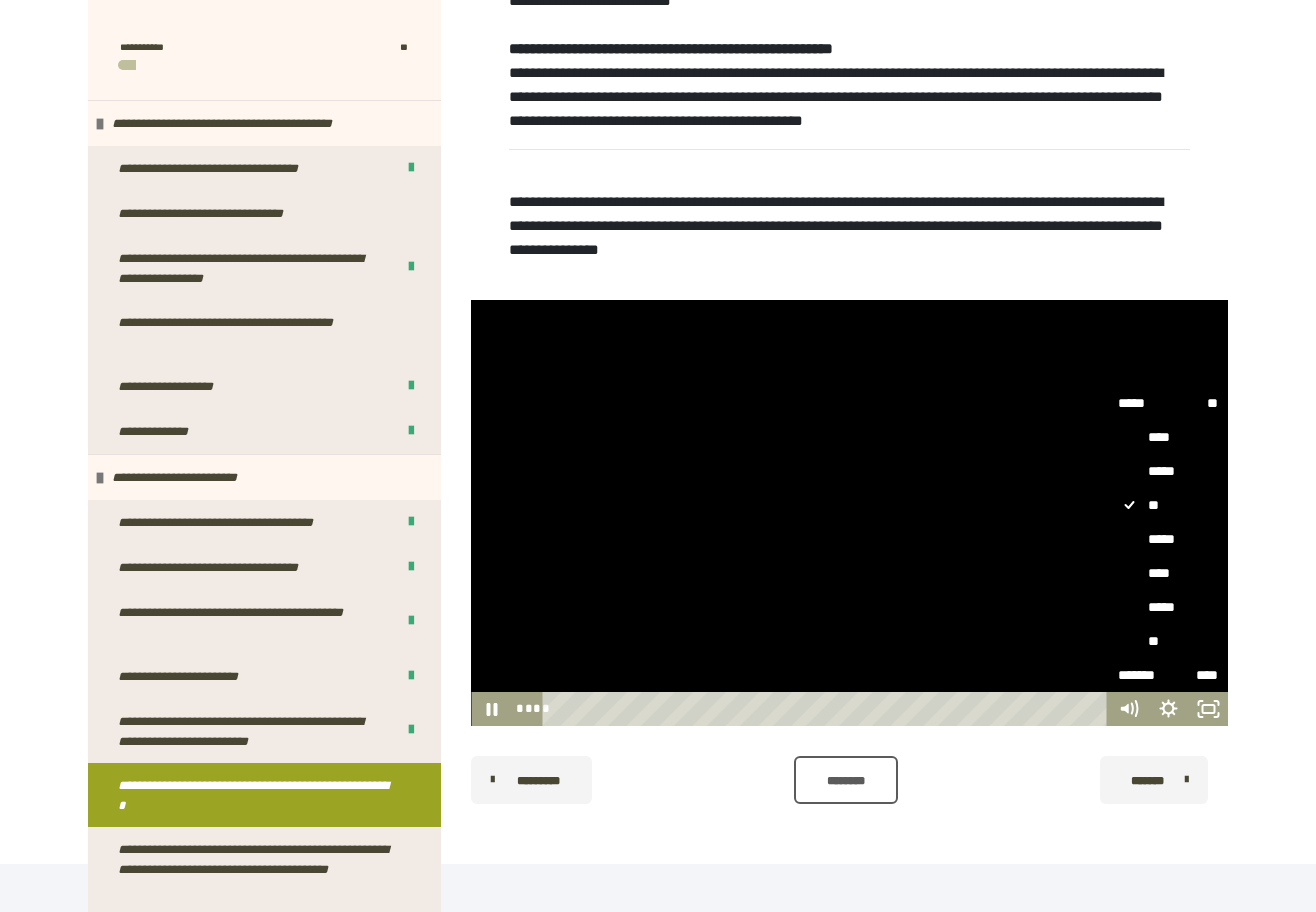 click on "*****" at bounding box center (1168, 539) 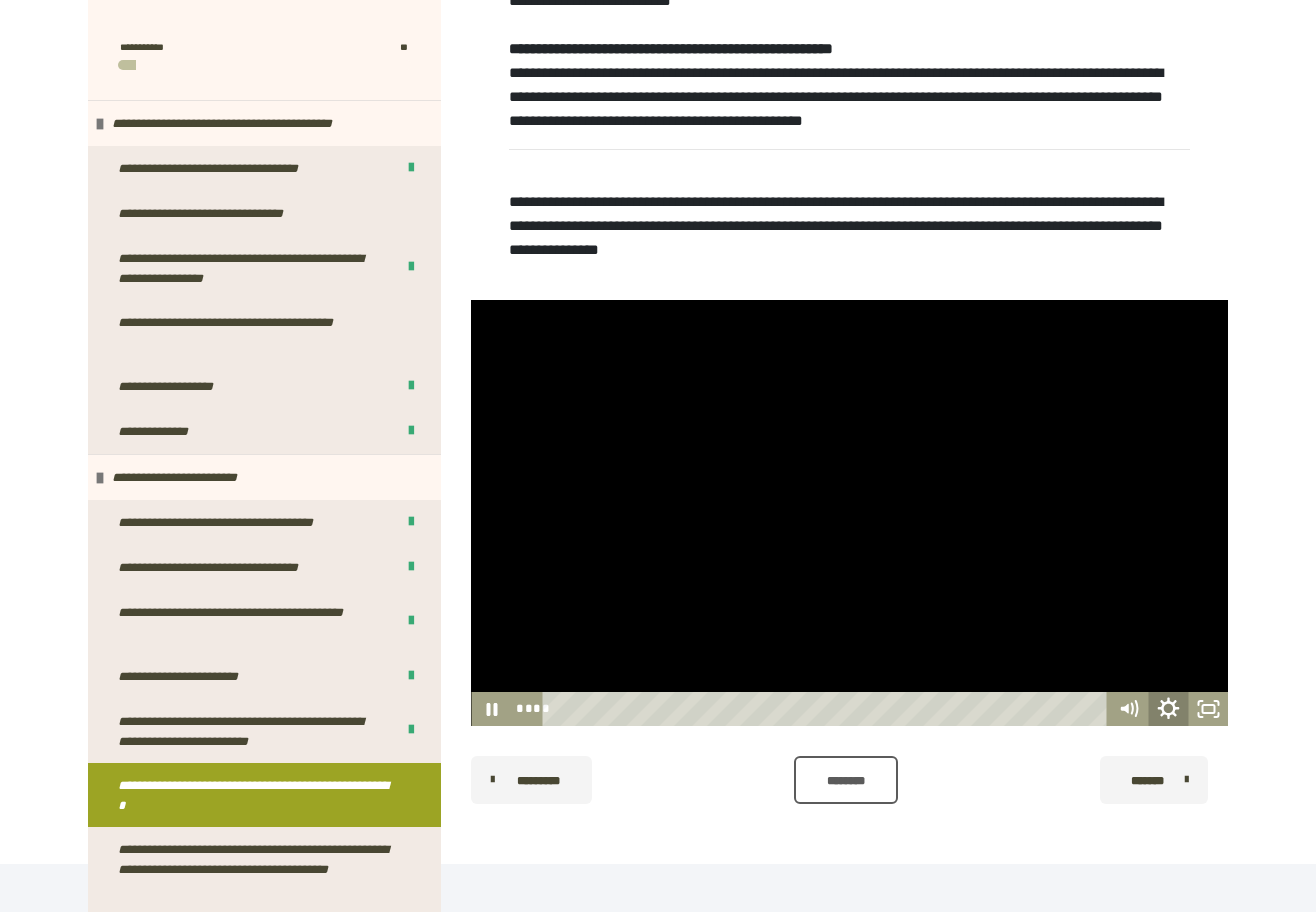 click 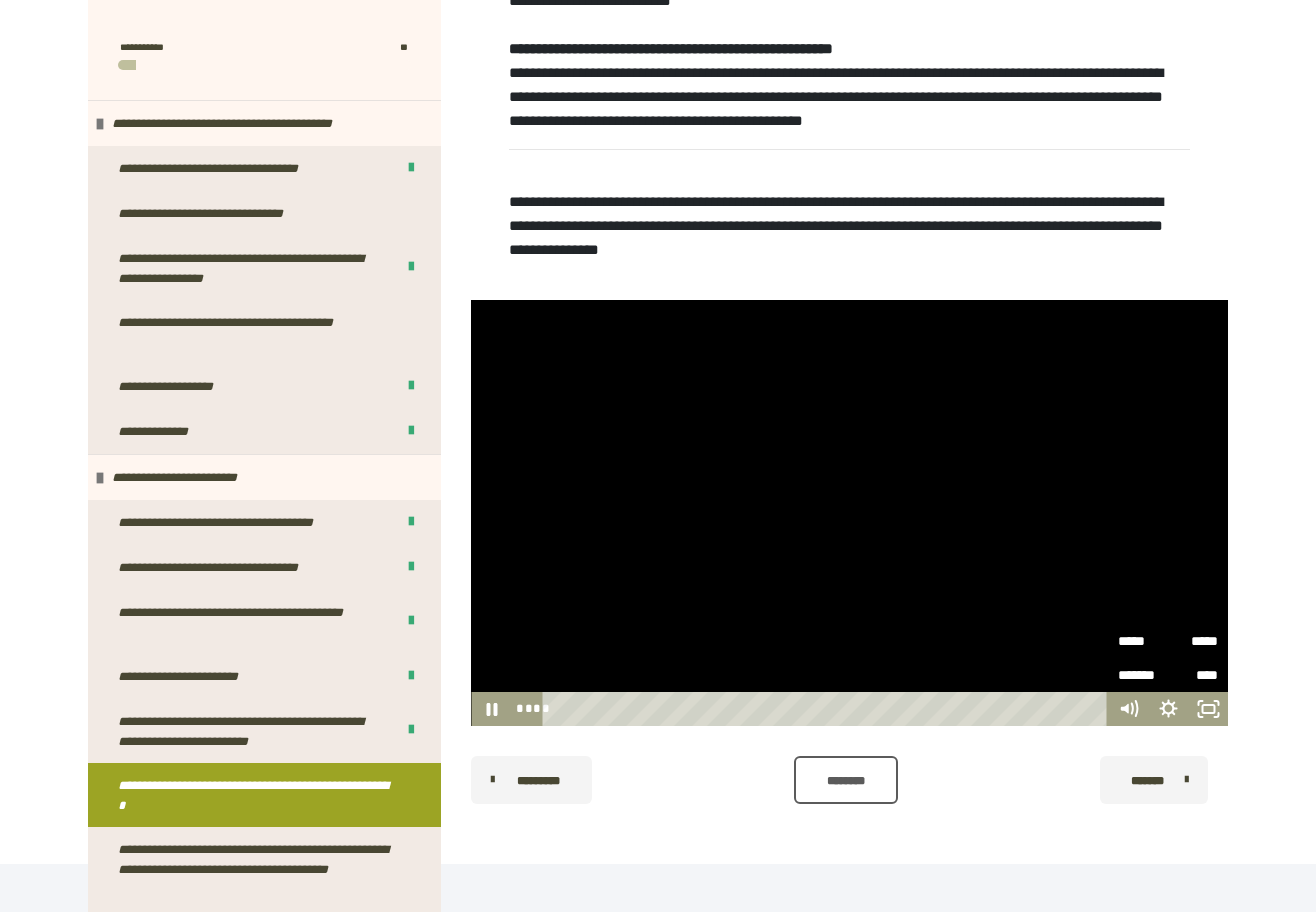 click on "*****" at bounding box center [1193, 635] 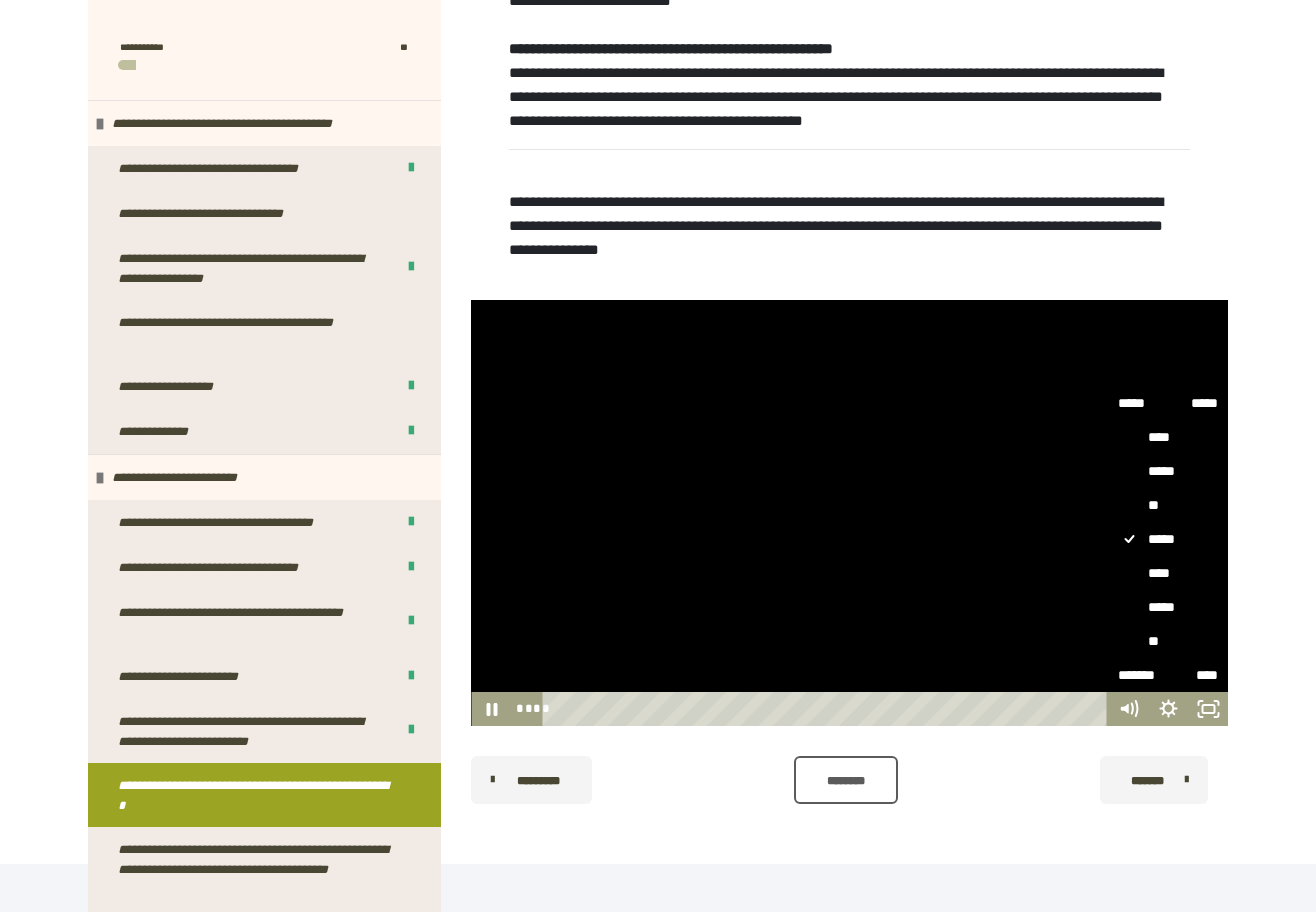 click on "*****" at bounding box center (1168, 607) 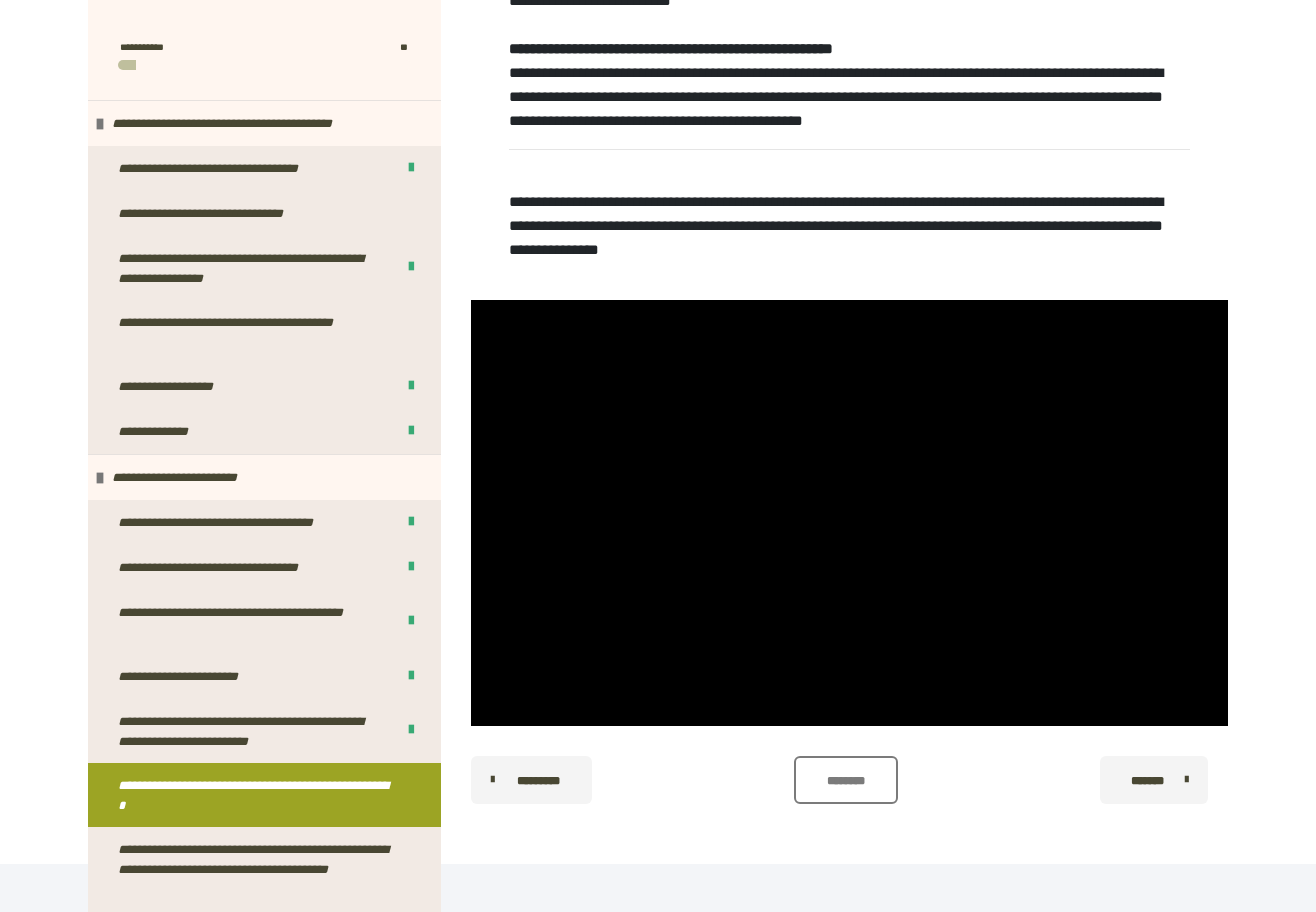 scroll, scrollTop: 1520, scrollLeft: 0, axis: vertical 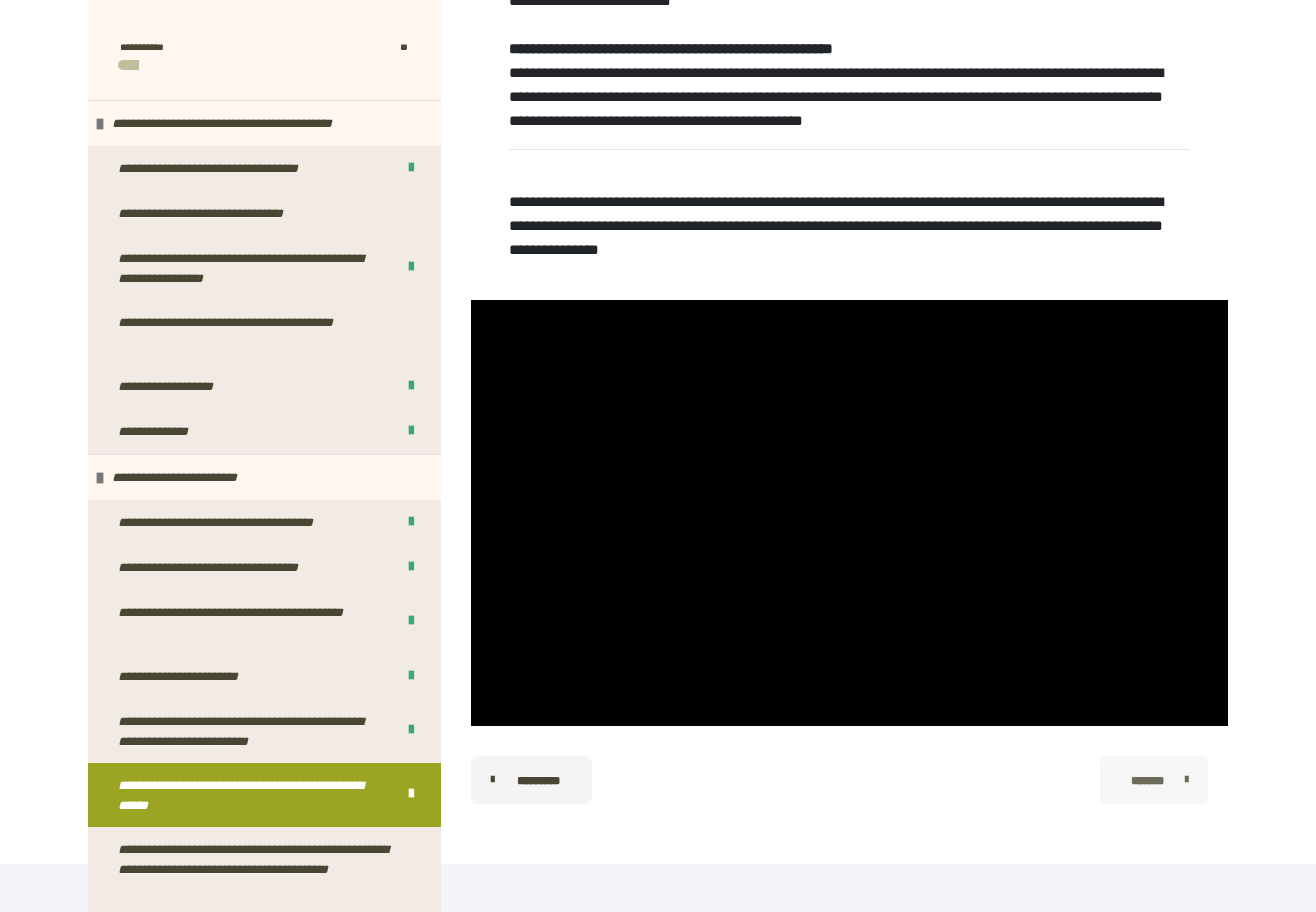 click on "*******" at bounding box center [1147, 781] 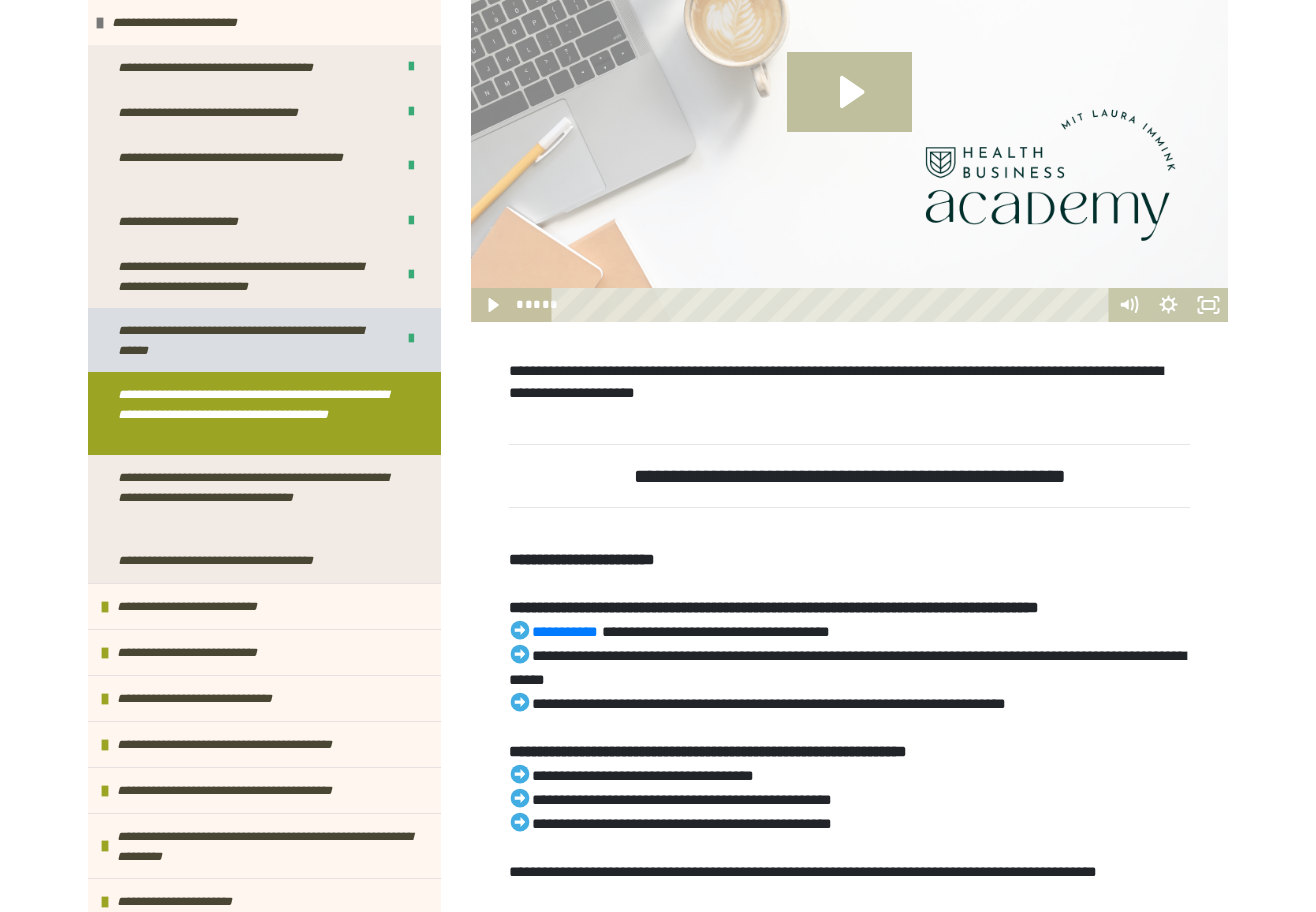 scroll, scrollTop: 457, scrollLeft: 0, axis: vertical 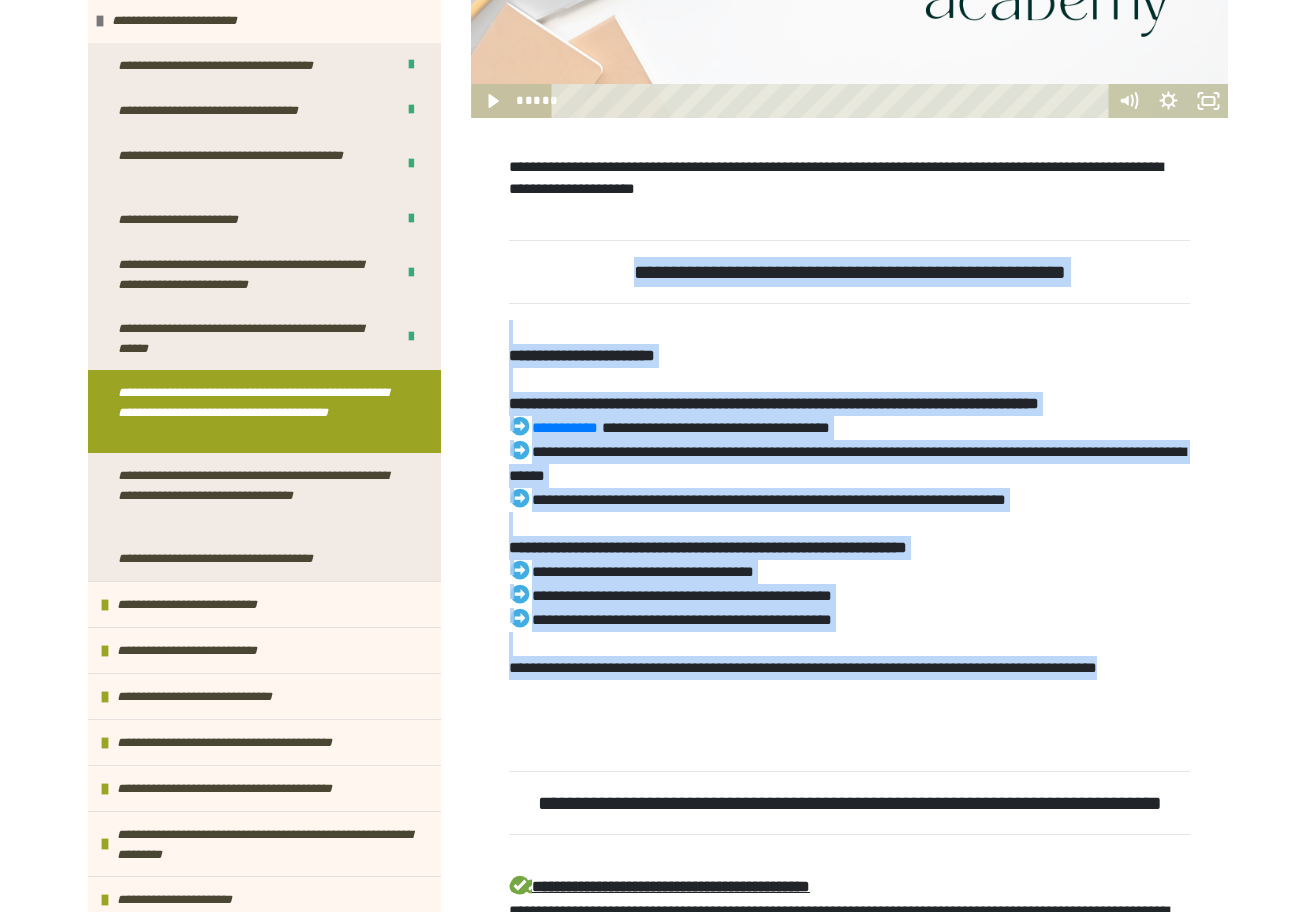 drag, startPoint x: 596, startPoint y: 296, endPoint x: 688, endPoint y: 760, distance: 473.03278 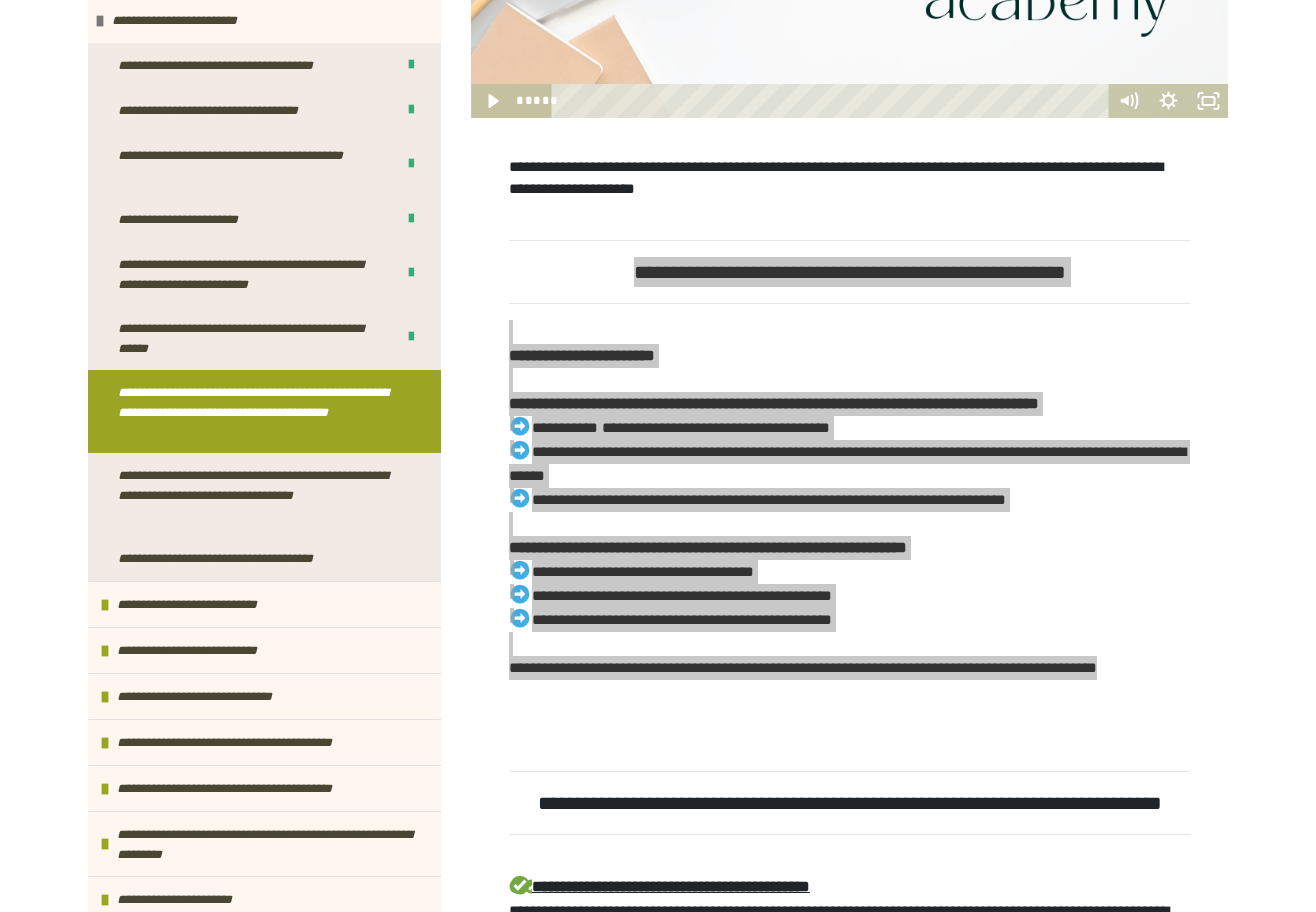 copy on "**********" 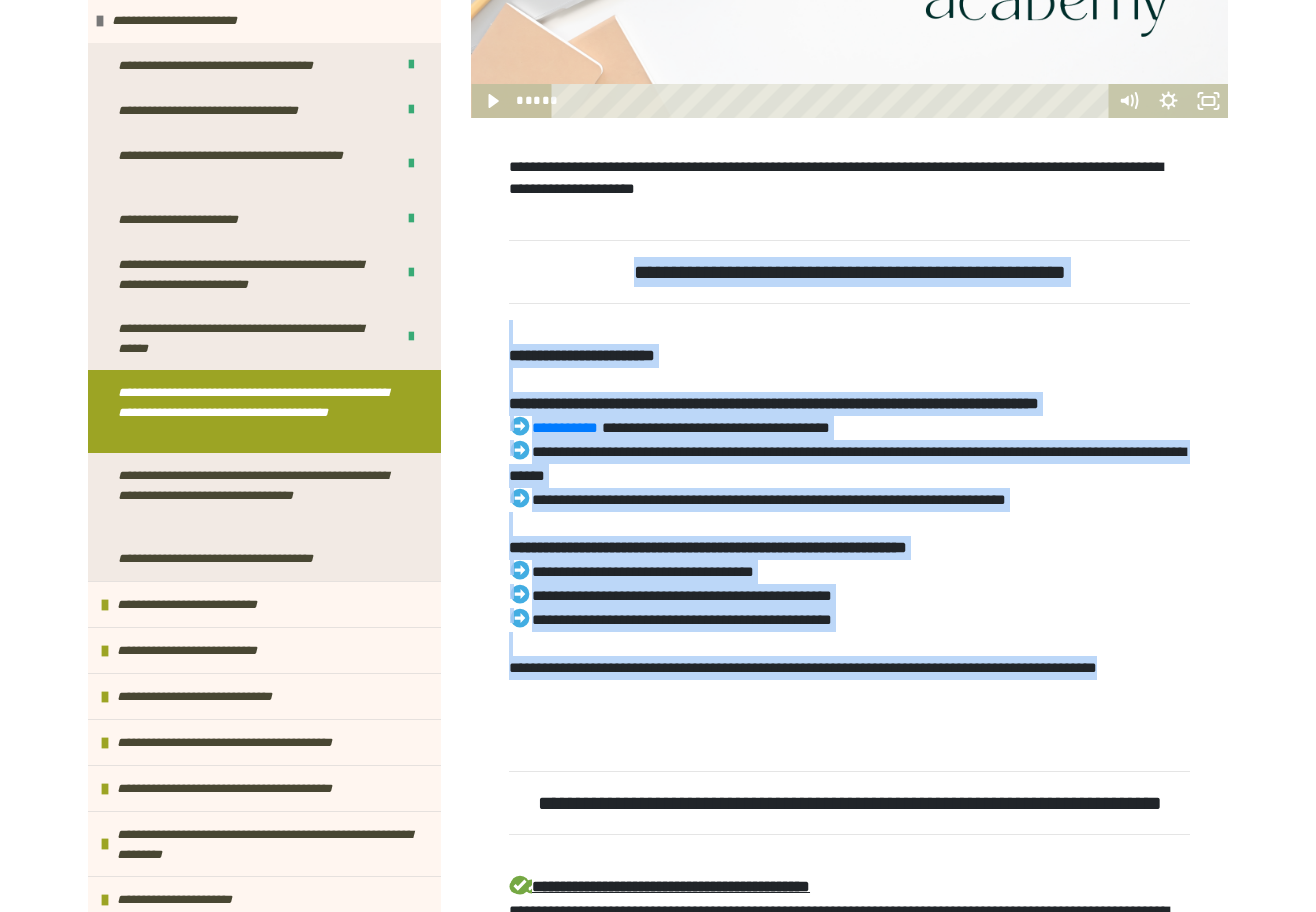 click on "**********" at bounding box center [849, 418] 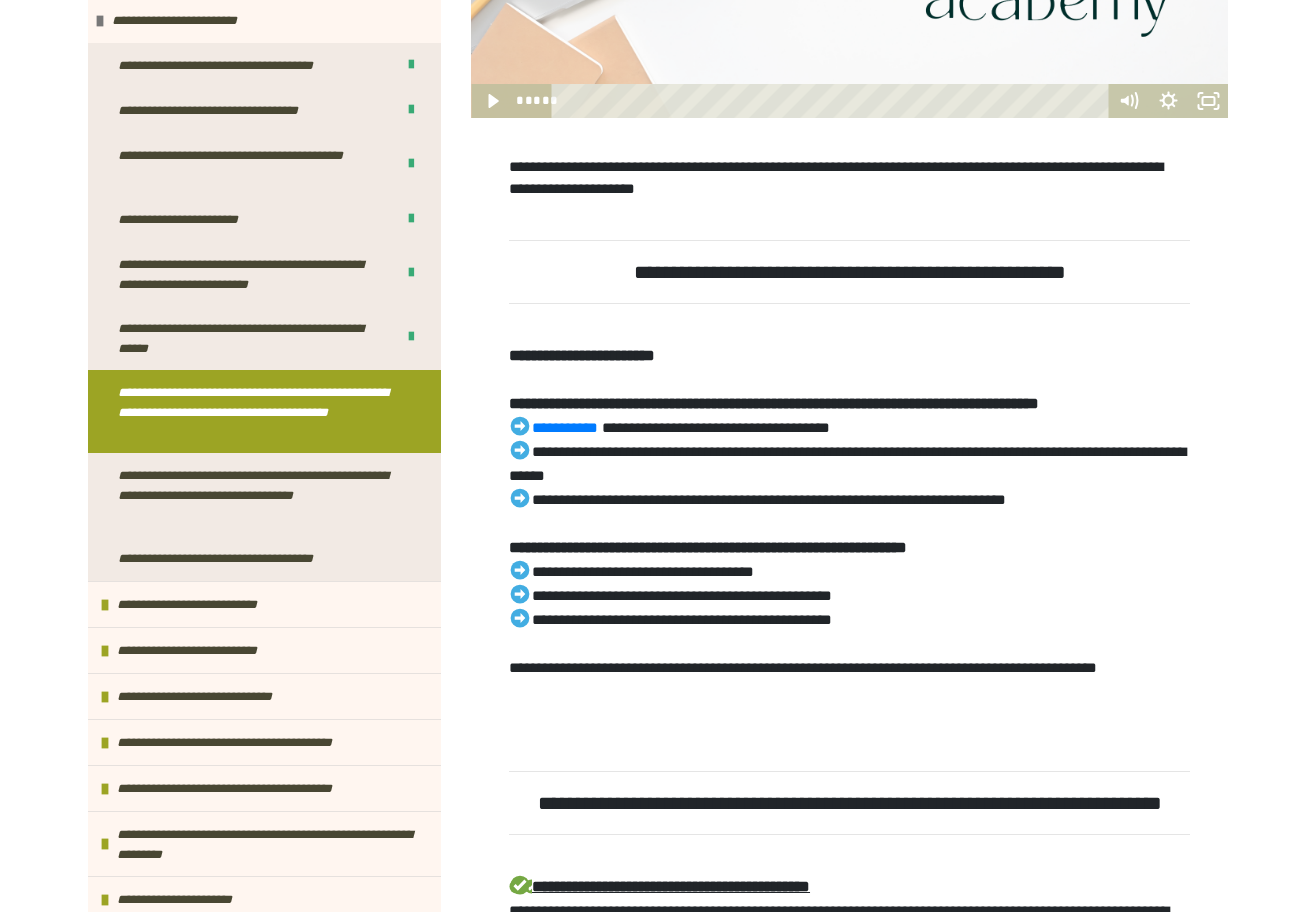 click on "**********" at bounding box center [849, 418] 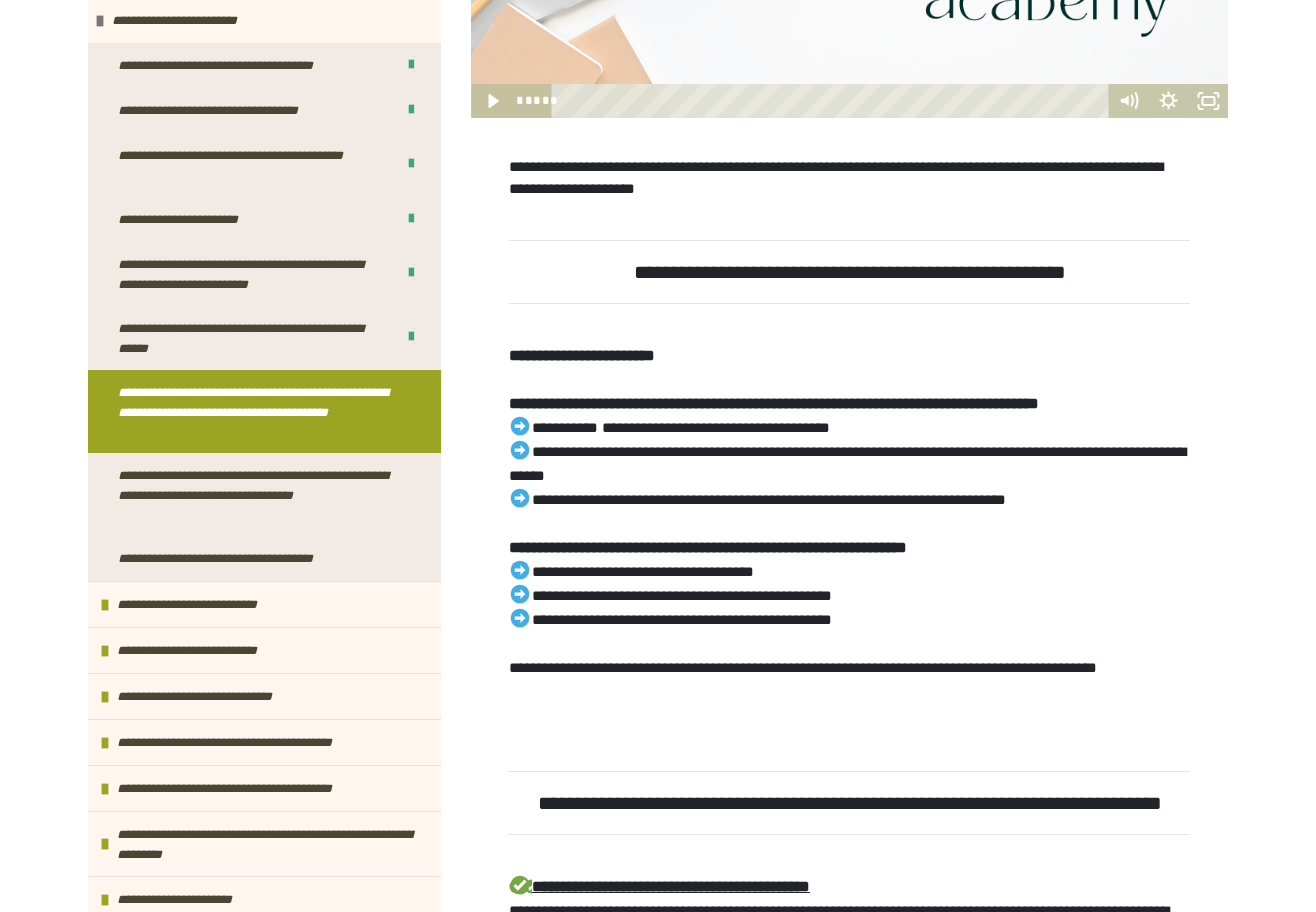 click on "**********" at bounding box center [565, 427] 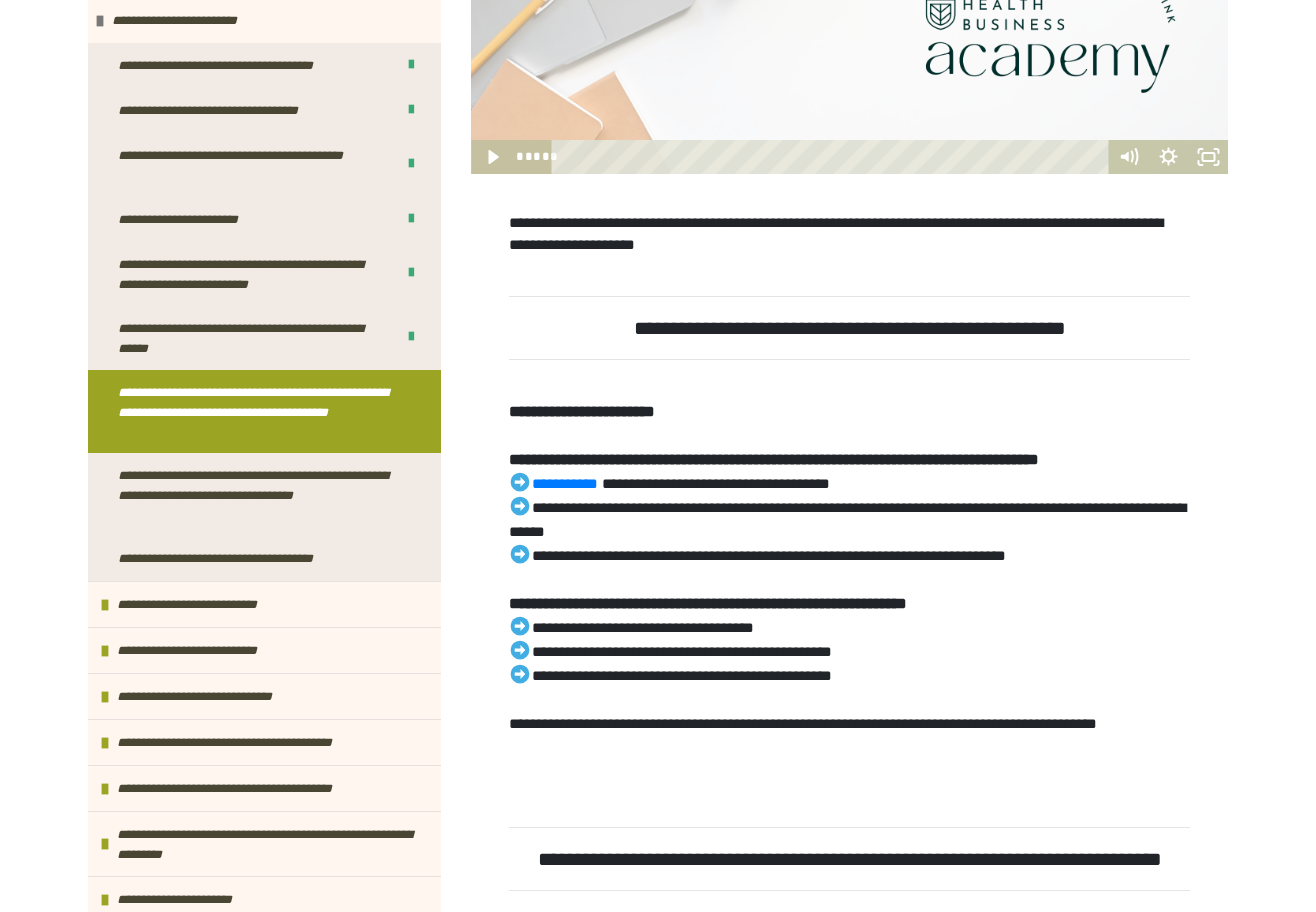 scroll, scrollTop: 1680, scrollLeft: 0, axis: vertical 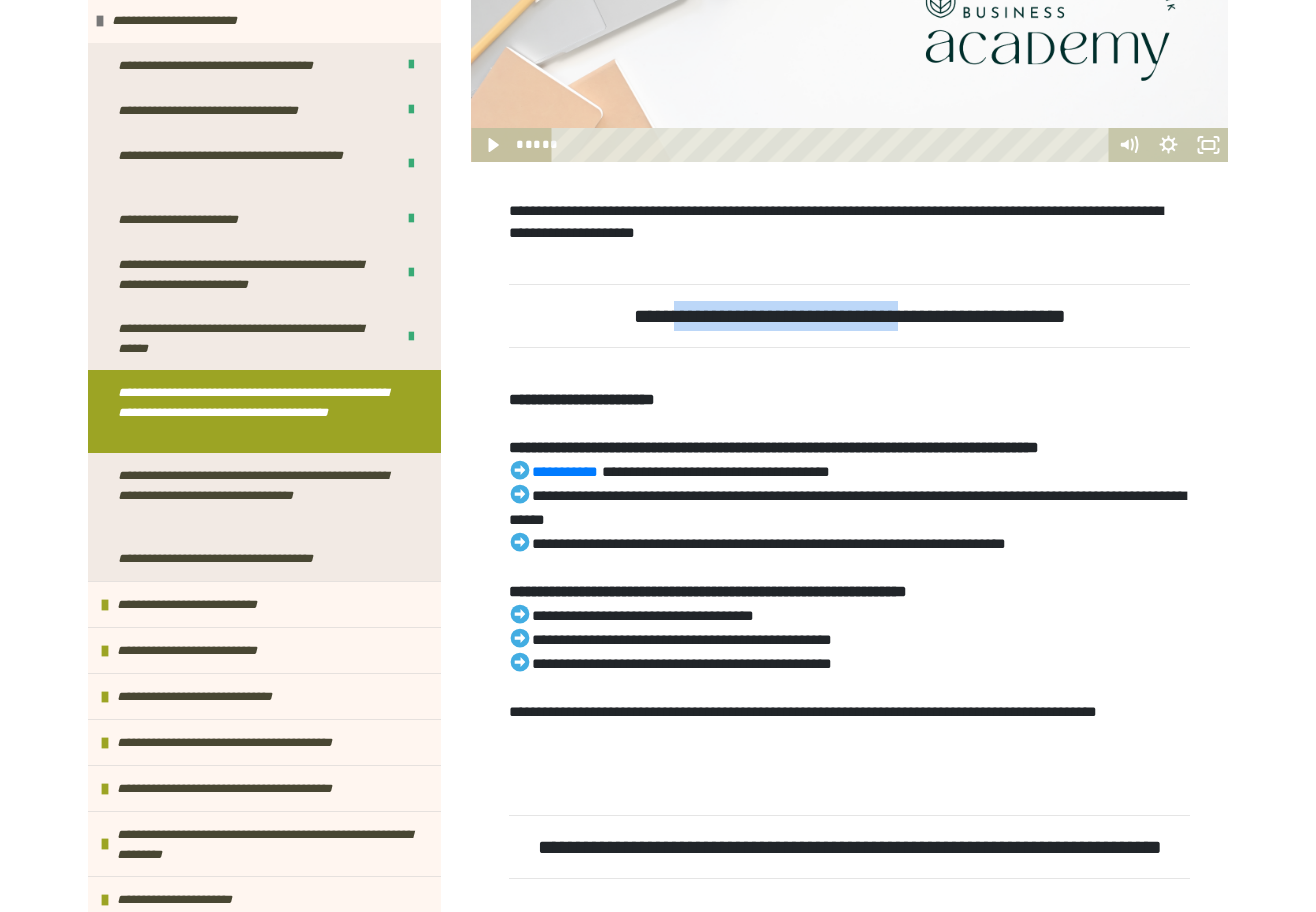 drag, startPoint x: 653, startPoint y: 341, endPoint x: 914, endPoint y: 328, distance: 261.32355 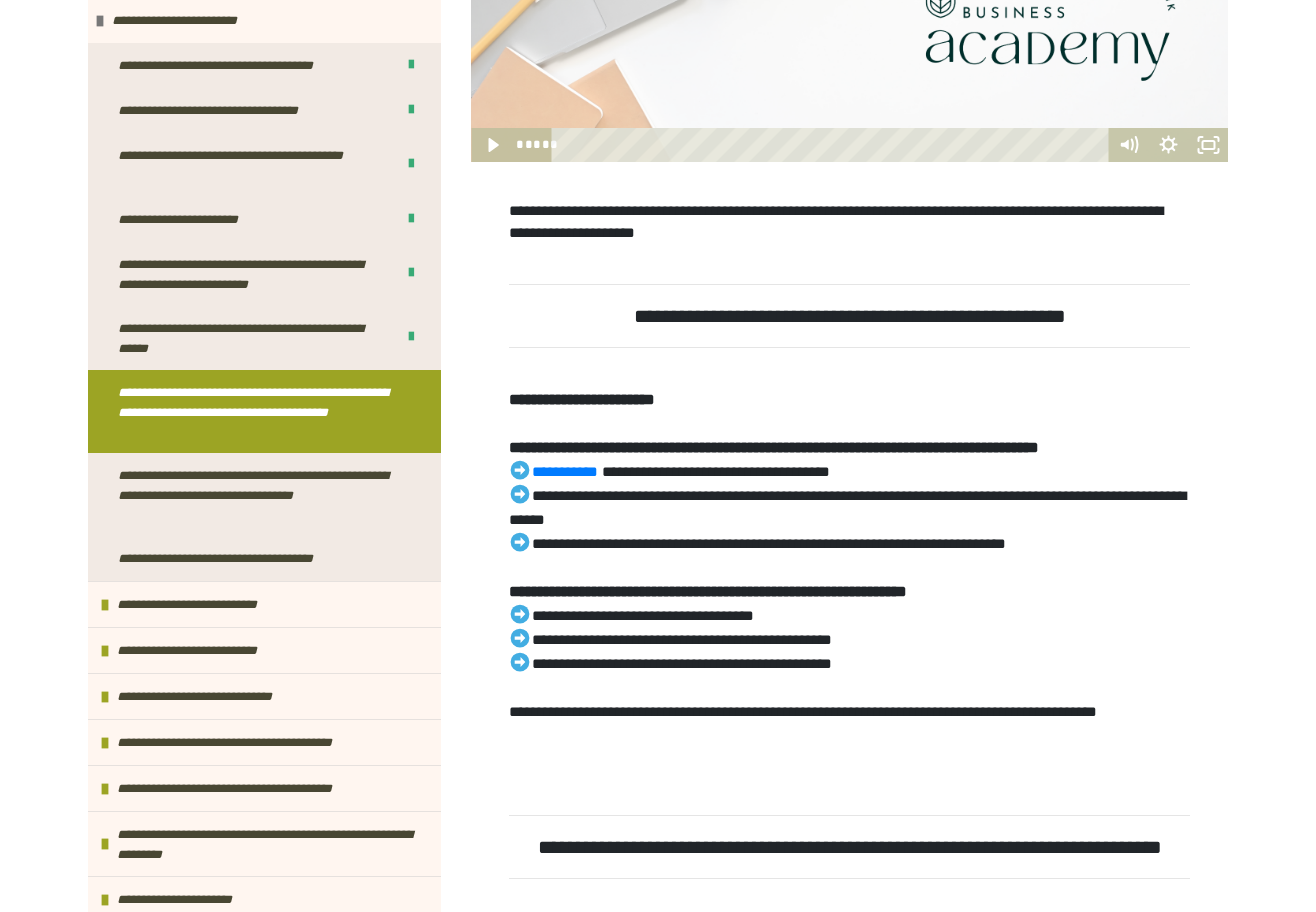 click on "**********" at bounding box center (716, 471) 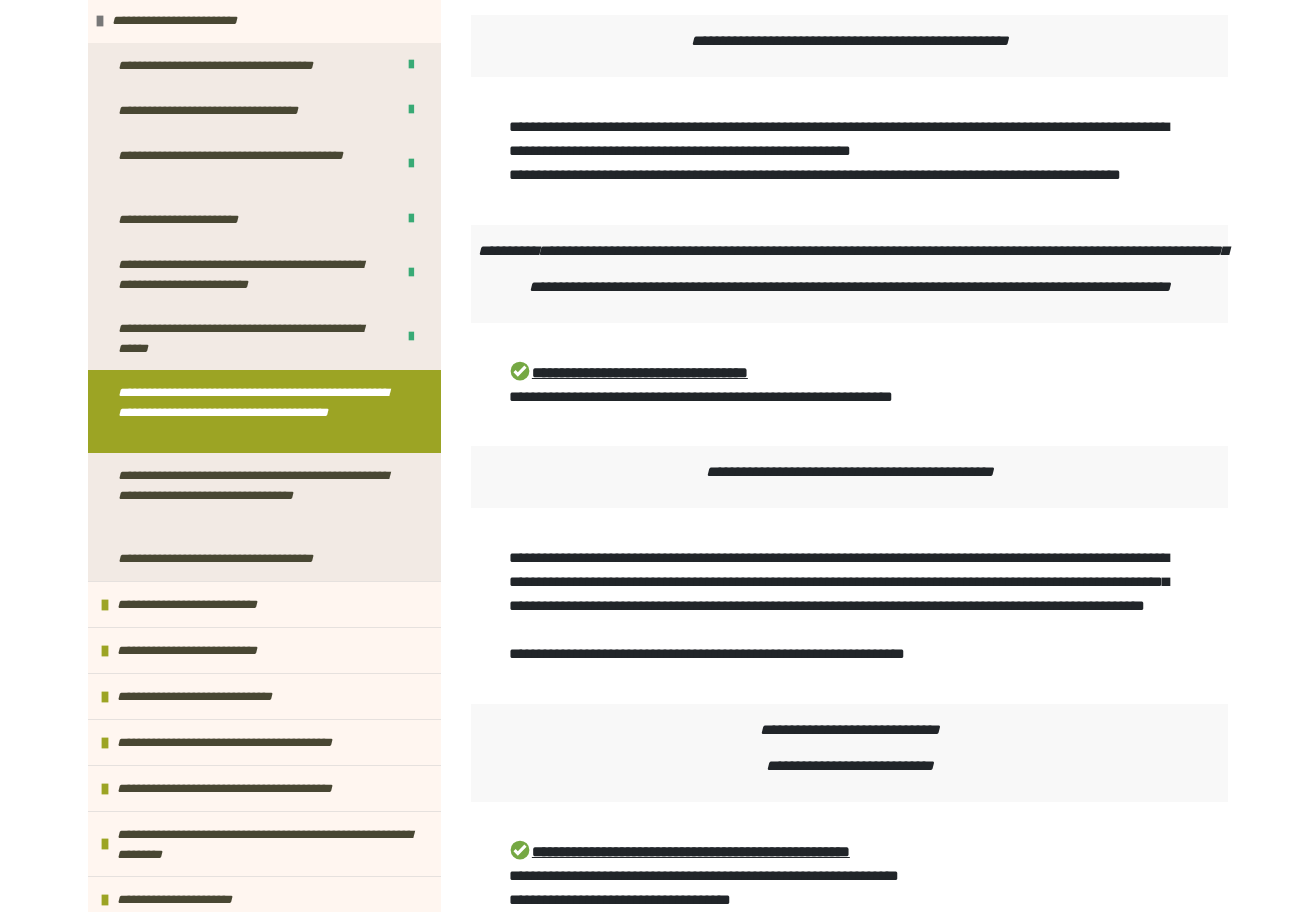 scroll, scrollTop: 3851, scrollLeft: 0, axis: vertical 